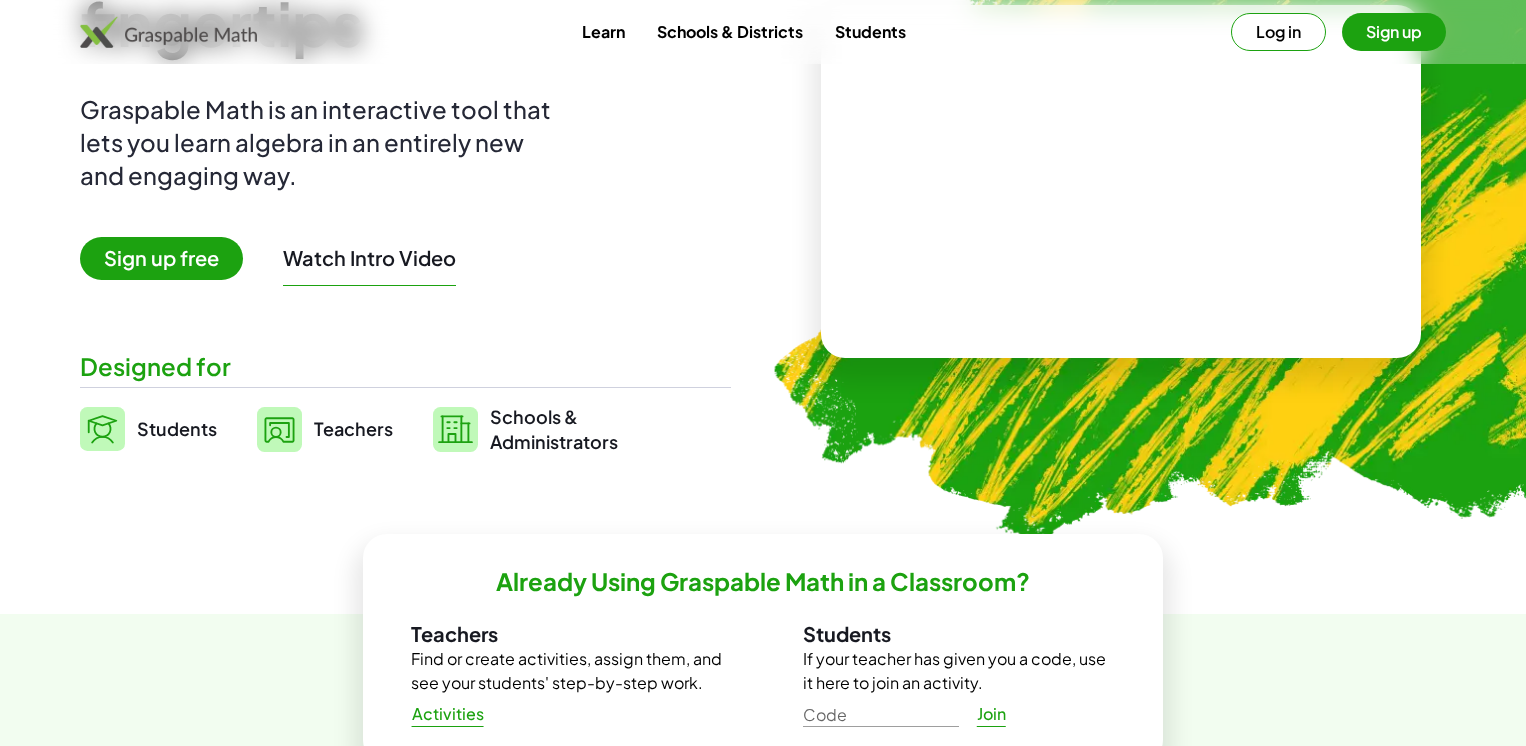 scroll, scrollTop: 400, scrollLeft: 0, axis: vertical 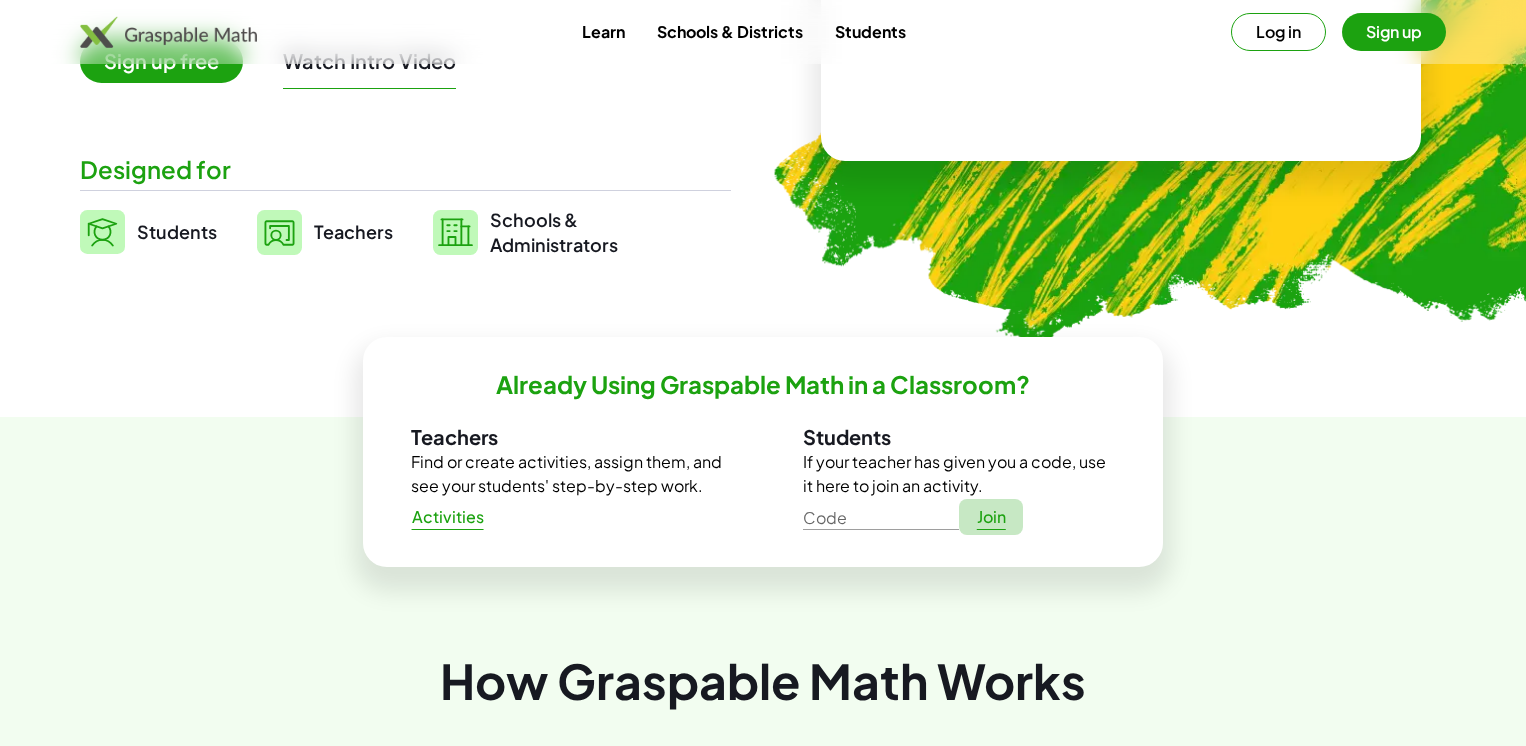 click on "Join" at bounding box center [991, 517] 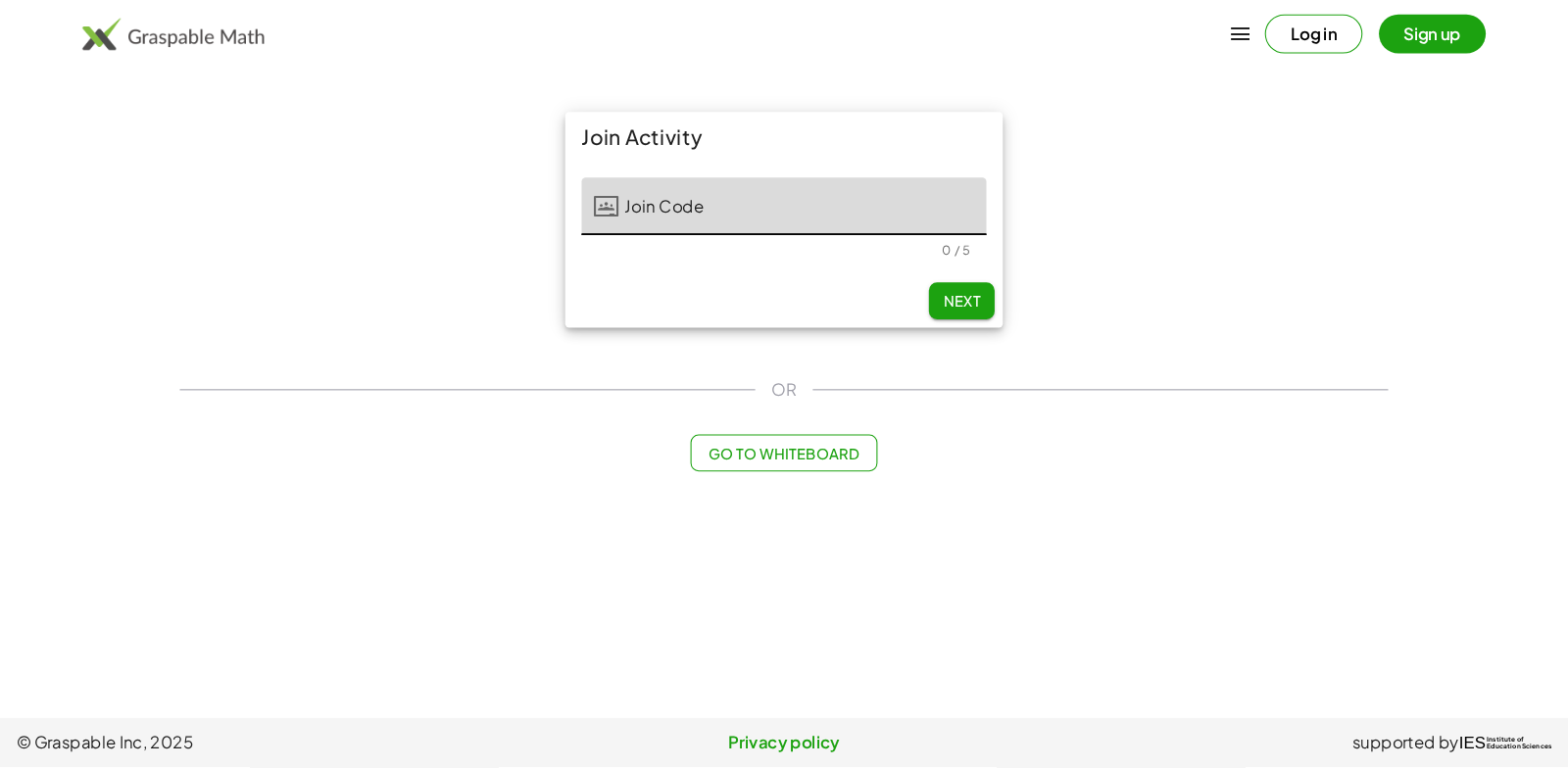 scroll, scrollTop: 0, scrollLeft: 0, axis: both 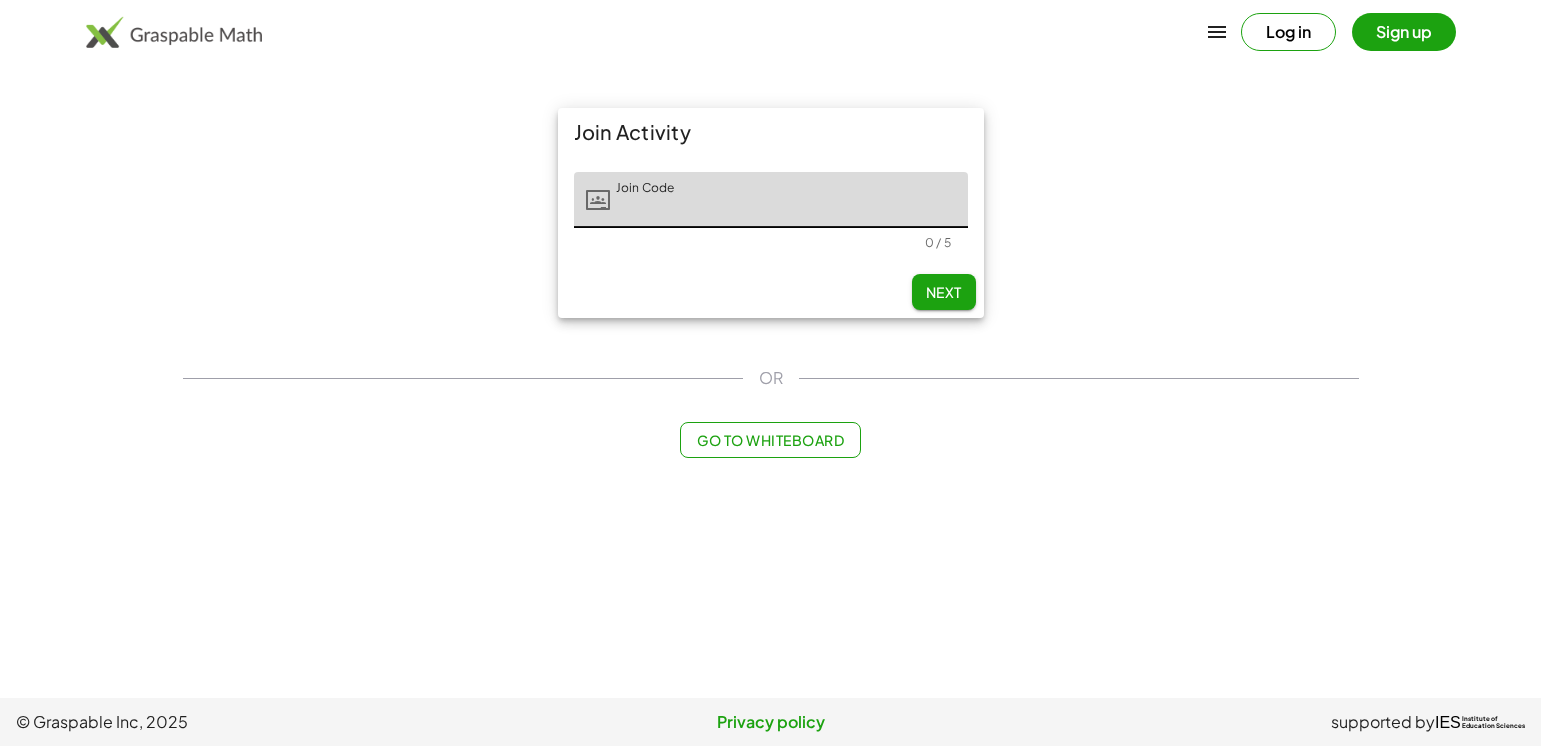 click on "Join Activity Join Code Join Code 0 / 5 Next OR Go to Whiteboard" 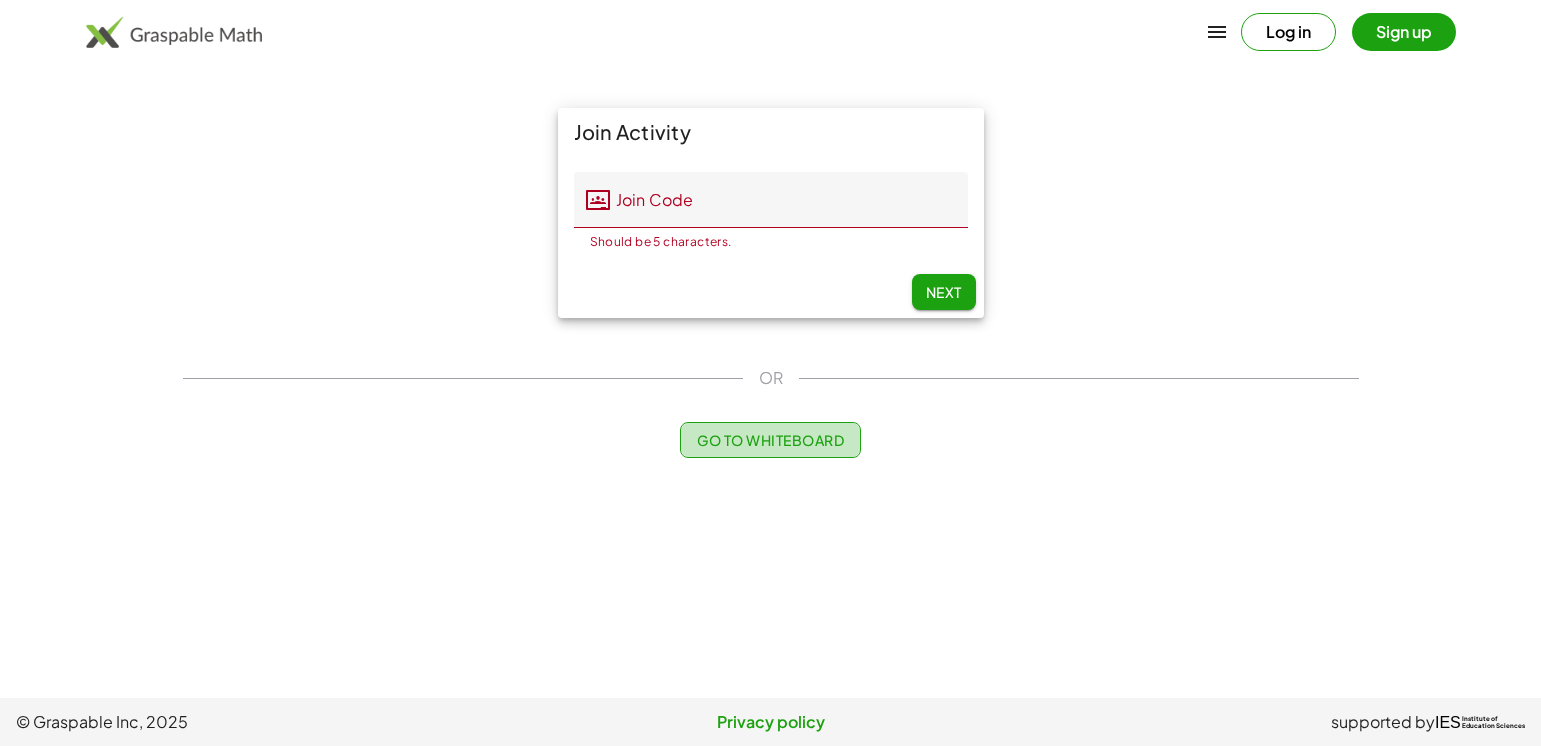 click on "Go to Whiteboard" 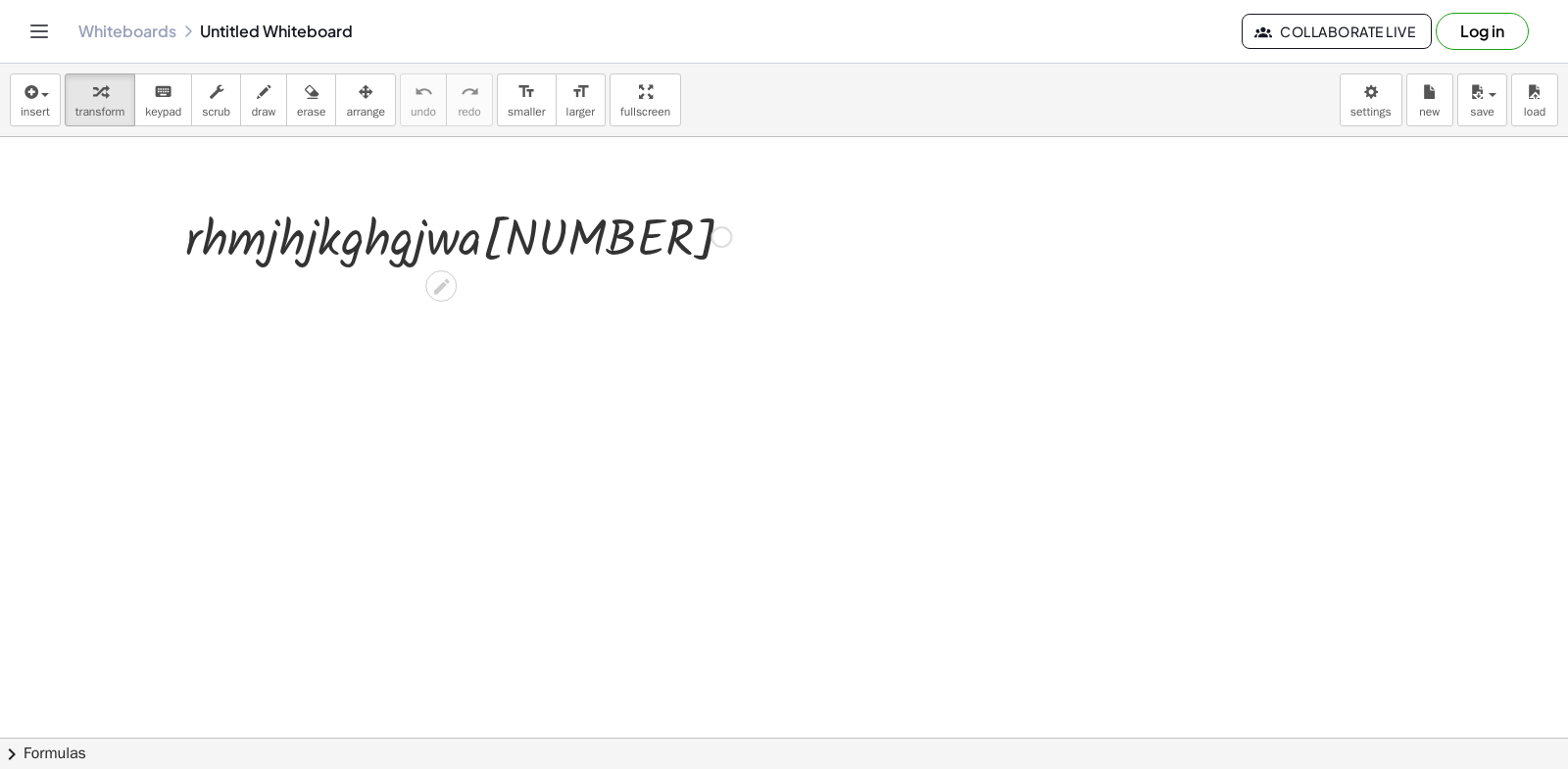 click on "· r · h · m · j · h · j · k · g · h · g · j · w · a · 91.737.249" at bounding box center [451, 235] 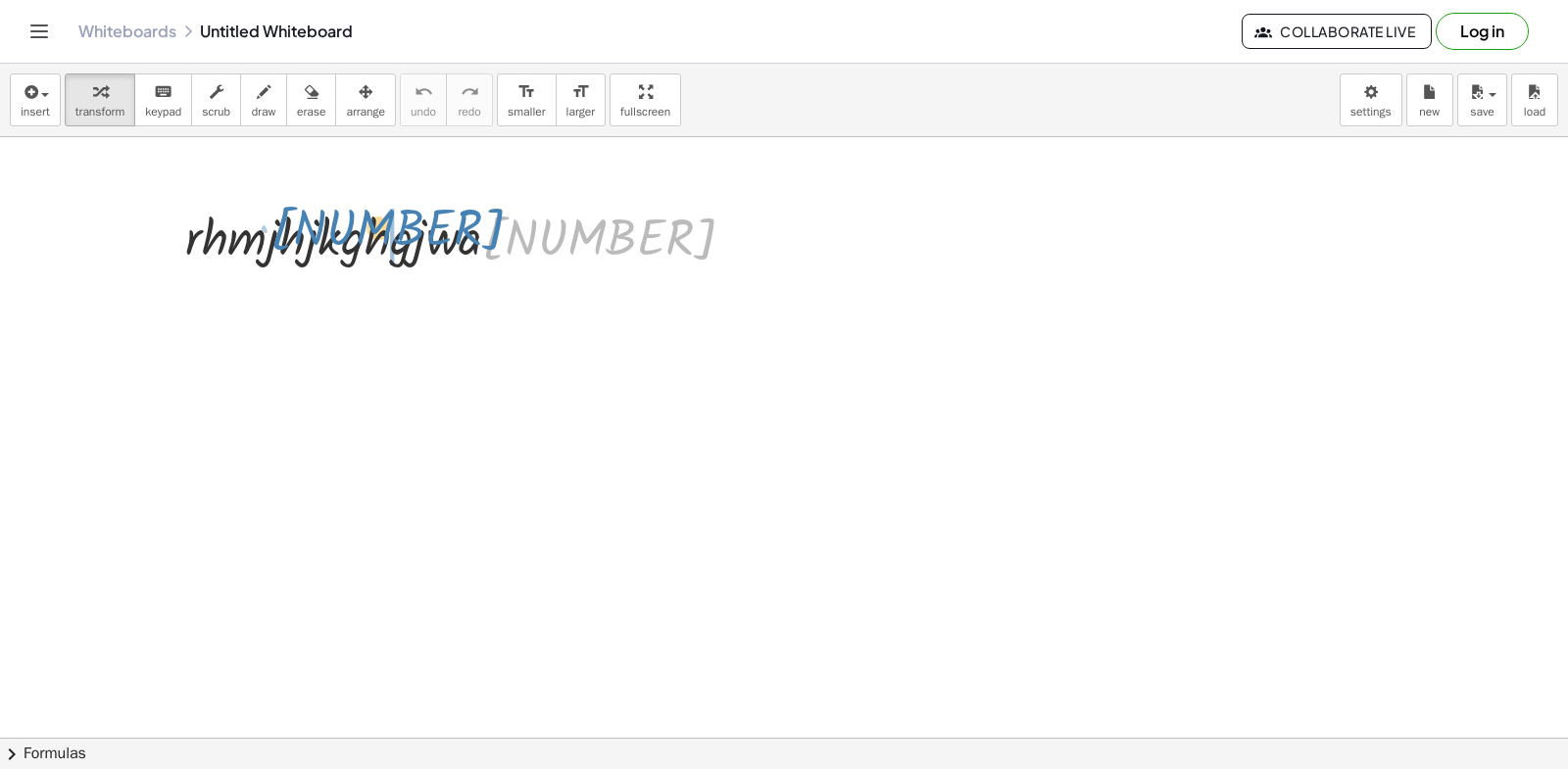 drag, startPoint x: 704, startPoint y: 253, endPoint x: 497, endPoint y: 243, distance: 207.24141 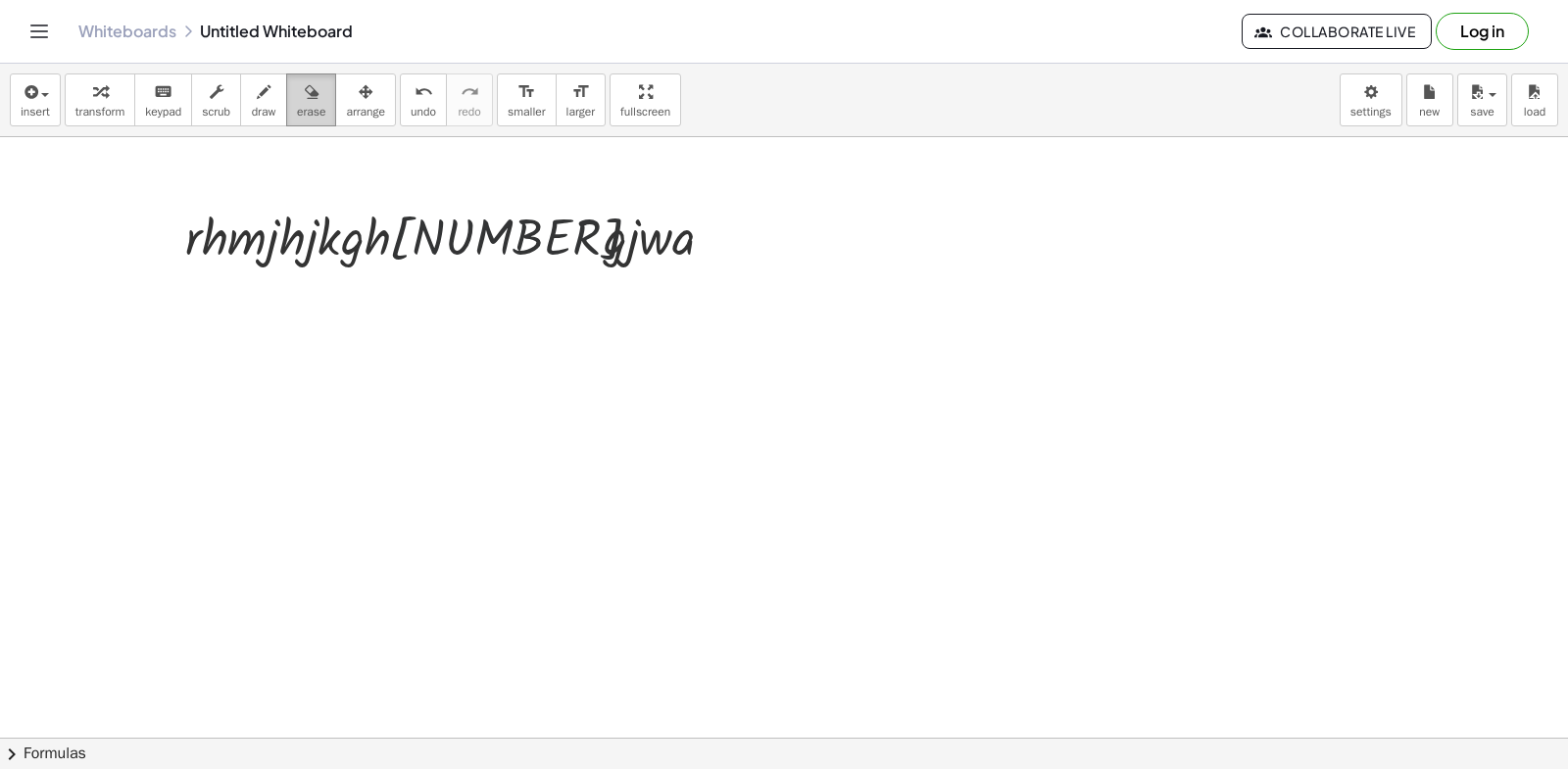 click on "erase" at bounding box center [311, 112] 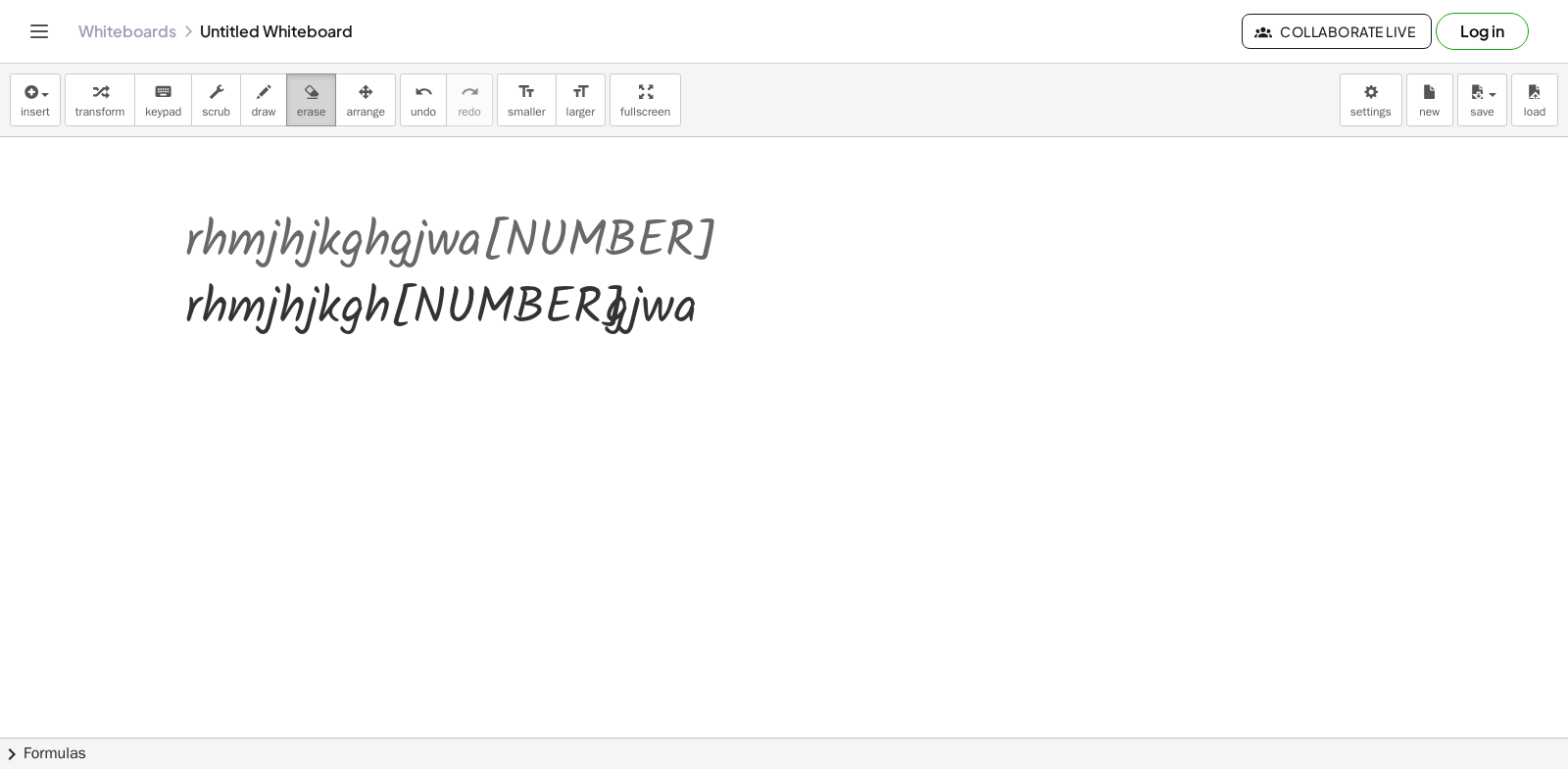 click on "erase" at bounding box center [311, 112] 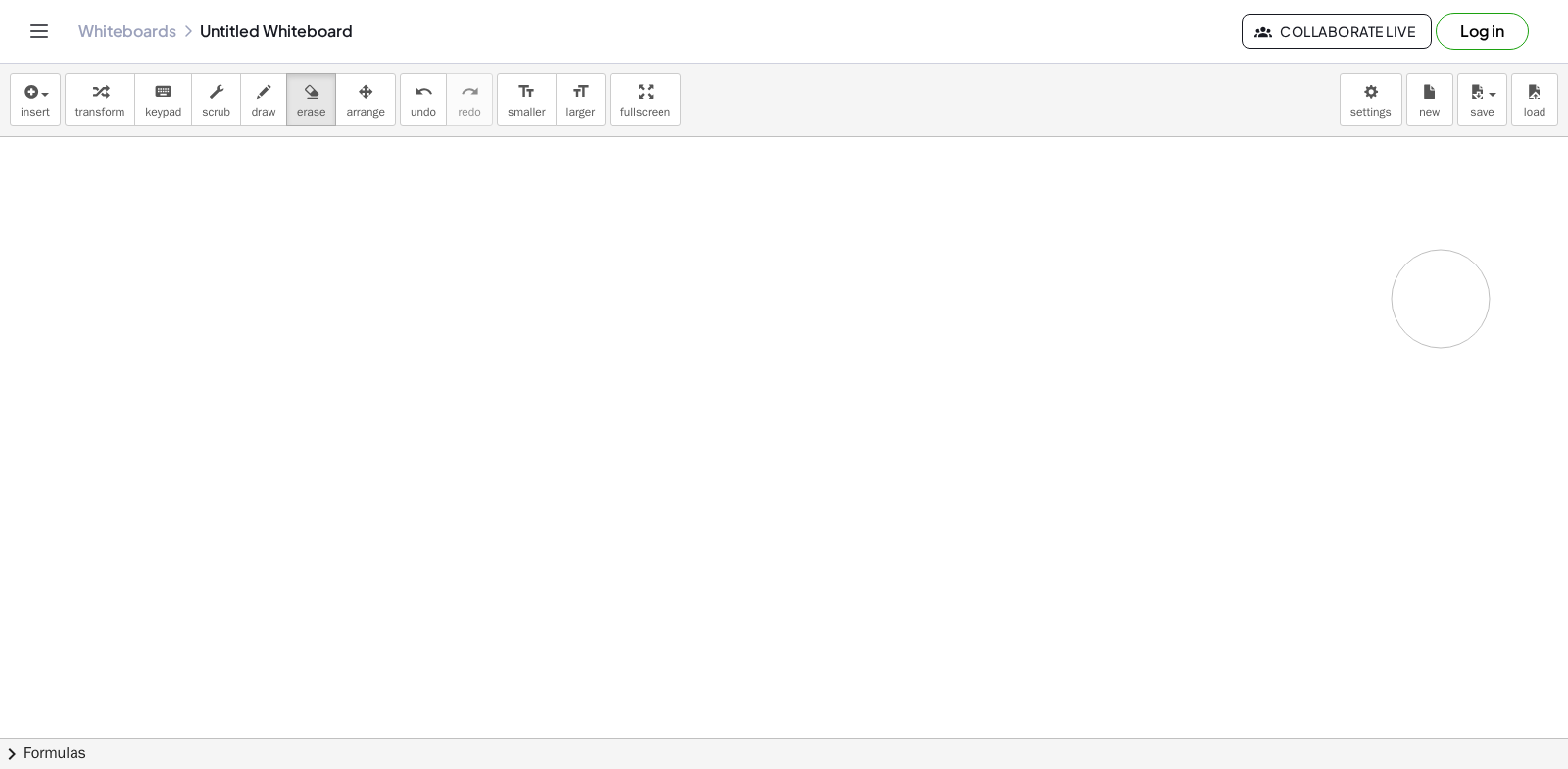 drag, startPoint x: 230, startPoint y: 251, endPoint x: 958, endPoint y: 301, distance: 729.715 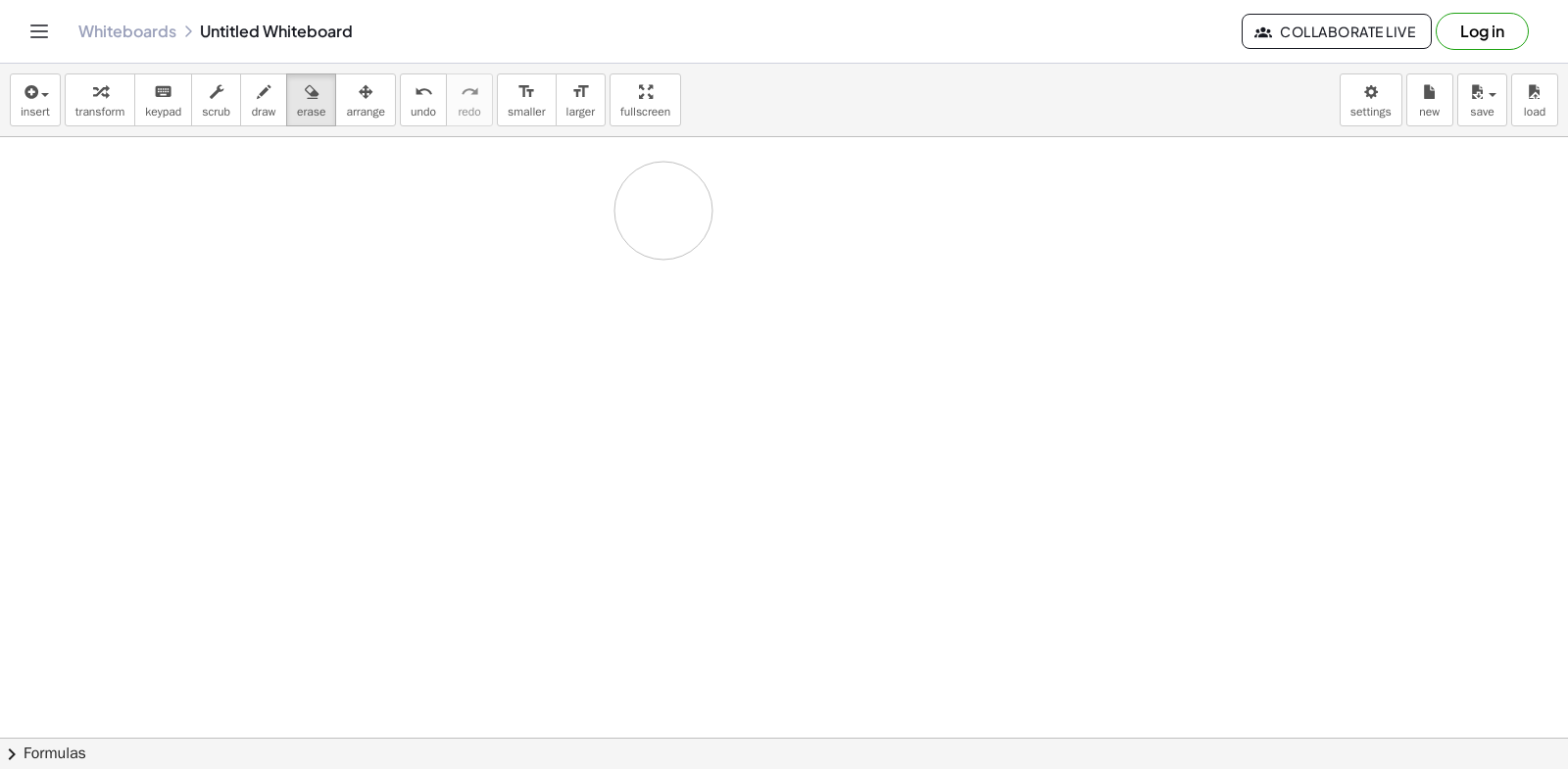 drag, startPoint x: 532, startPoint y: 262, endPoint x: 620, endPoint y: 239, distance: 90.95603 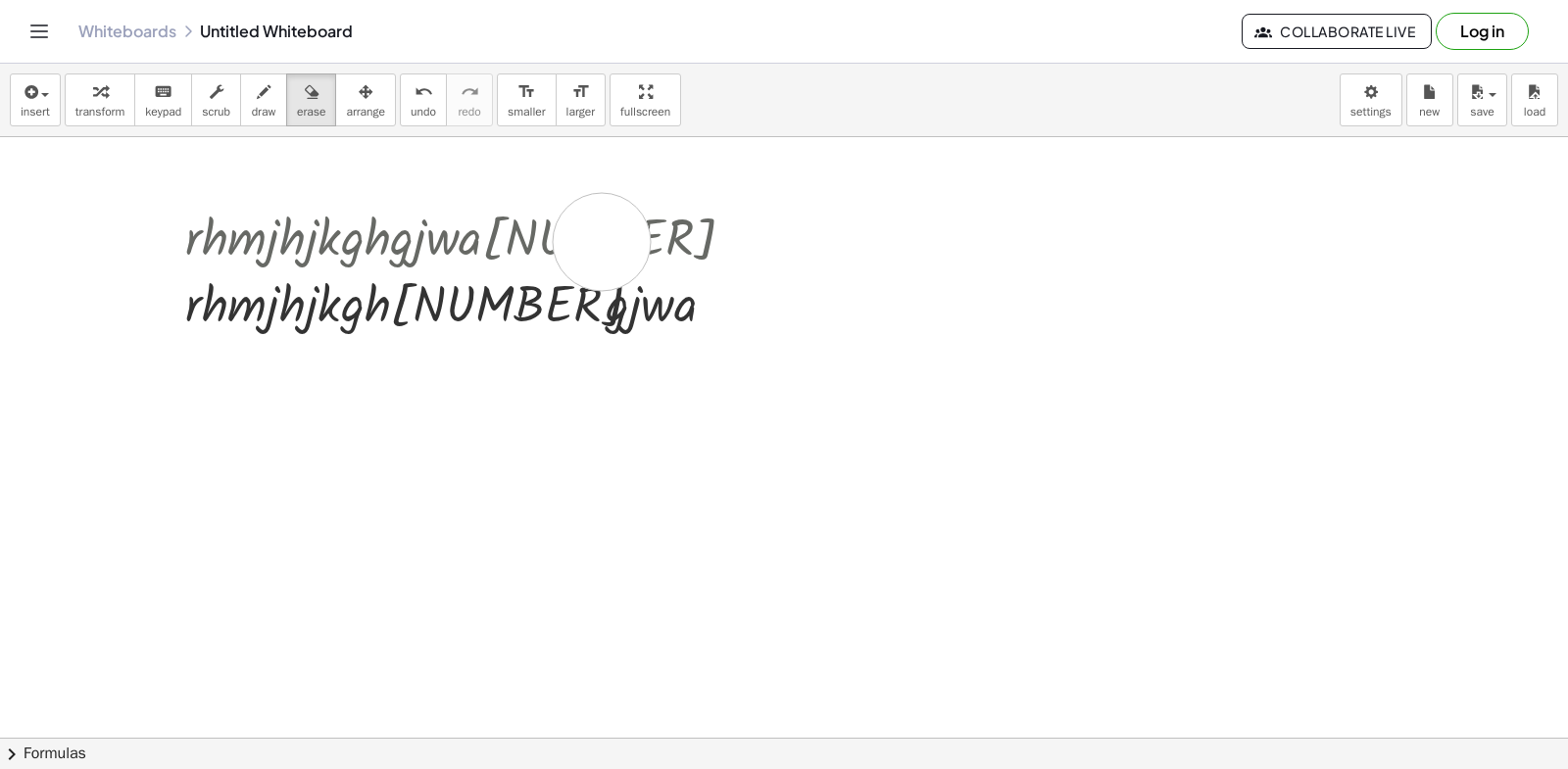 click at bounding box center [784, 763] 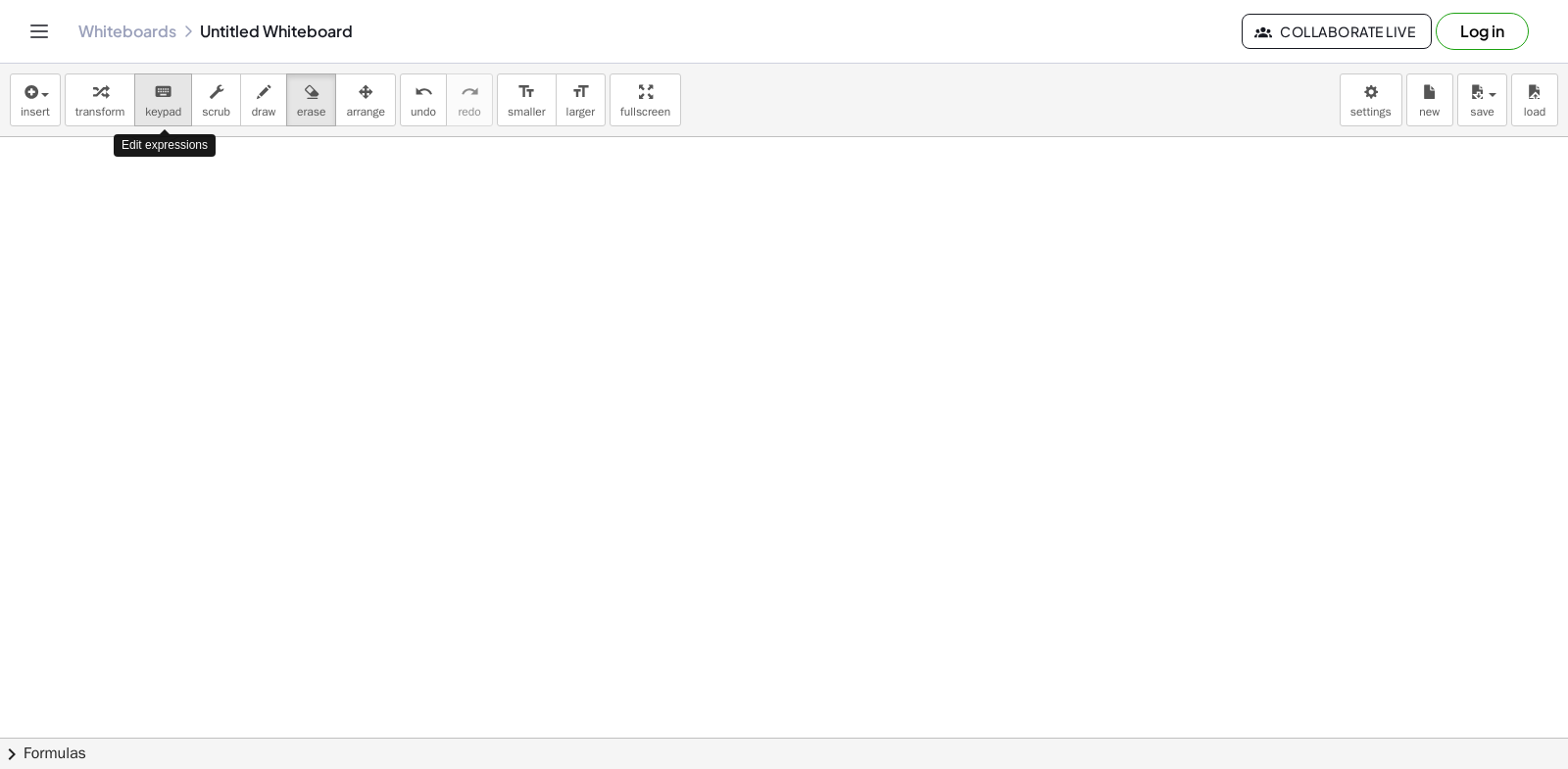 drag, startPoint x: 1452, startPoint y: 345, endPoint x: 155, endPoint y: 94, distance: 1321.064 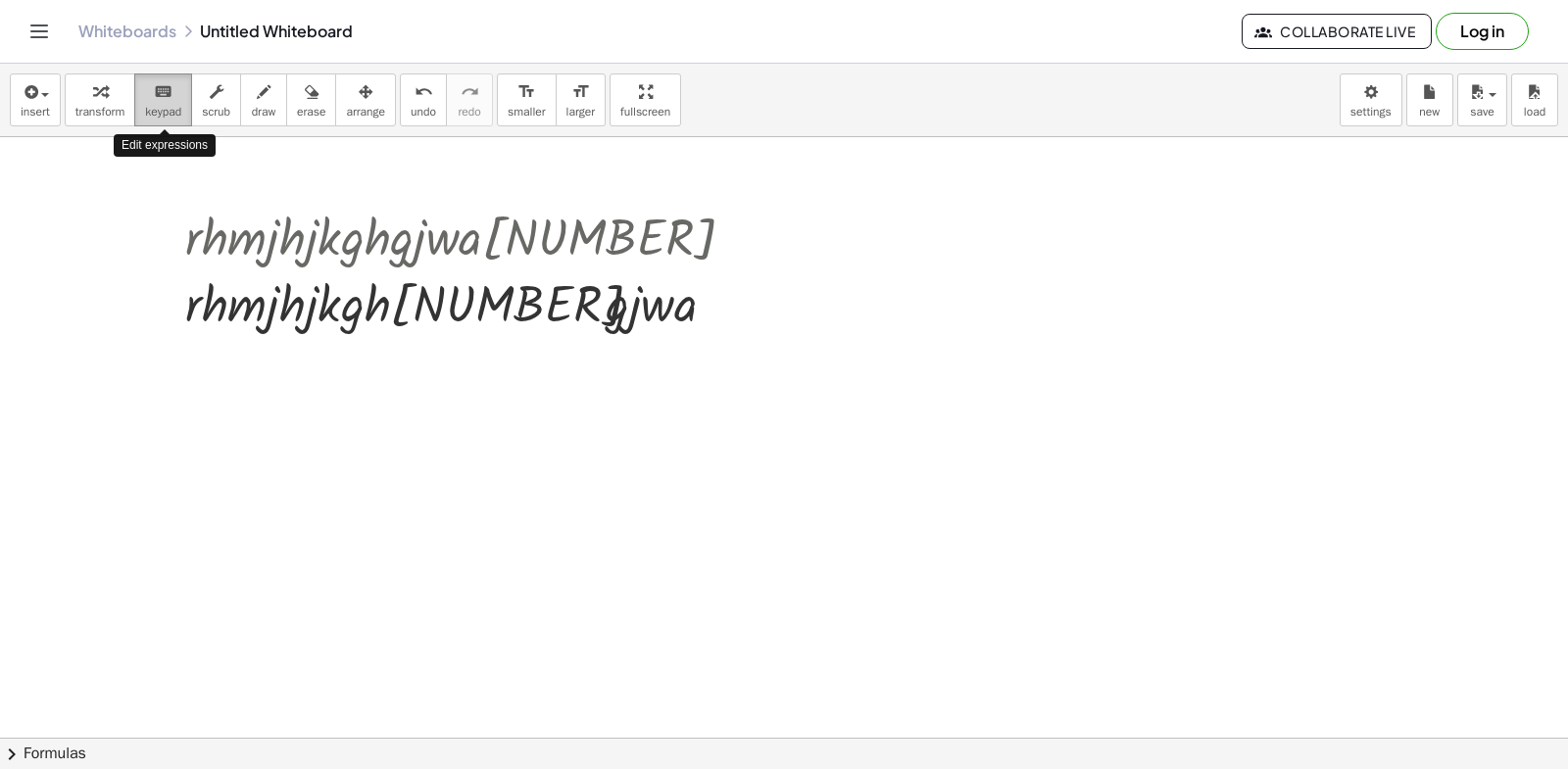 click on "keyboard" at bounding box center [163, 92] 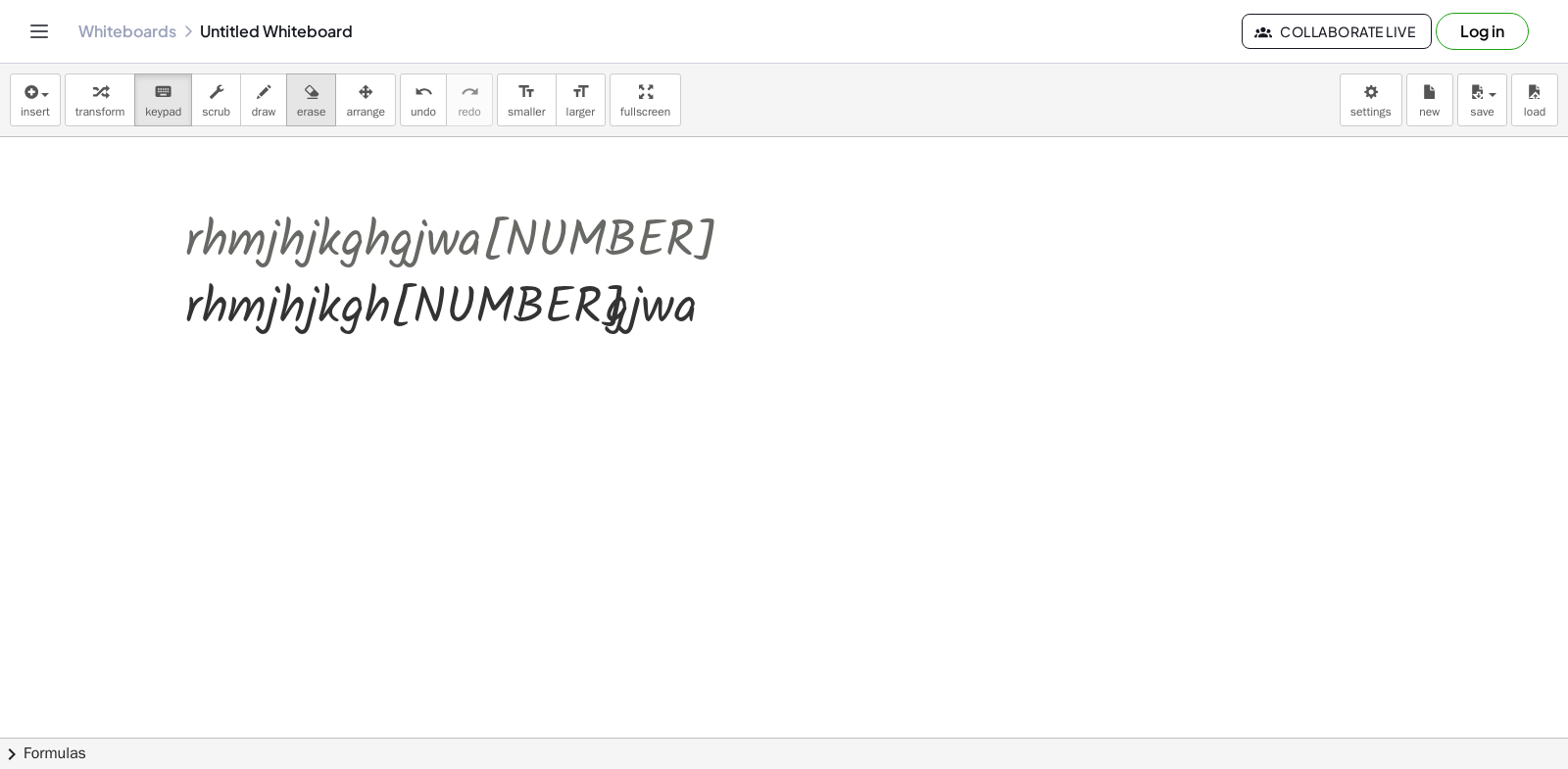 click on "erase" at bounding box center (311, 112) 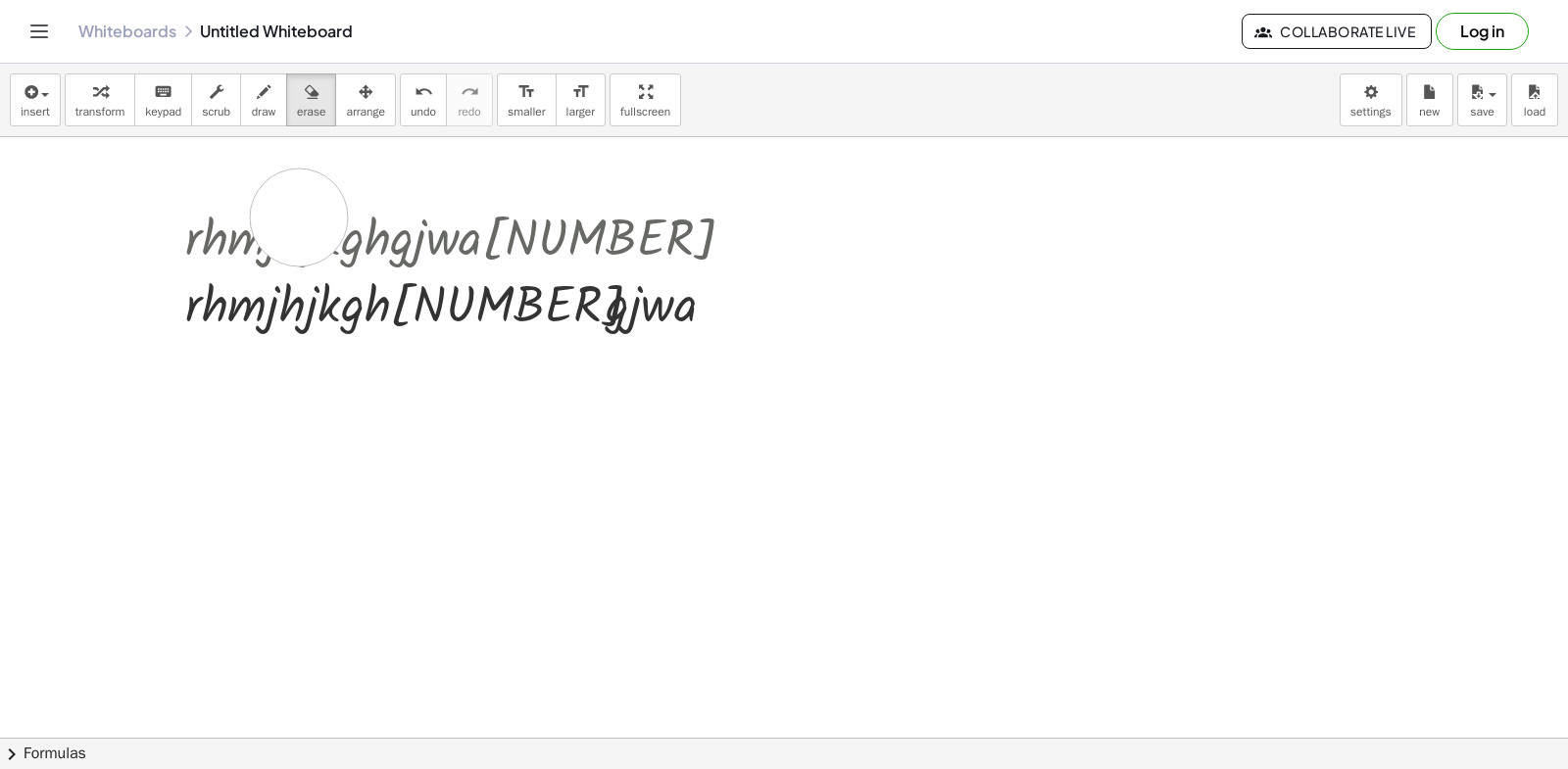 click at bounding box center [784, 763] 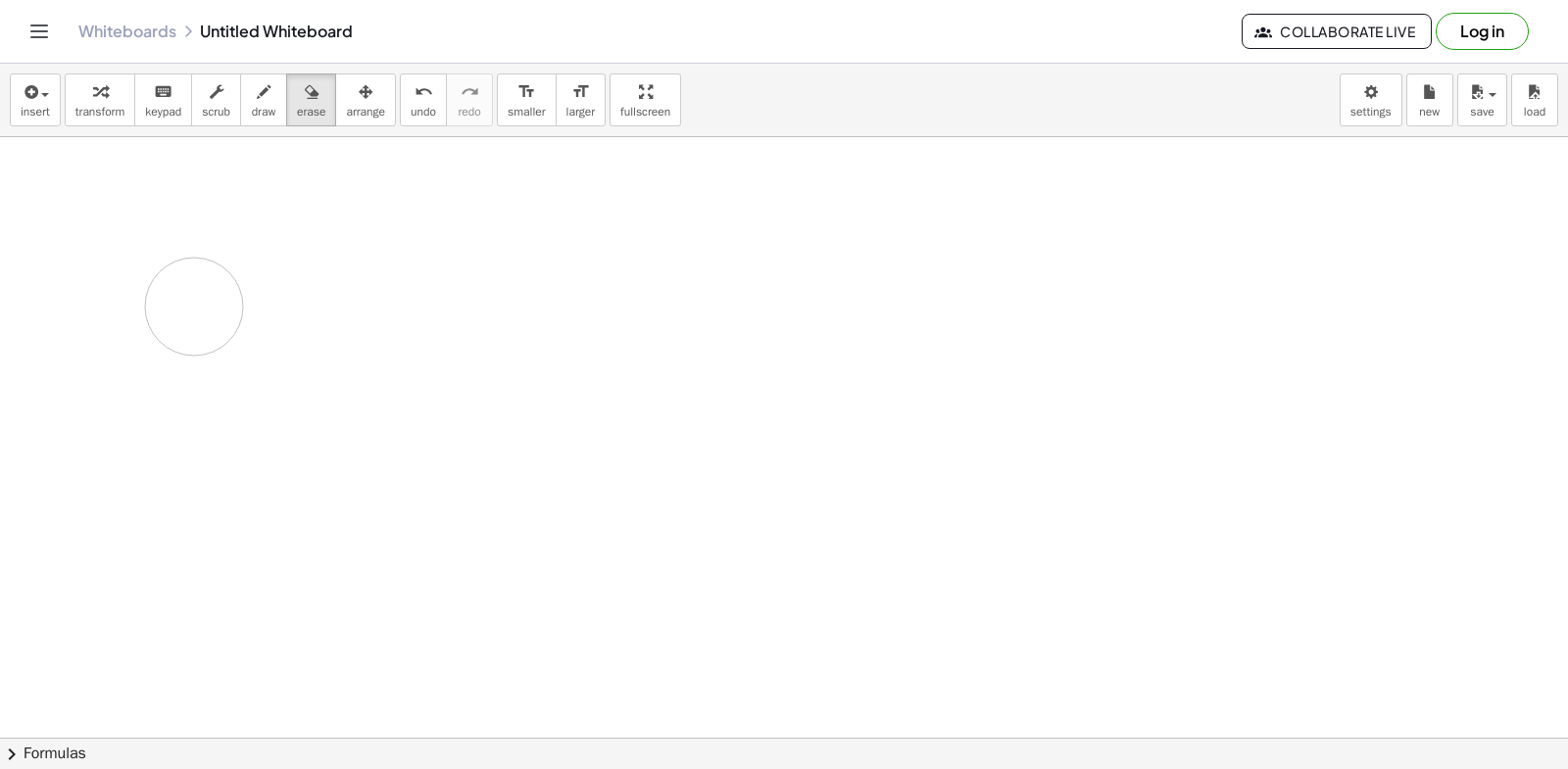drag, startPoint x: 306, startPoint y: 223, endPoint x: 630, endPoint y: 149, distance: 332.343 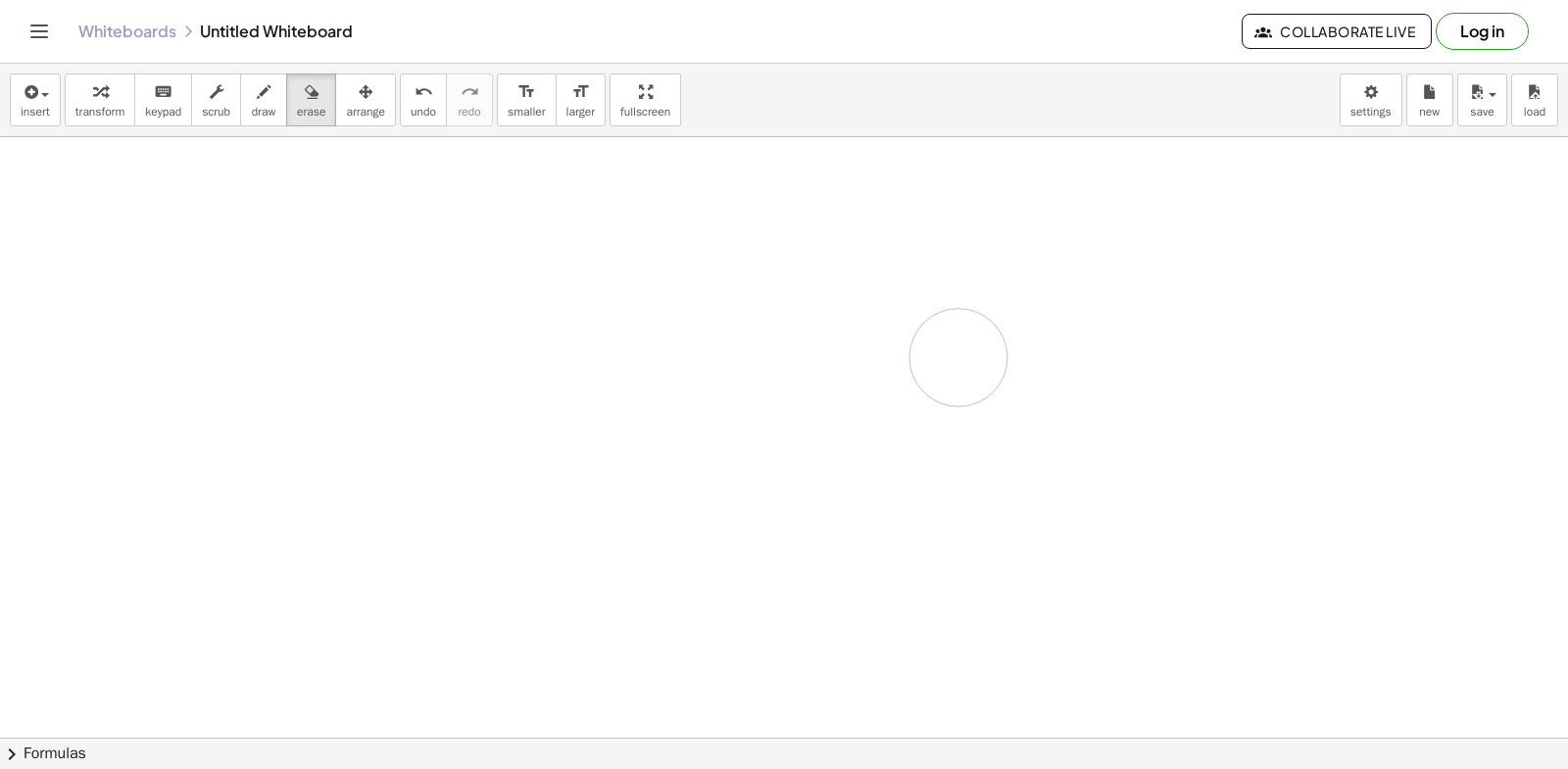 drag, startPoint x: 477, startPoint y: 277, endPoint x: 1026, endPoint y: 356, distance: 554.6548 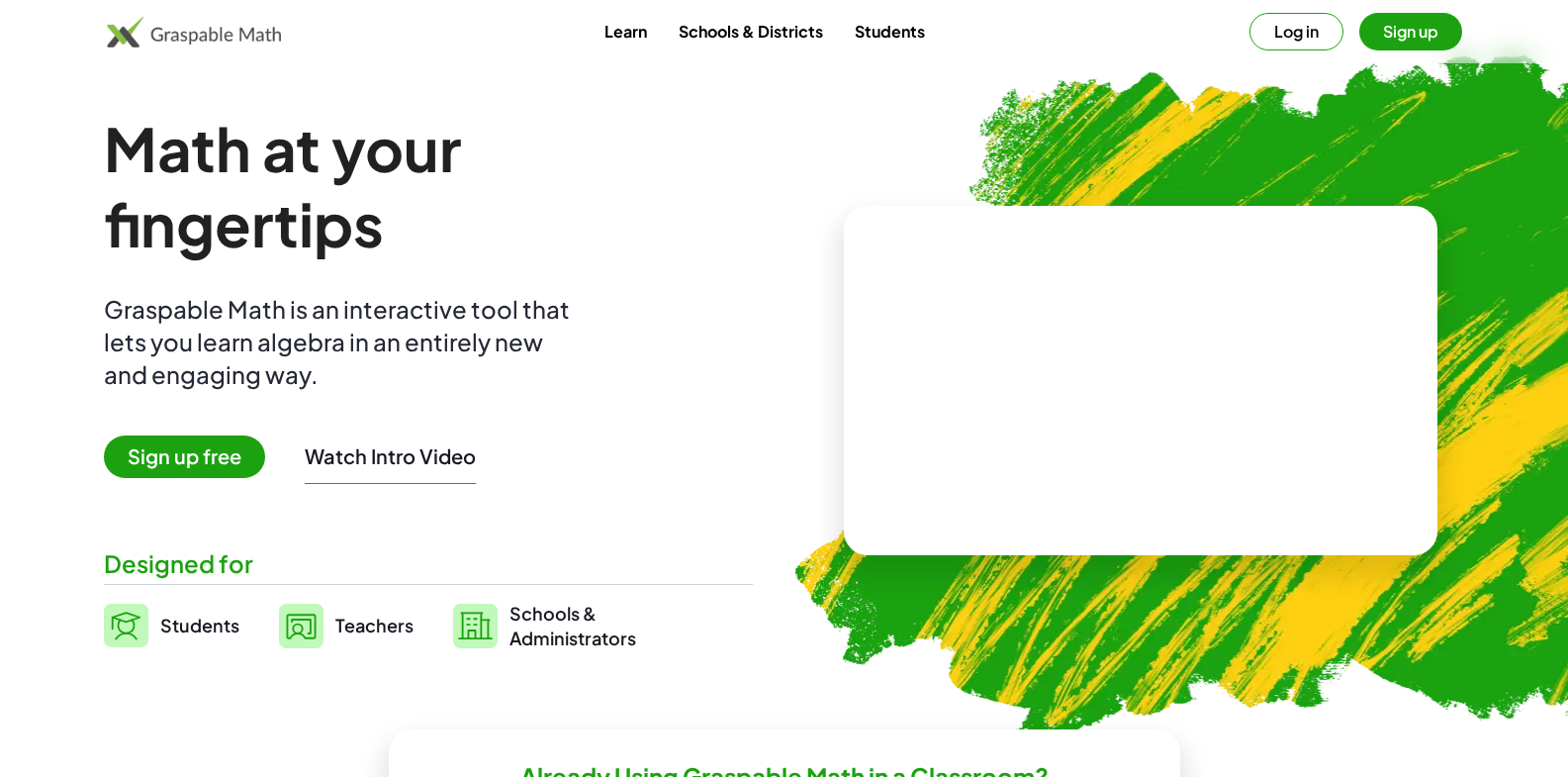 scroll, scrollTop: 0, scrollLeft: 0, axis: both 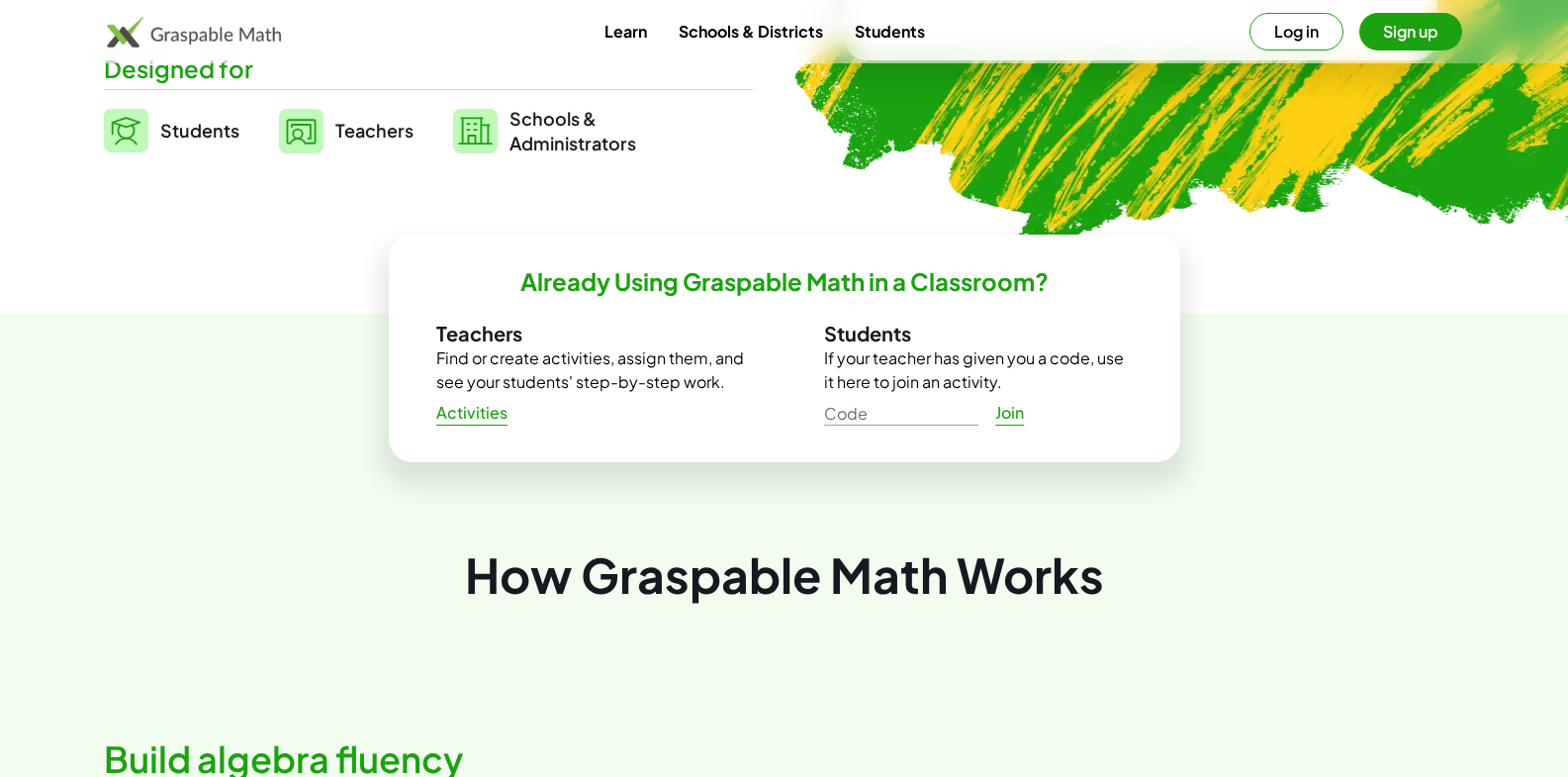 drag, startPoint x: 510, startPoint y: 441, endPoint x: 1035, endPoint y: 280, distance: 549.132 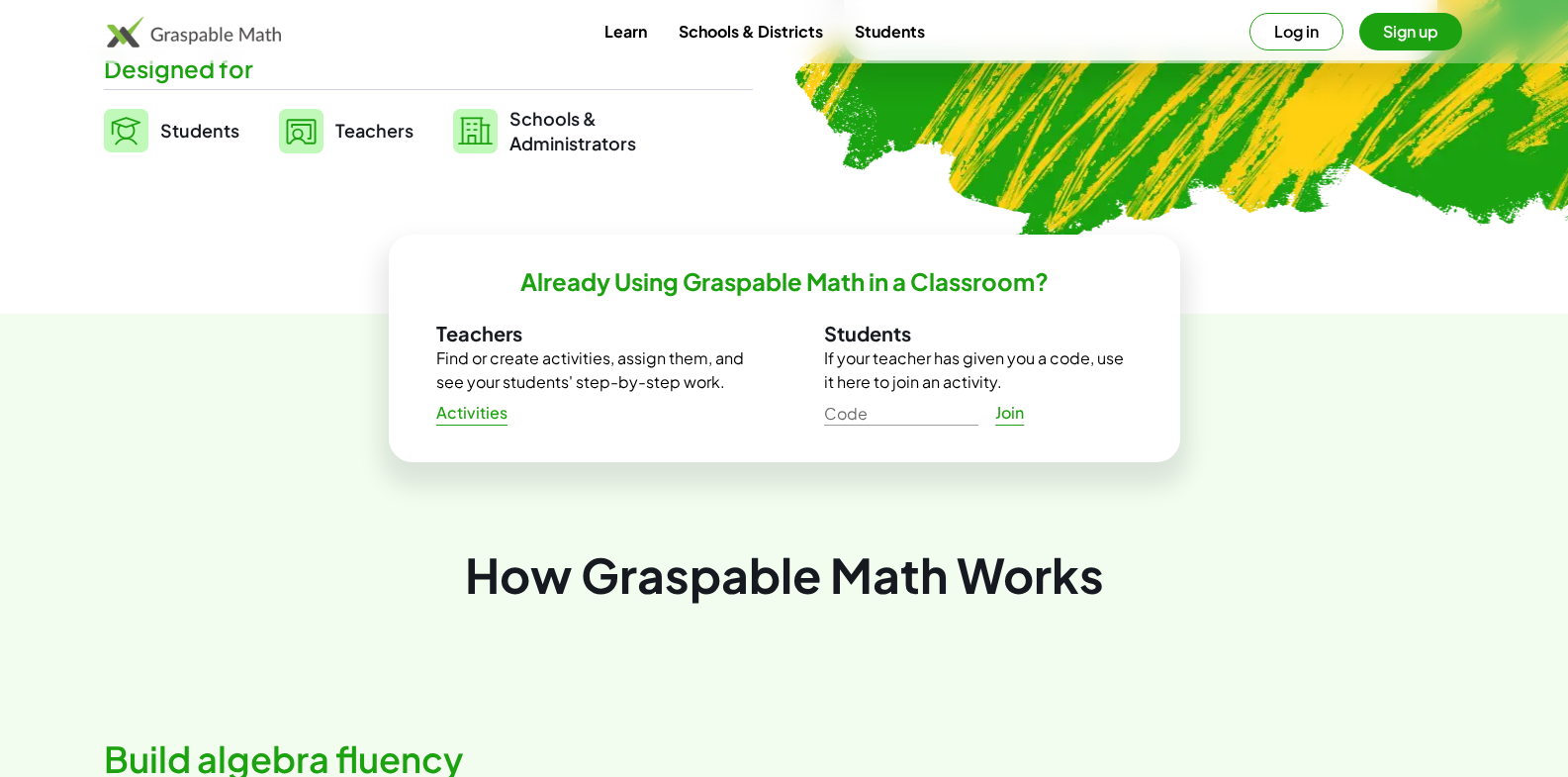 click on "If your teacher has given you a code, use it here to join an activity." at bounding box center [978, 370] 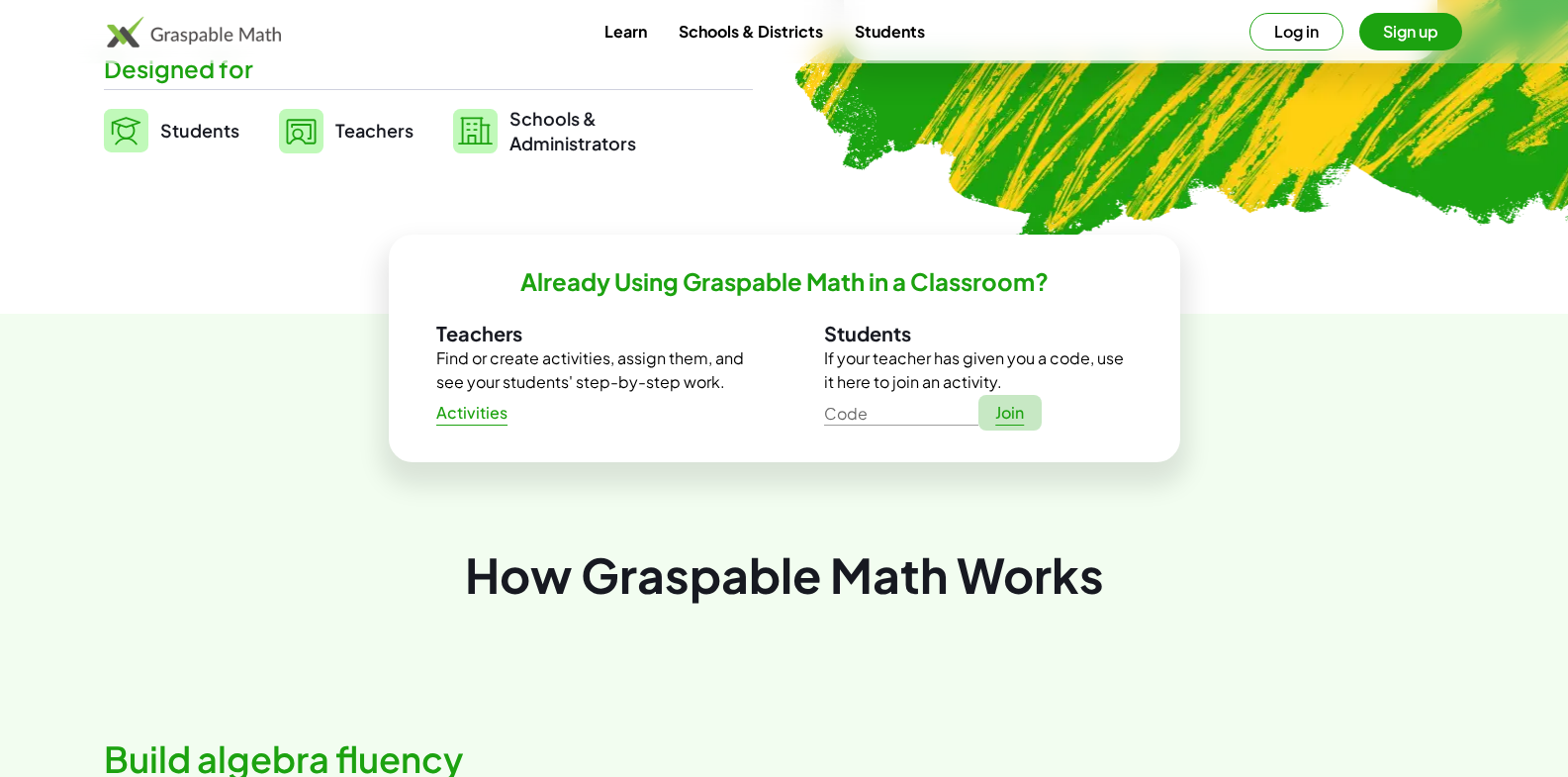 click on "Join" 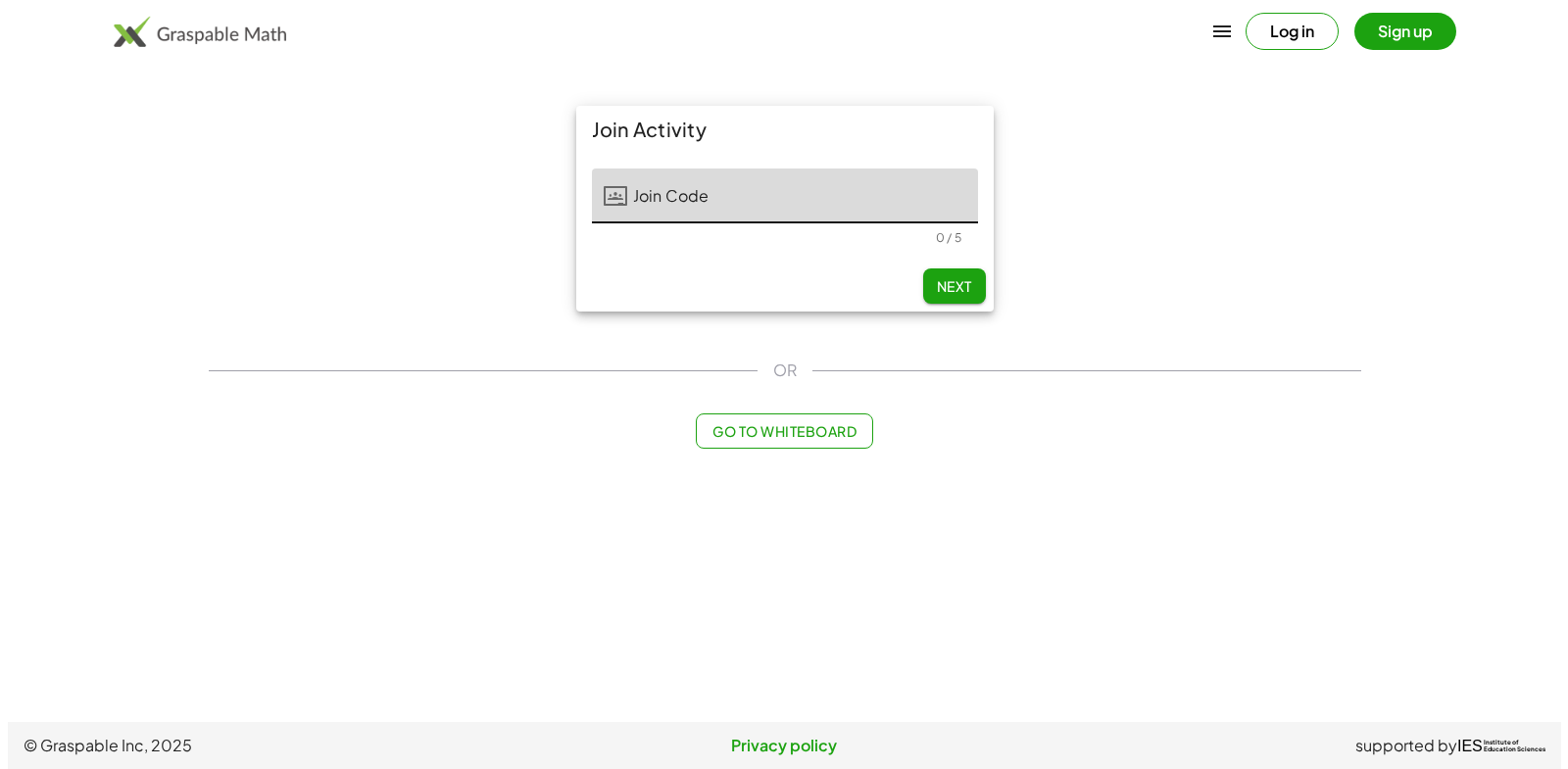 scroll, scrollTop: 0, scrollLeft: 0, axis: both 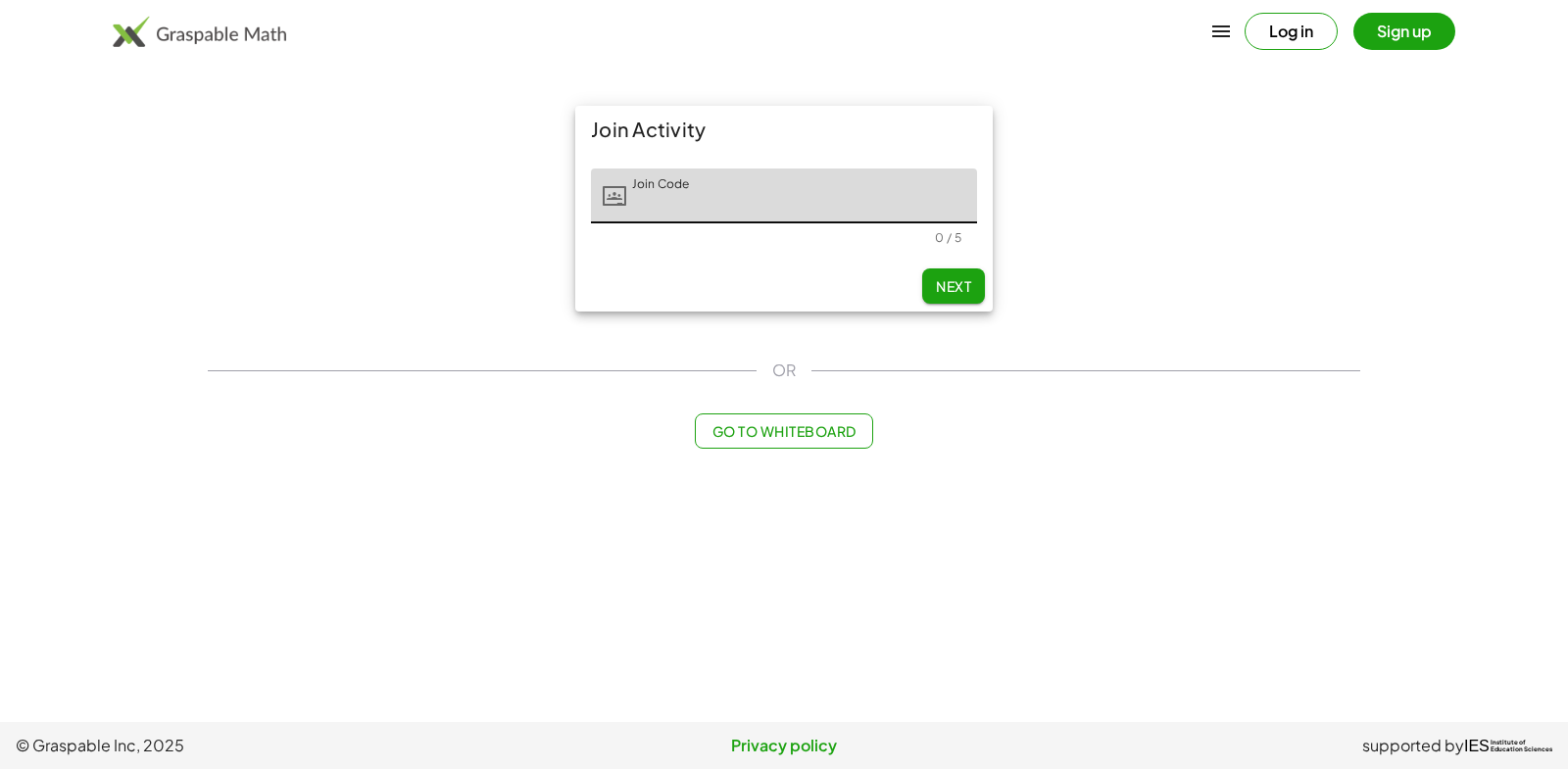 click on "Go to Whiteboard" 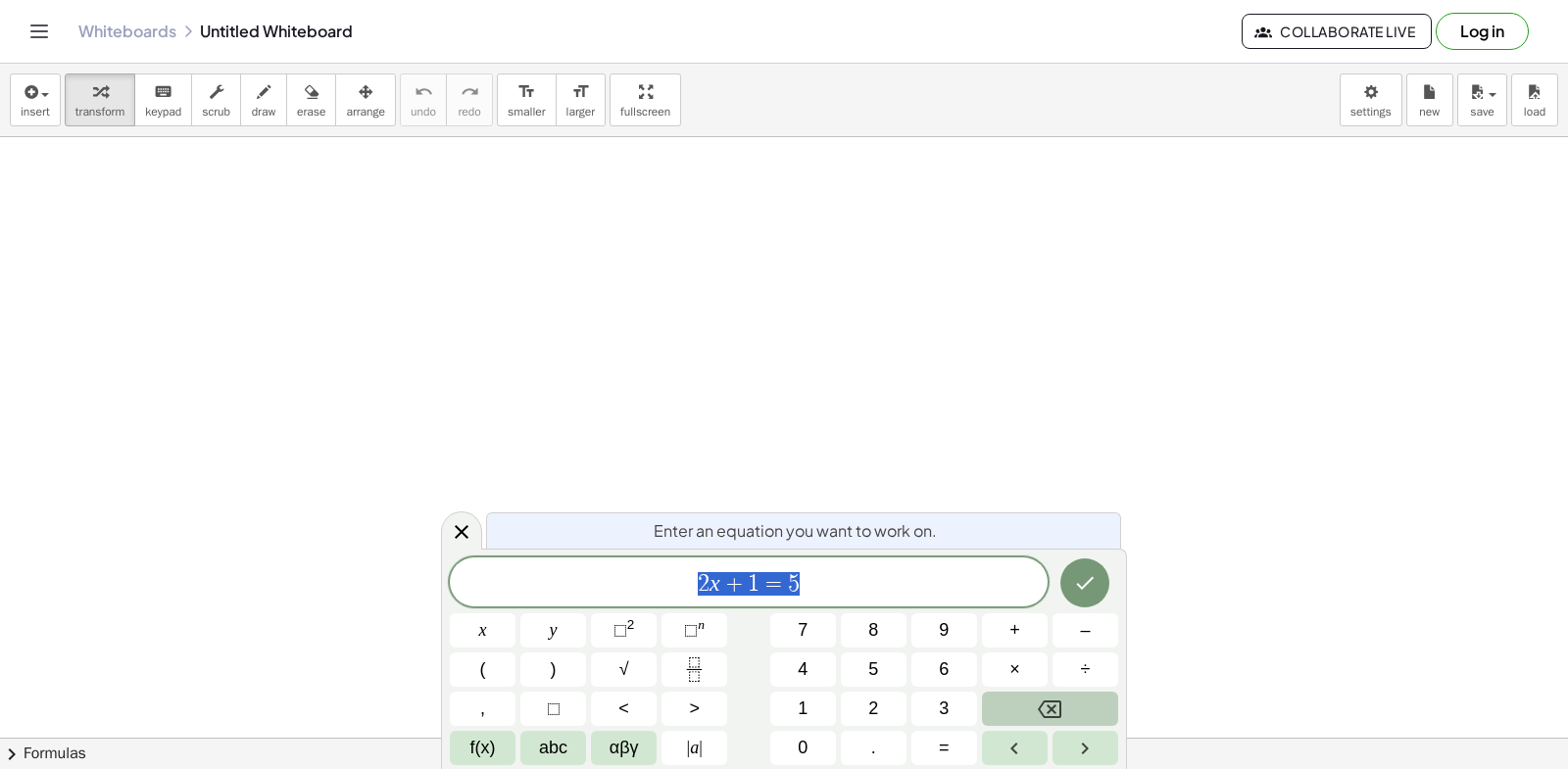click on "Graspable Math Activities Get Started Activity Bank Assigned Work Classes Whiteboards Reference v1.28.2 | Privacy policy © 2025 | Graspable, Inc. Whiteboards Untitled Whiteboard Collaborate Live  Log in    insert select one: Math Expression Function Text Youtube Video Graphing Geometry Geometry 3D transform keyboard keypad scrub draw erase arrange undo undo redo redo format_size smaller format_size larger fullscreen load   save new settings × chevron_right  Formulas
Drag one side of a formula onto a highlighted expression on the canvas to apply it.
Quadratic Formula
+ · a · x 2 + · b · x + c = 0
⇔
x = · ( − b ± 2 √ ( + b 2 − · 4 · a · c ) ) · 2 · a
+ x 2 + · p · x + q = 0
⇔
x = −" at bounding box center [784, 384] 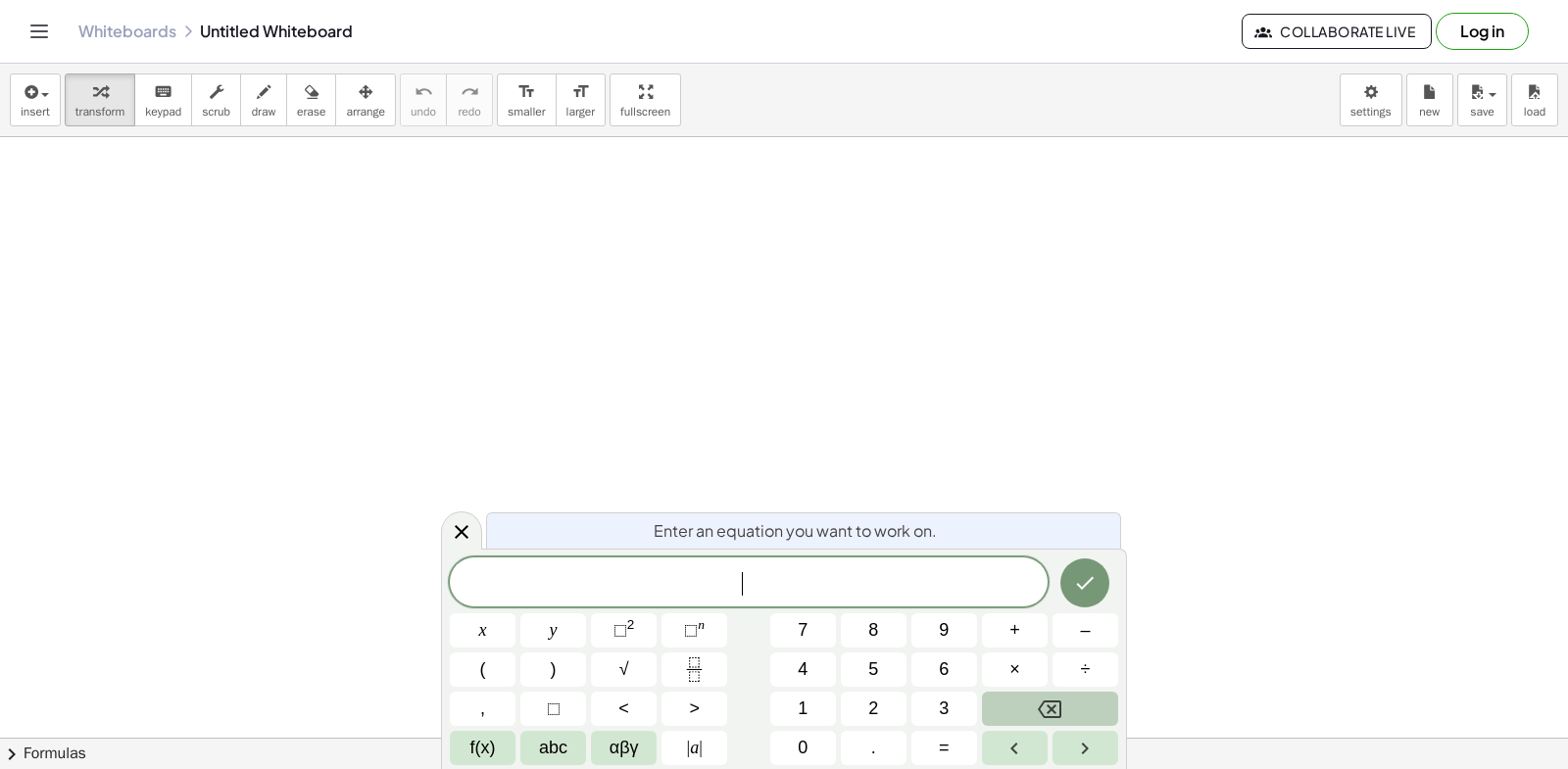 click at bounding box center (1050, 708) 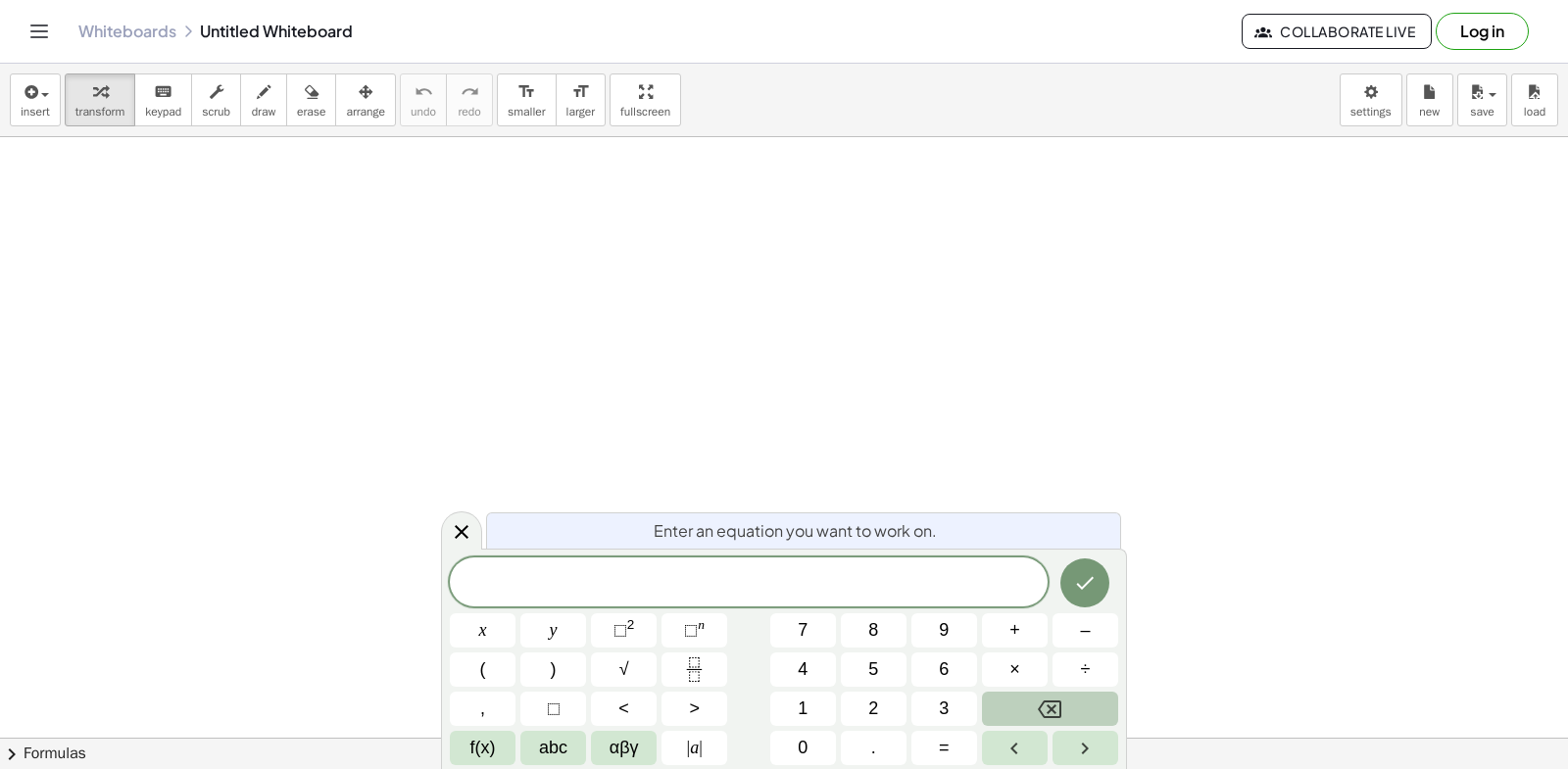 click at bounding box center [1050, 708] 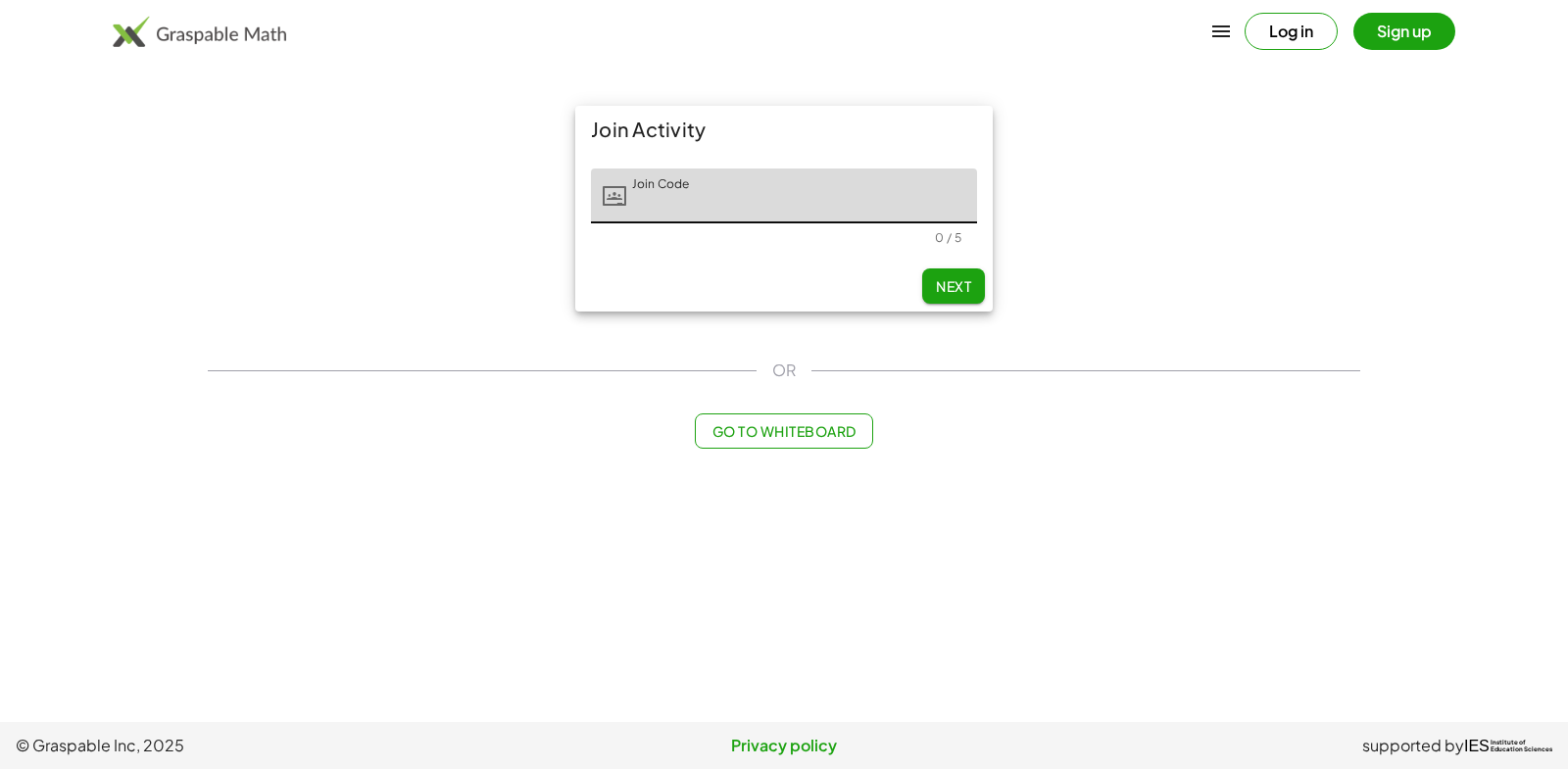 click on "Go to Whiteboard" 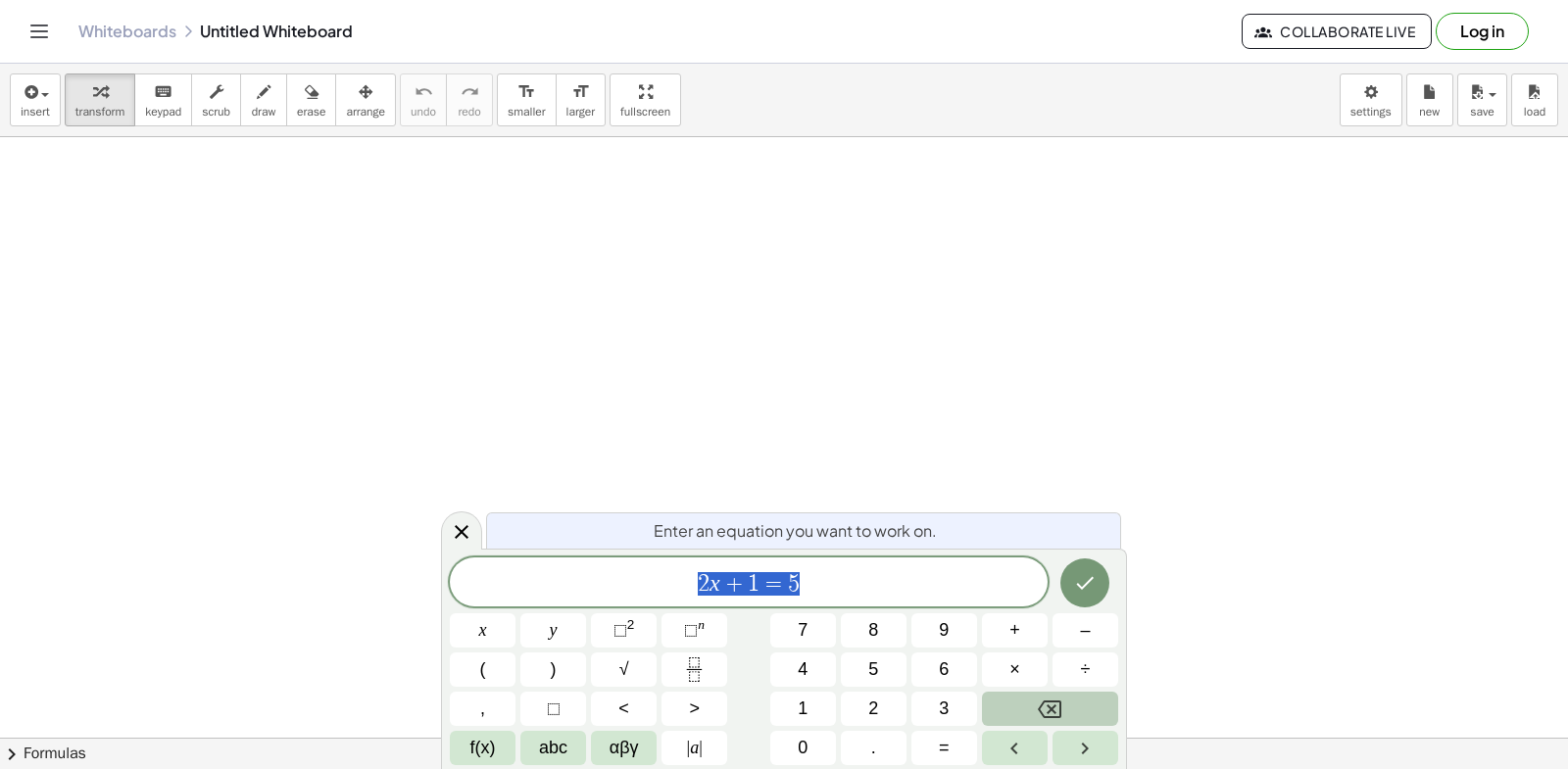 click at bounding box center [1050, 708] 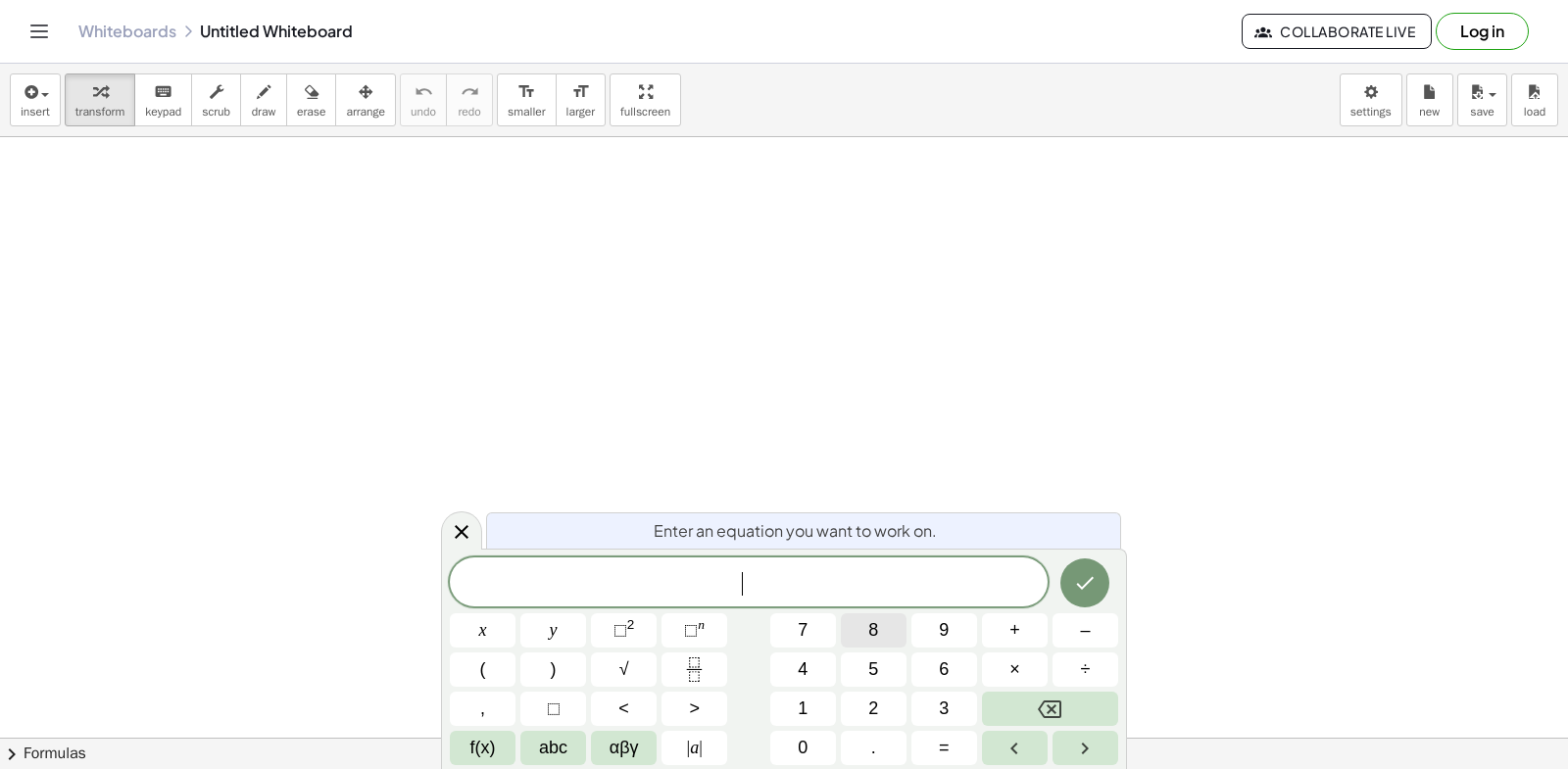 click on "Graspable Math Activities Get Started Activity Bank Assigned Work Classes Whiteboards Reference v1.28.2 | Privacy policy © 2025 | Graspable, Inc. Whiteboards Untitled Whiteboard Collaborate Live  Log in    insert select one: Math Expression Function Text Youtube Video Graphing Geometry Geometry 3D transform keyboard keypad scrub draw erase arrange undo undo redo redo format_size smaller format_size larger fullscreen load   save new settings × chevron_right  Formulas
Drag one side of a formula onto a highlighted expression on the canvas to apply it.
Quadratic Formula
+ · a · x 2 + · b · x + c = 0
⇔
x = · ( − b ± 2 √ ( + b 2 − · 4 · a · c ) ) · 2 · a
+ x 2 + · p · x + q = 0
⇔
x = − ·" at bounding box center (784, 384) 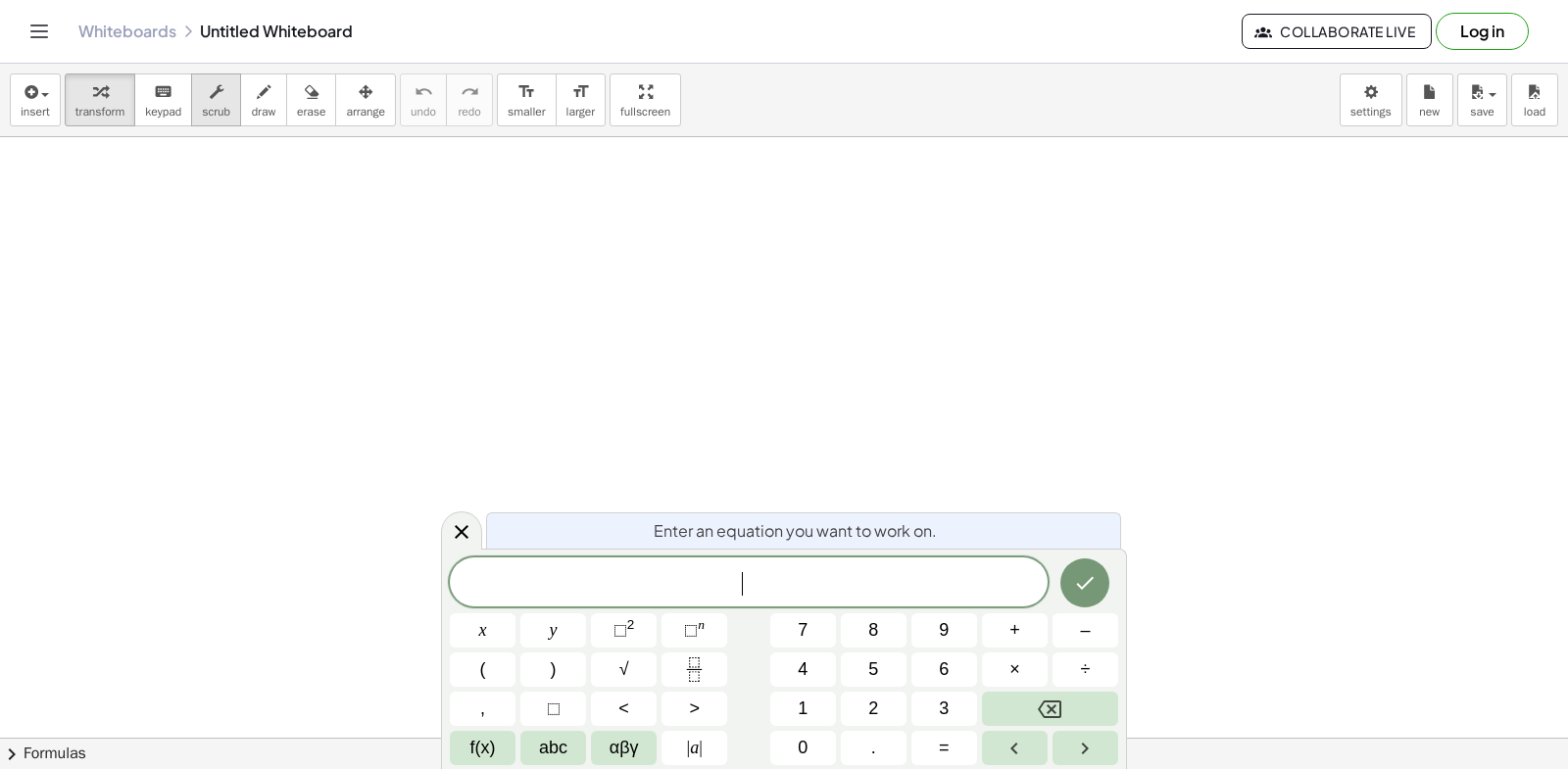 click at bounding box center (216, 91) 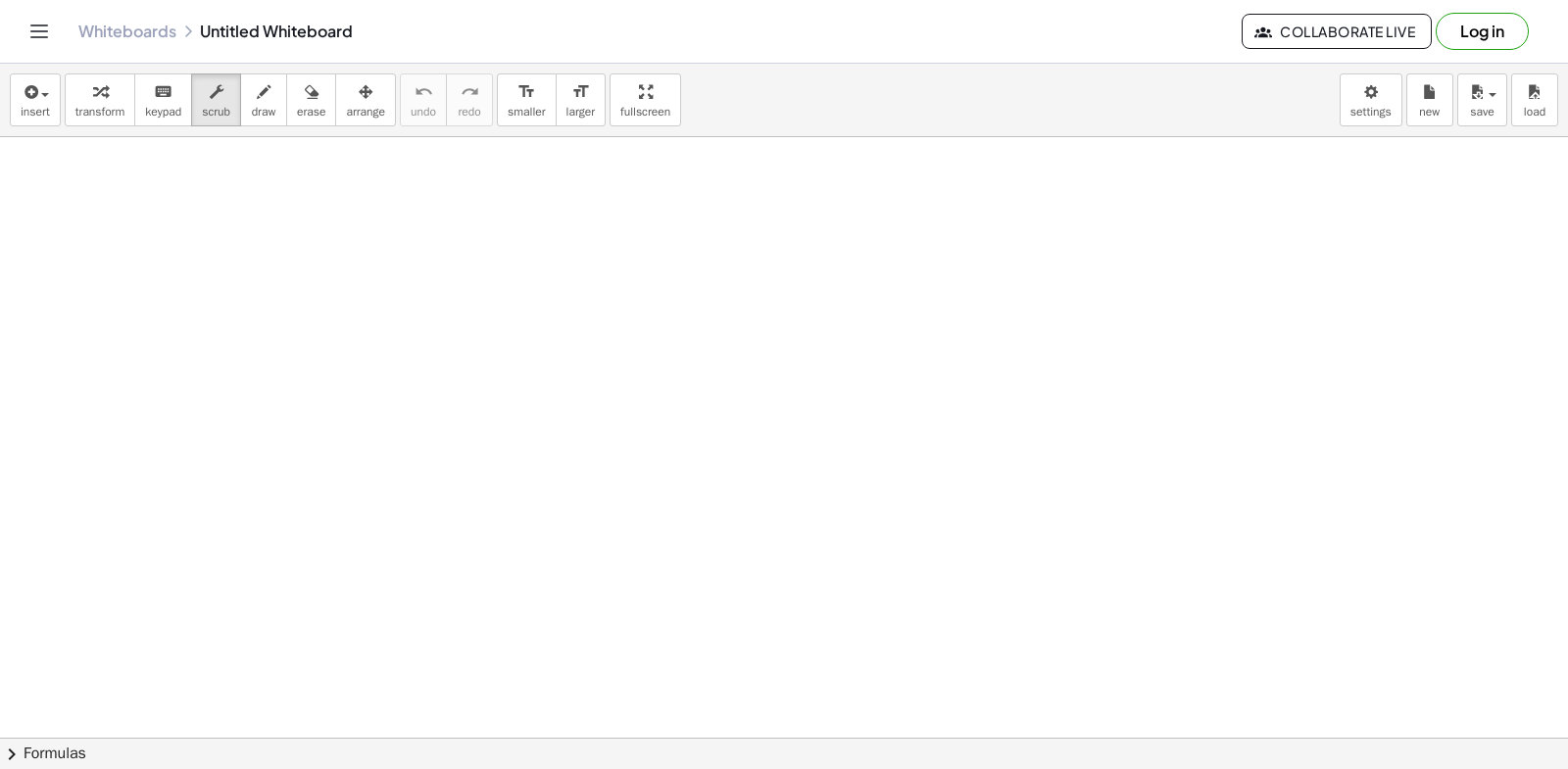 click at bounding box center [784, 738] 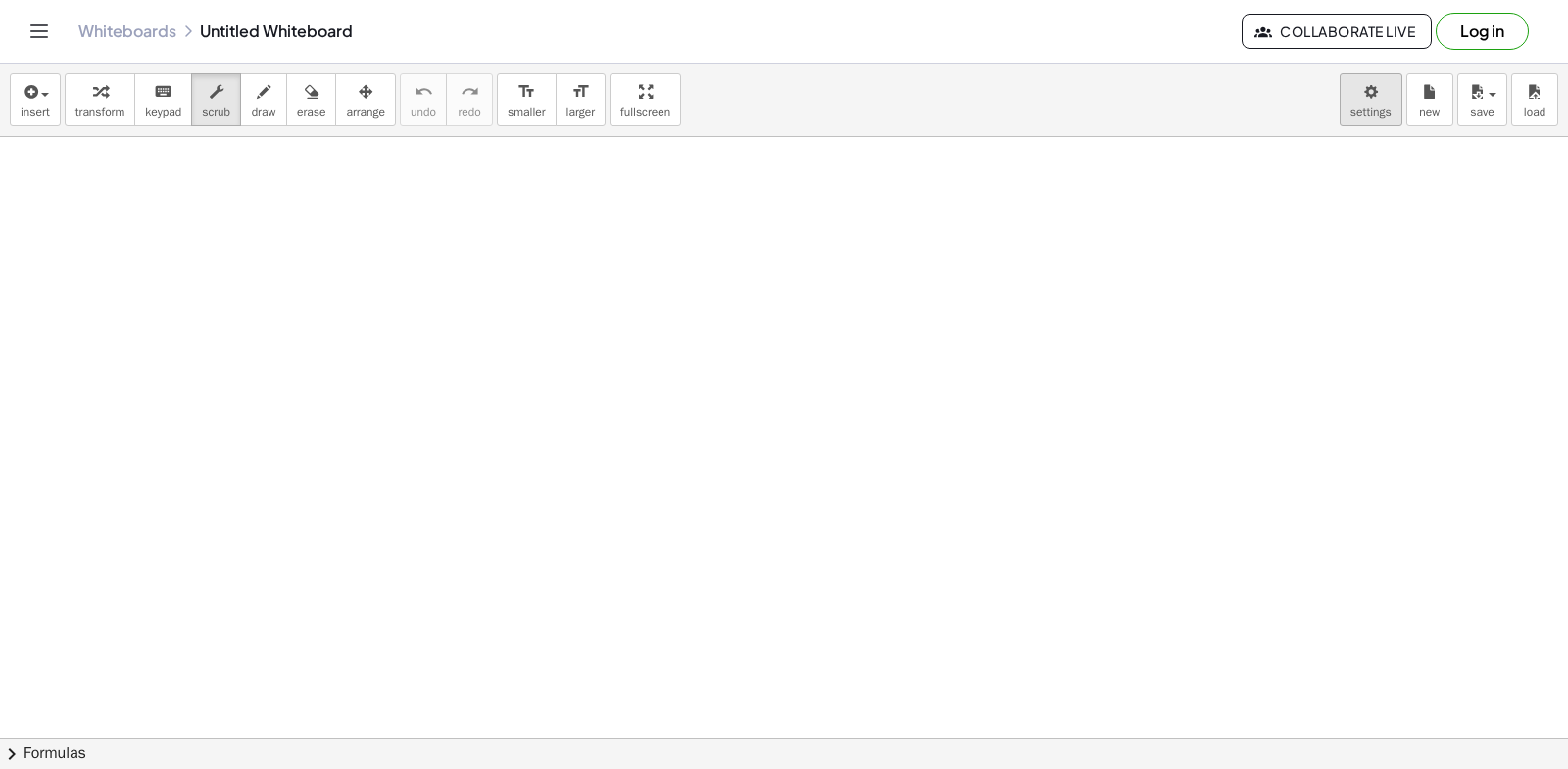 click on "Graspable Math Activities Get Started Activity Bank Assigned Work Classes Whiteboards Reference v1.28.2 | Privacy policy © 2025 | Graspable, Inc. Whiteboards Untitled Whiteboard Collaborate Live  Log in    insert select one: Math Expression Function Text Youtube Video Graphing Geometry Geometry 3D transform keyboard keypad scrub draw erase arrange undo undo redo redo format_size smaller format_size larger fullscreen load   save new settings × chevron_right  Formulas
Drag one side of a formula onto a highlighted expression on the canvas to apply it.
Quadratic Formula
+ · a · x 2 + · b · x + c = 0
⇔
x = · ( − b ± 2 √ ( + b 2 − · 4 · a · c ) ) · 2 · a
+ x 2 + · p · x + q = 0
⇔
x = − ·" at bounding box center [784, 384] 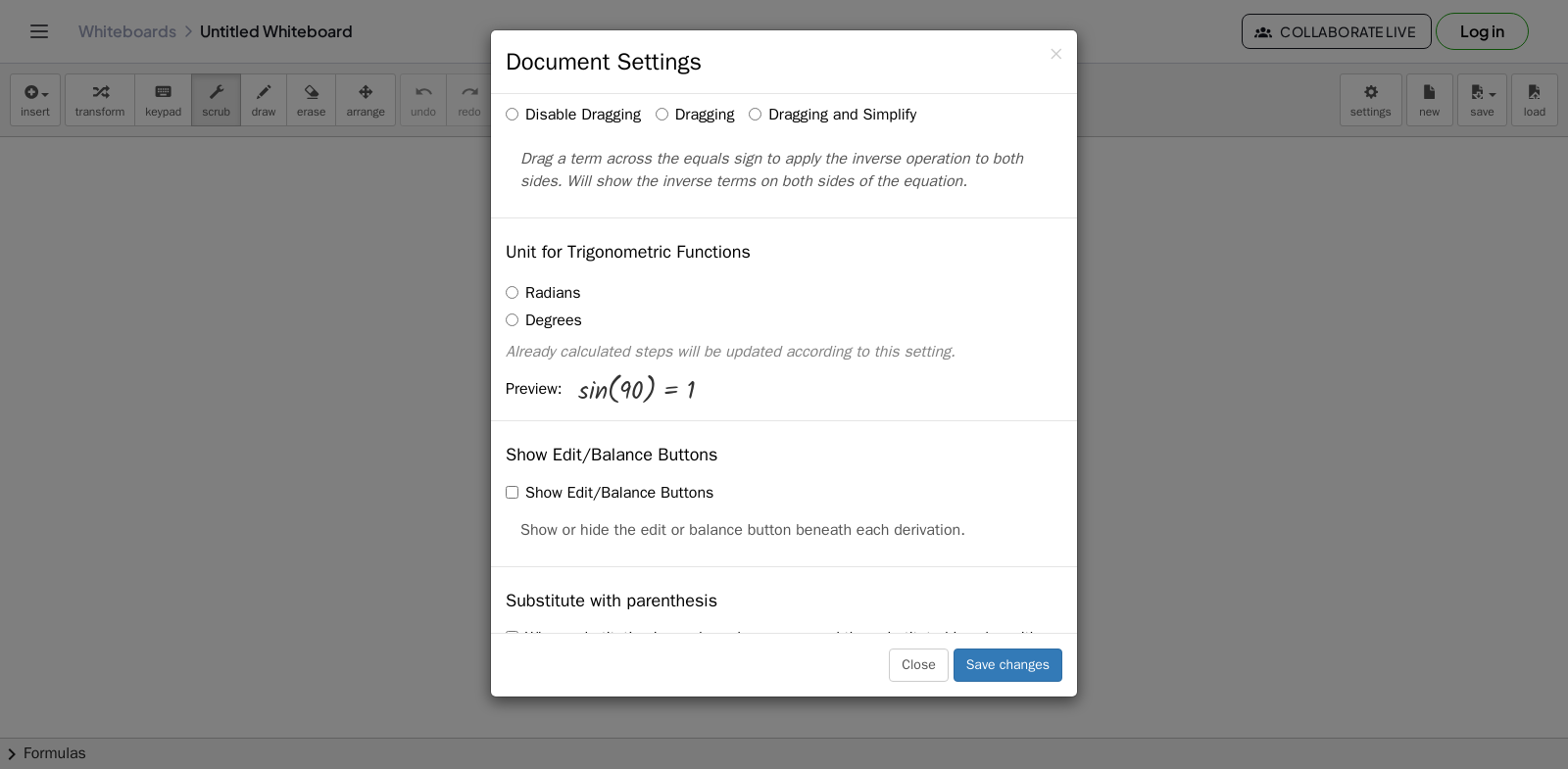 scroll, scrollTop: 0, scrollLeft: 0, axis: both 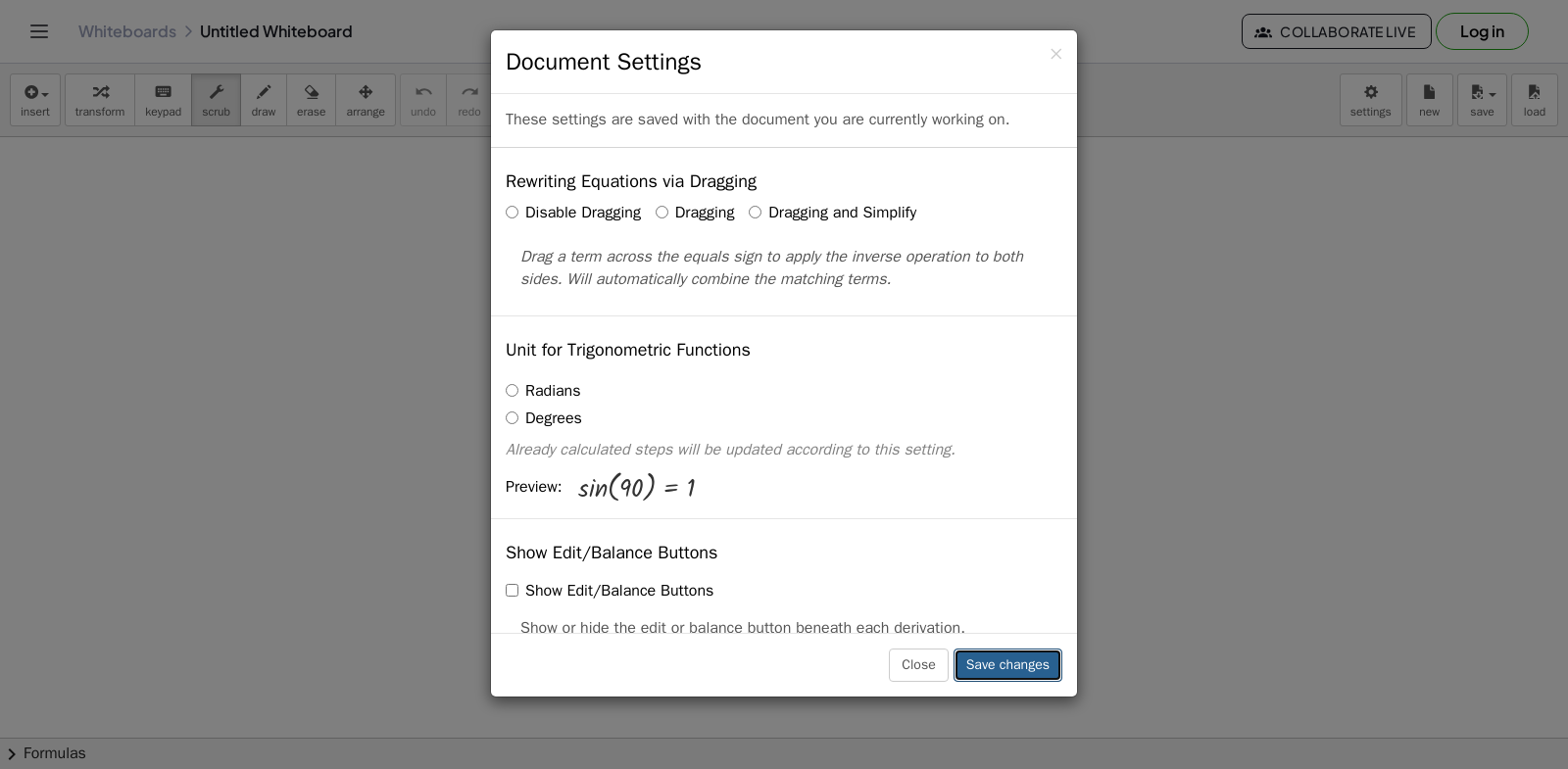 click on "Save changes" at bounding box center [1007, 665] 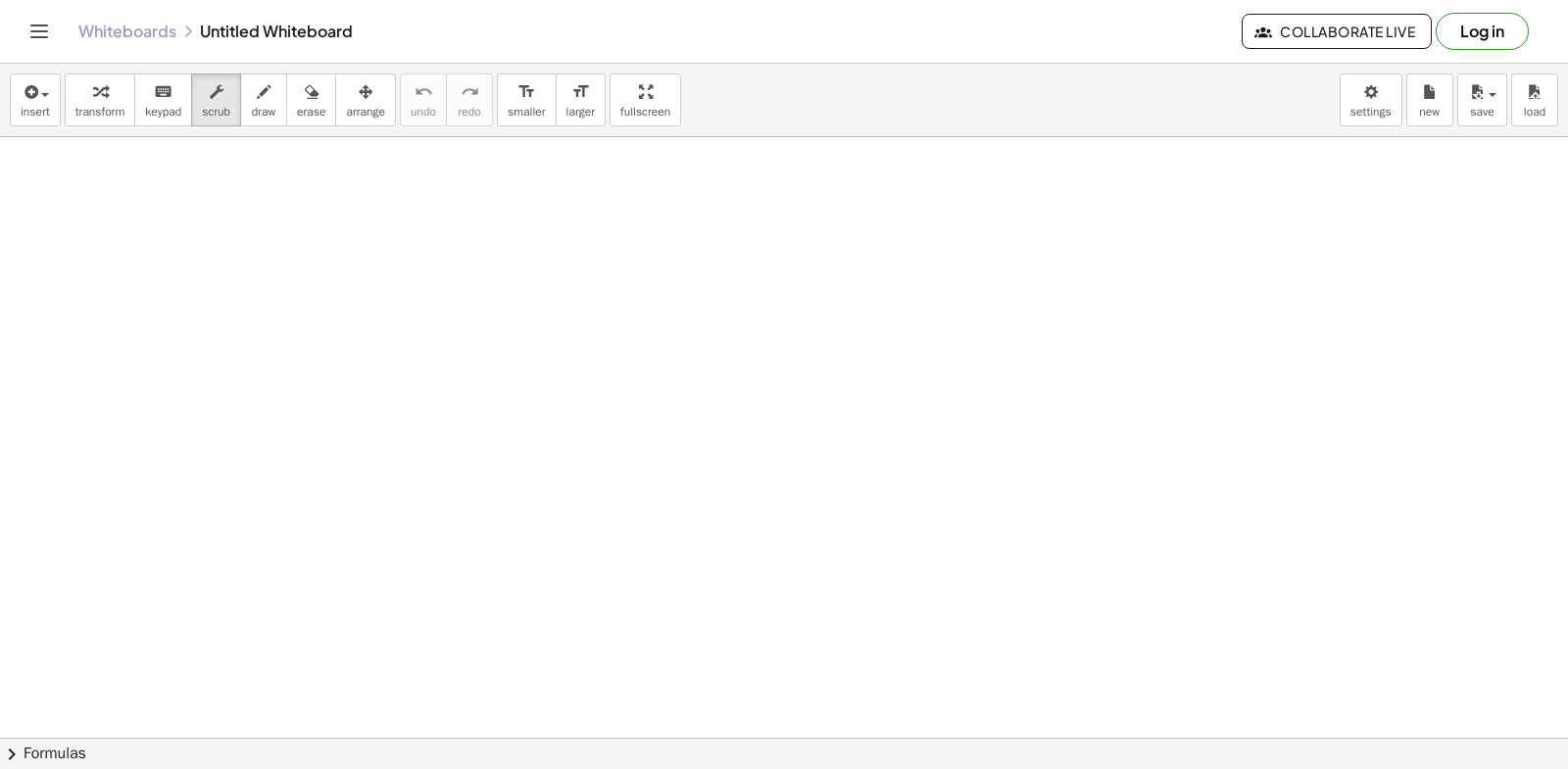 drag, startPoint x: 385, startPoint y: 331, endPoint x: 480, endPoint y: 635, distance: 318.498 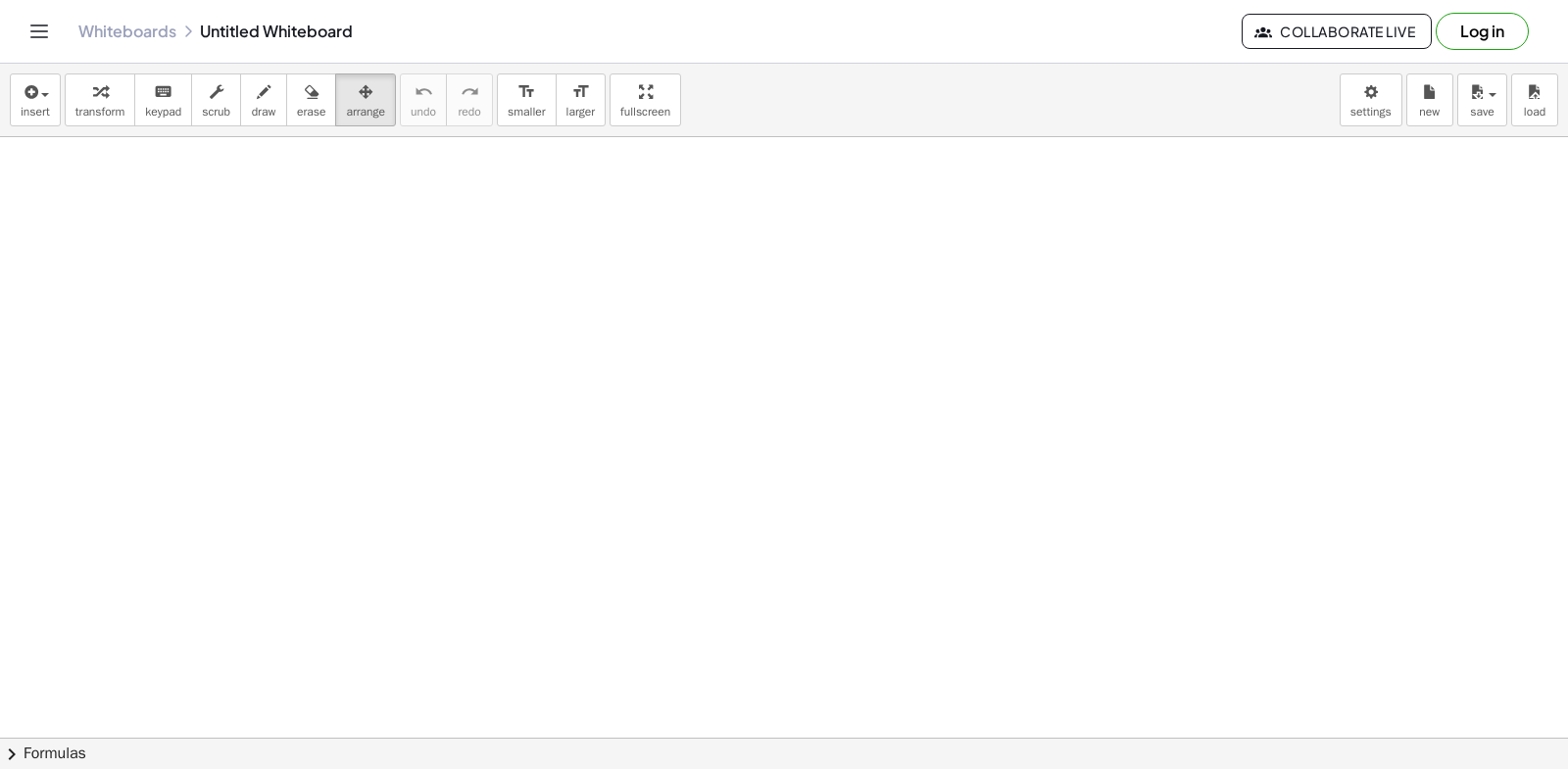 scroll, scrollTop: 0, scrollLeft: 0, axis: both 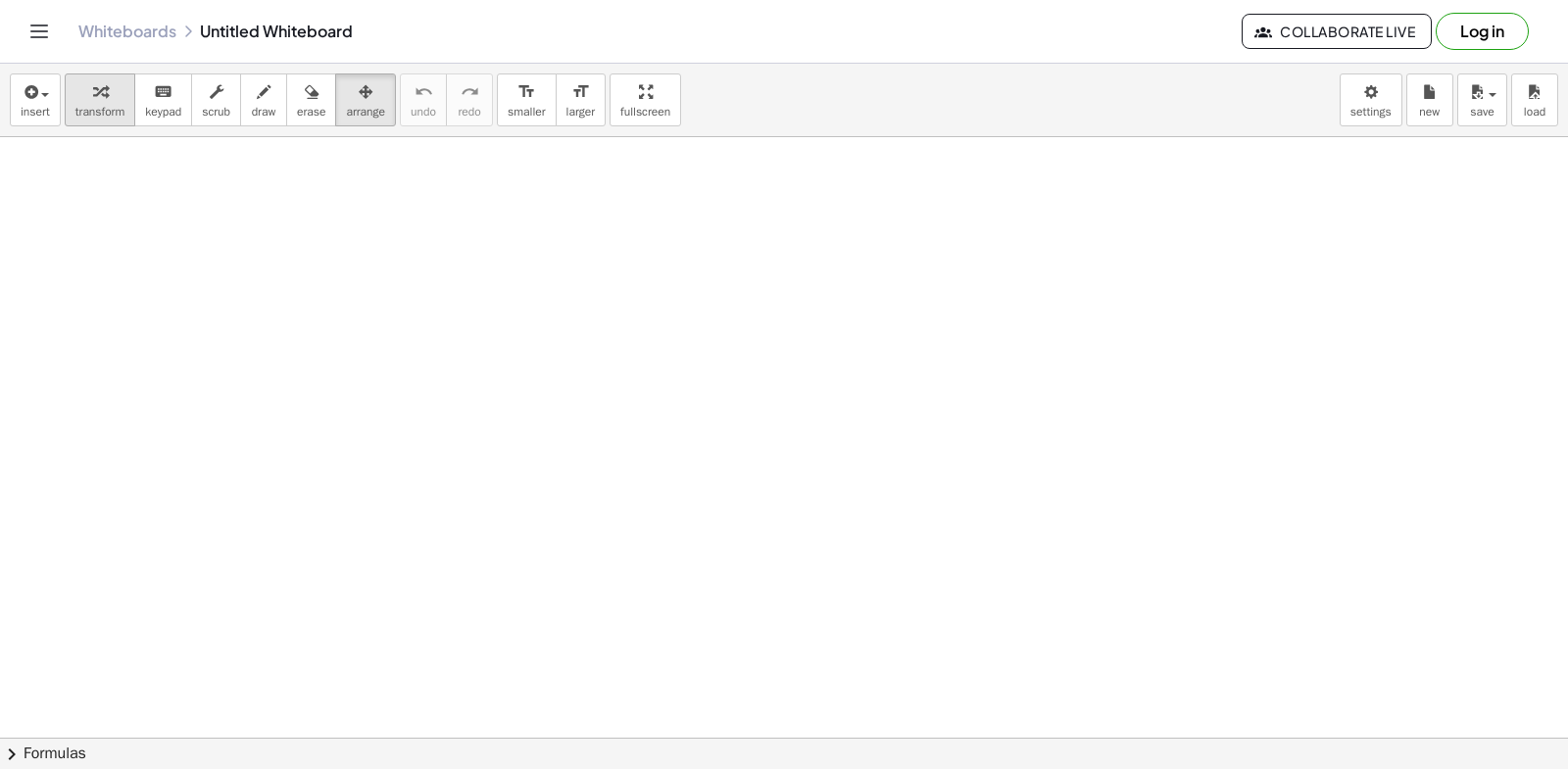 drag, startPoint x: 88, startPoint y: 91, endPoint x: 117, endPoint y: 111, distance: 35.22783 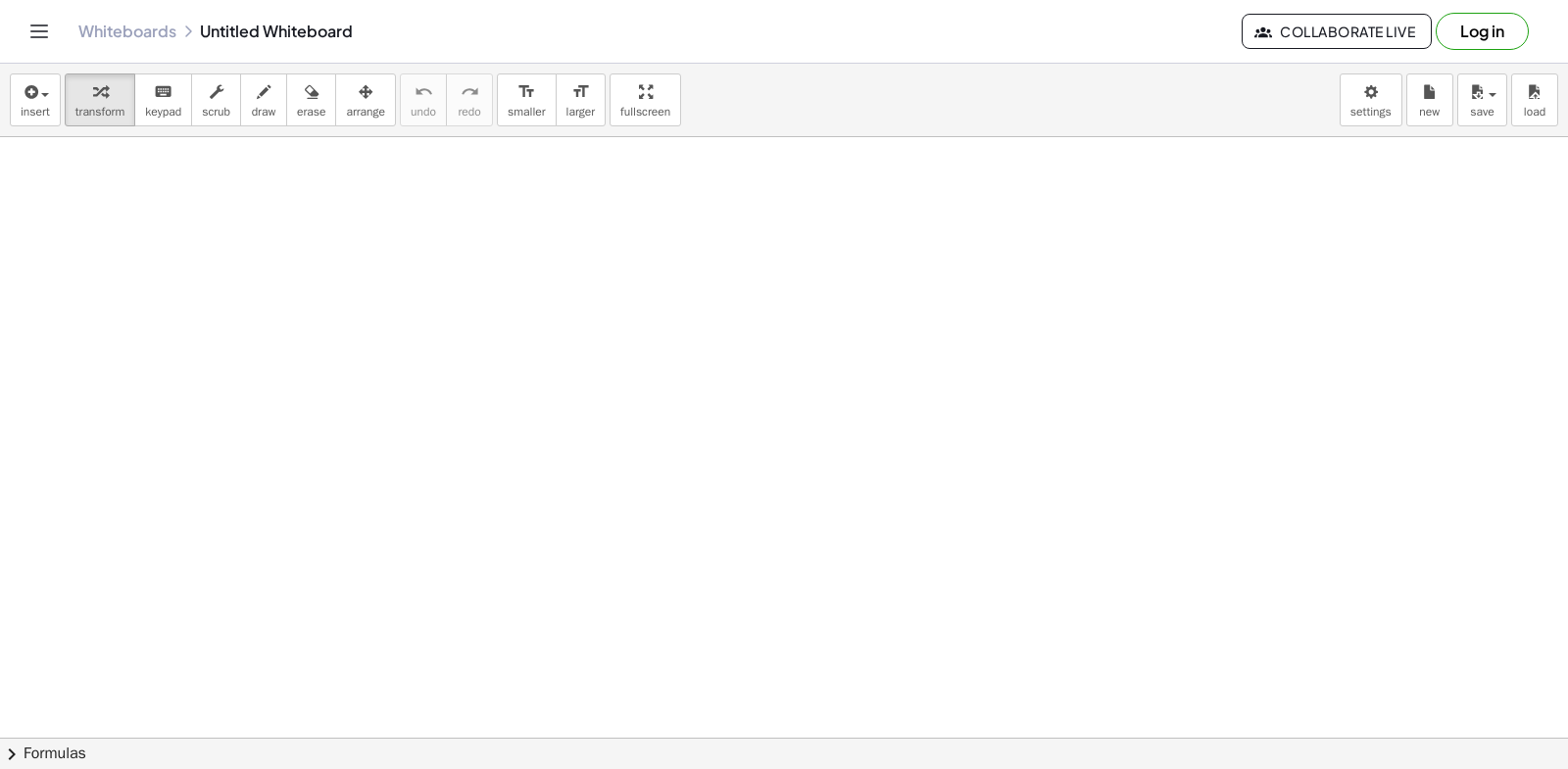 click at bounding box center (784, 738) 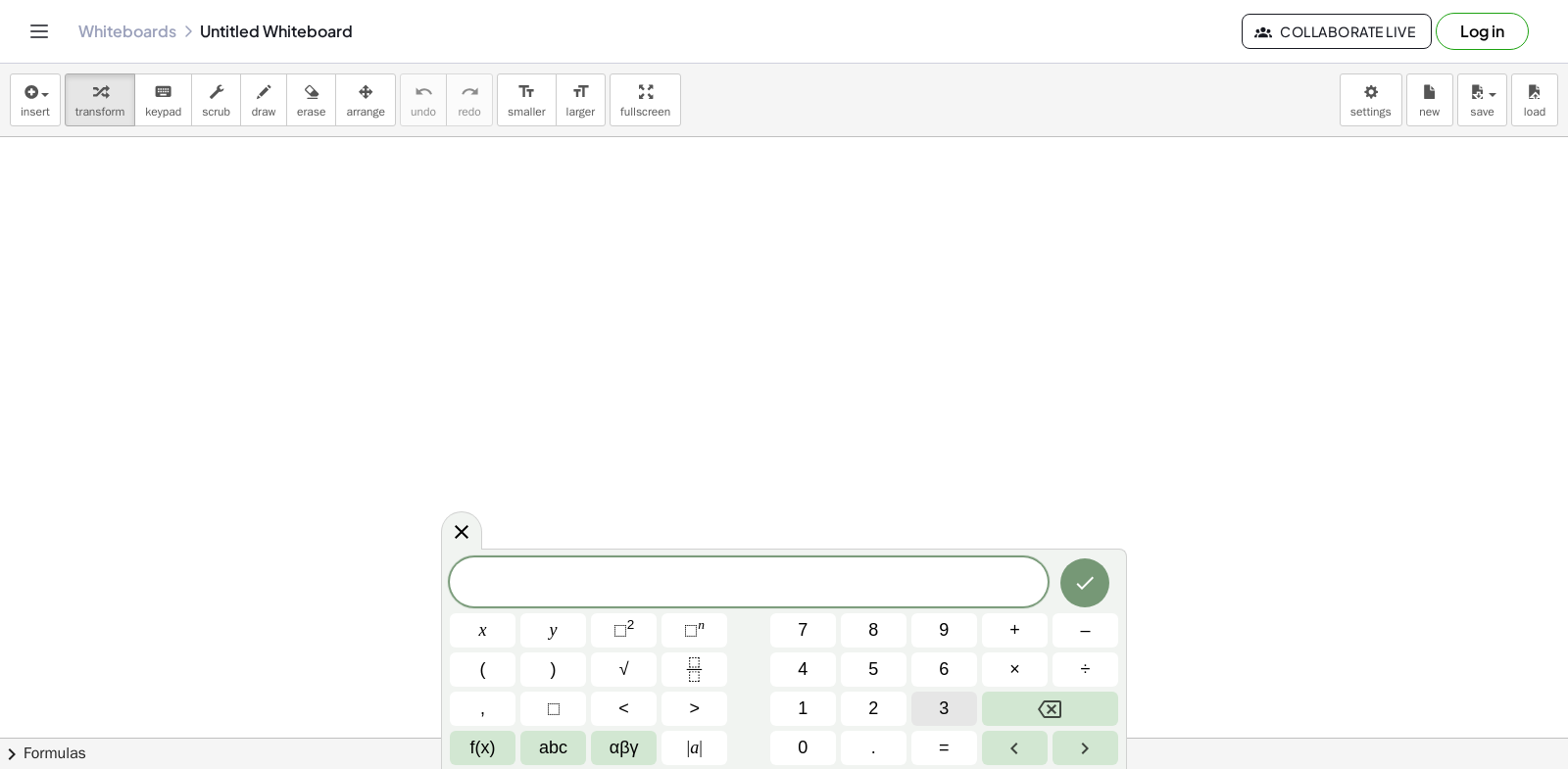 click on "​ x y ⬚ 2 ⬚ n 7 8 9 + – ( ) √ 4 5 6 × ÷ , ⬚ < > 1 2 3 f(x) abc αβγ | a | 0 . =" at bounding box center (784, 661) 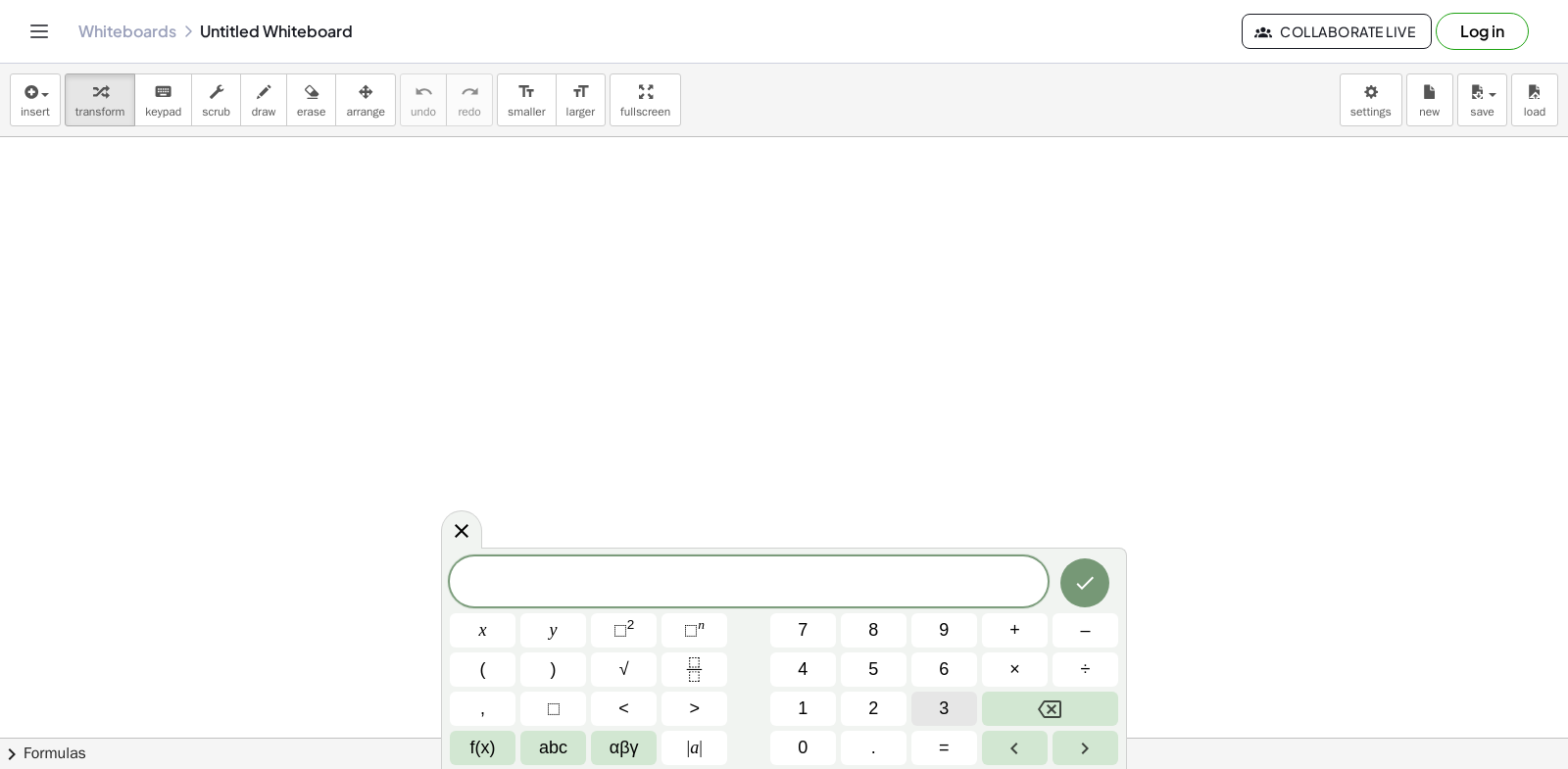 click on "3" at bounding box center (944, 708) 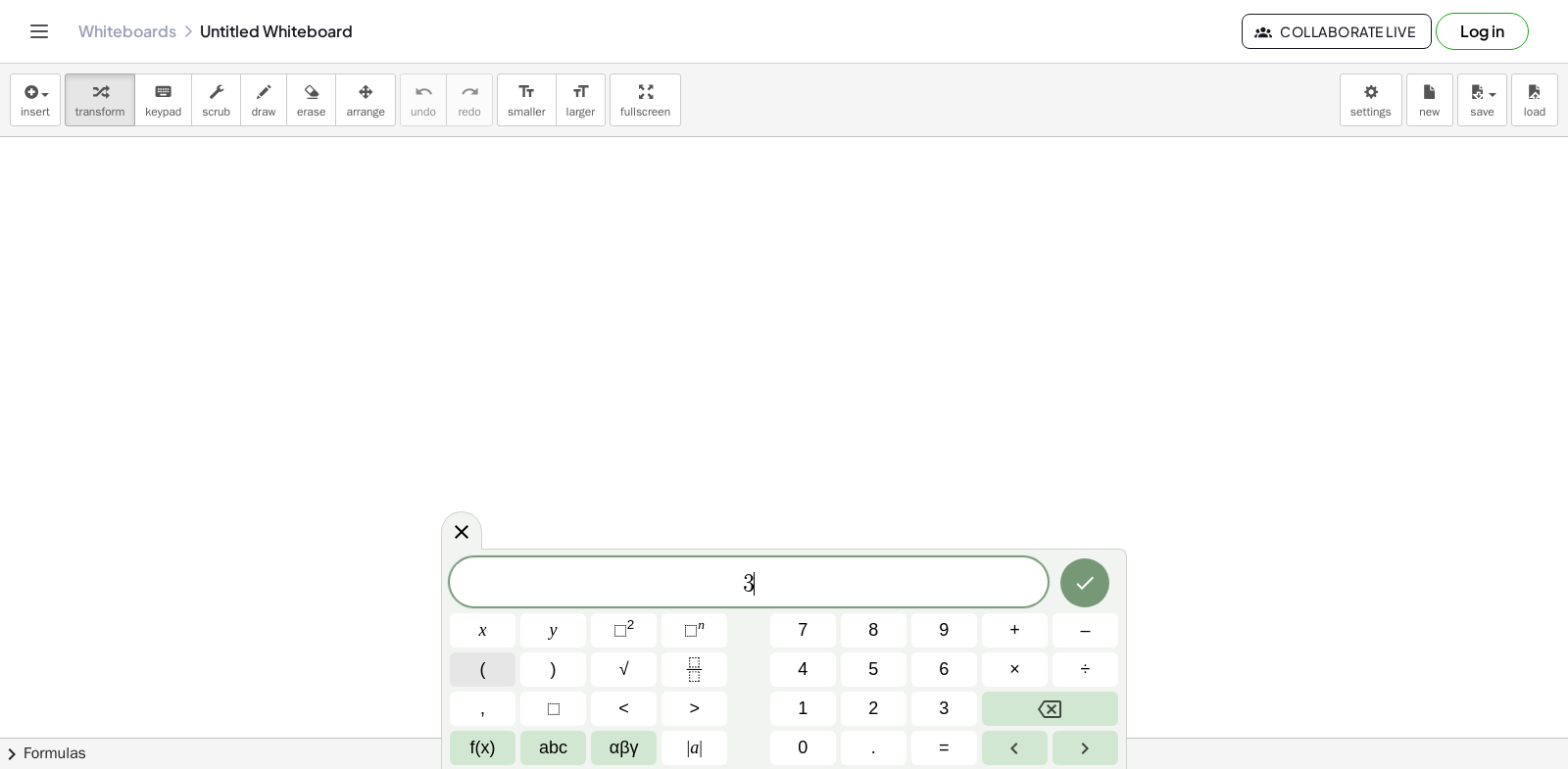 click on "(" at bounding box center (482, 669) 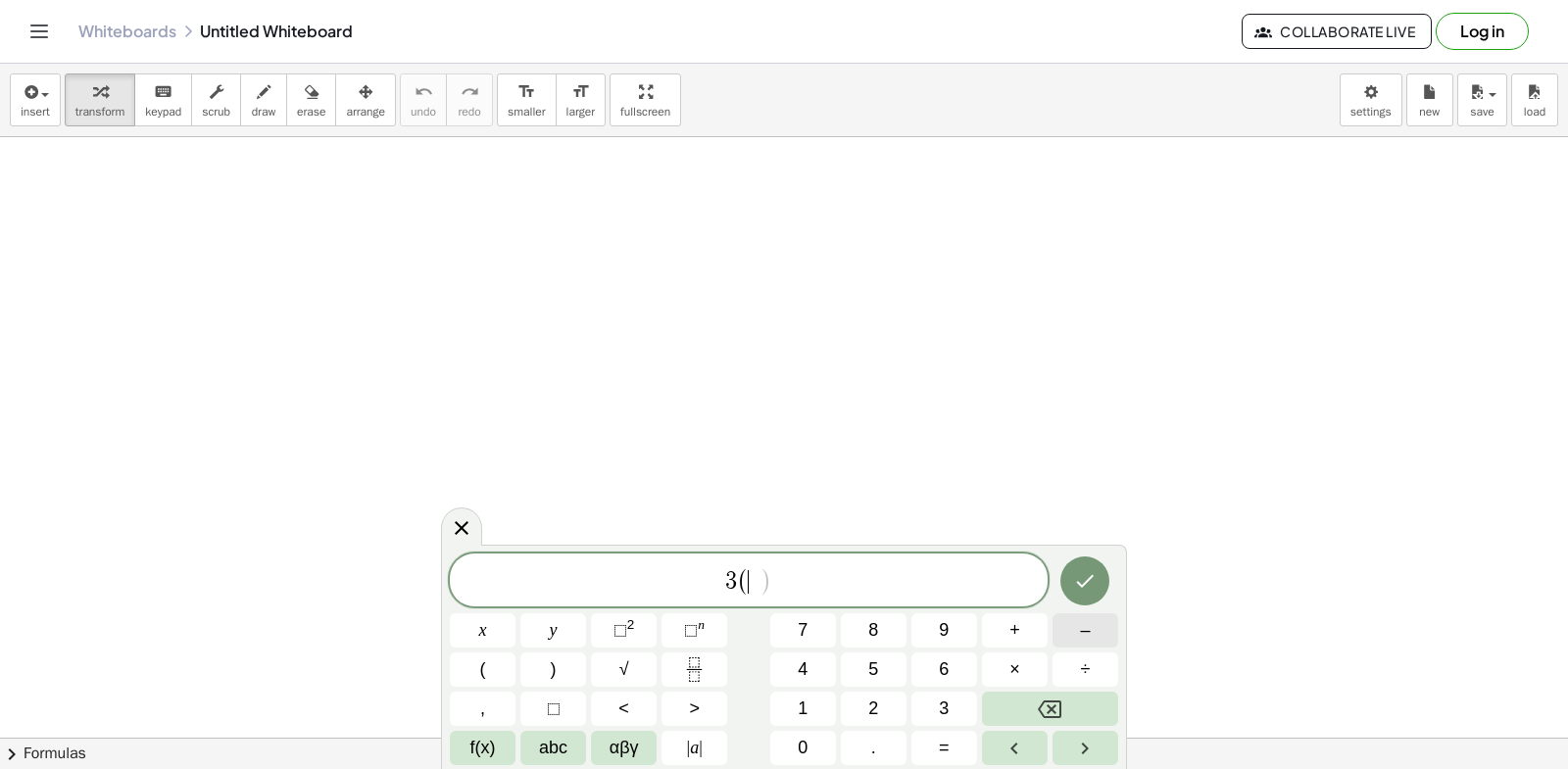 click on "–" at bounding box center (1085, 630) 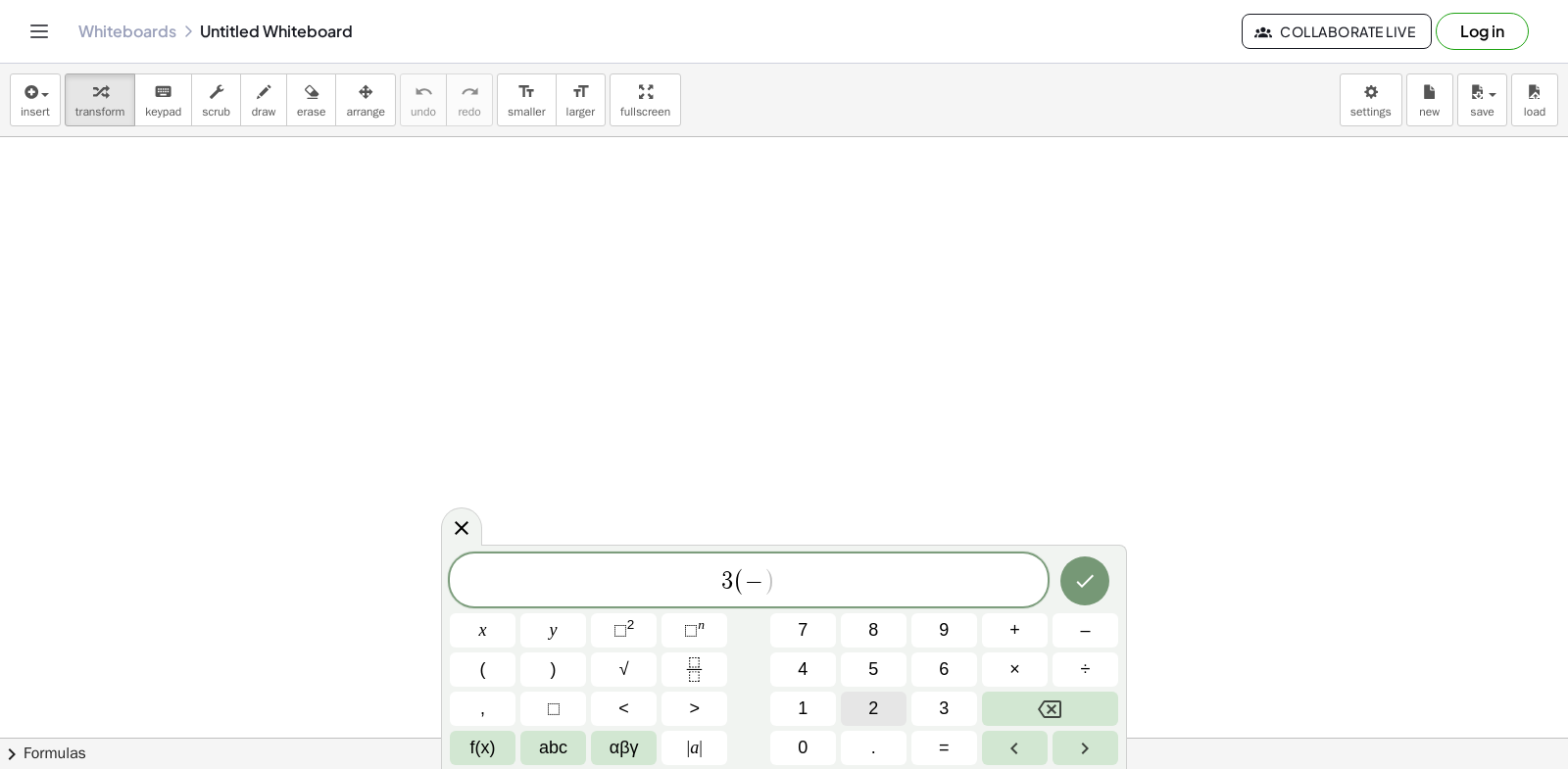 click on "2" at bounding box center (873, 708) 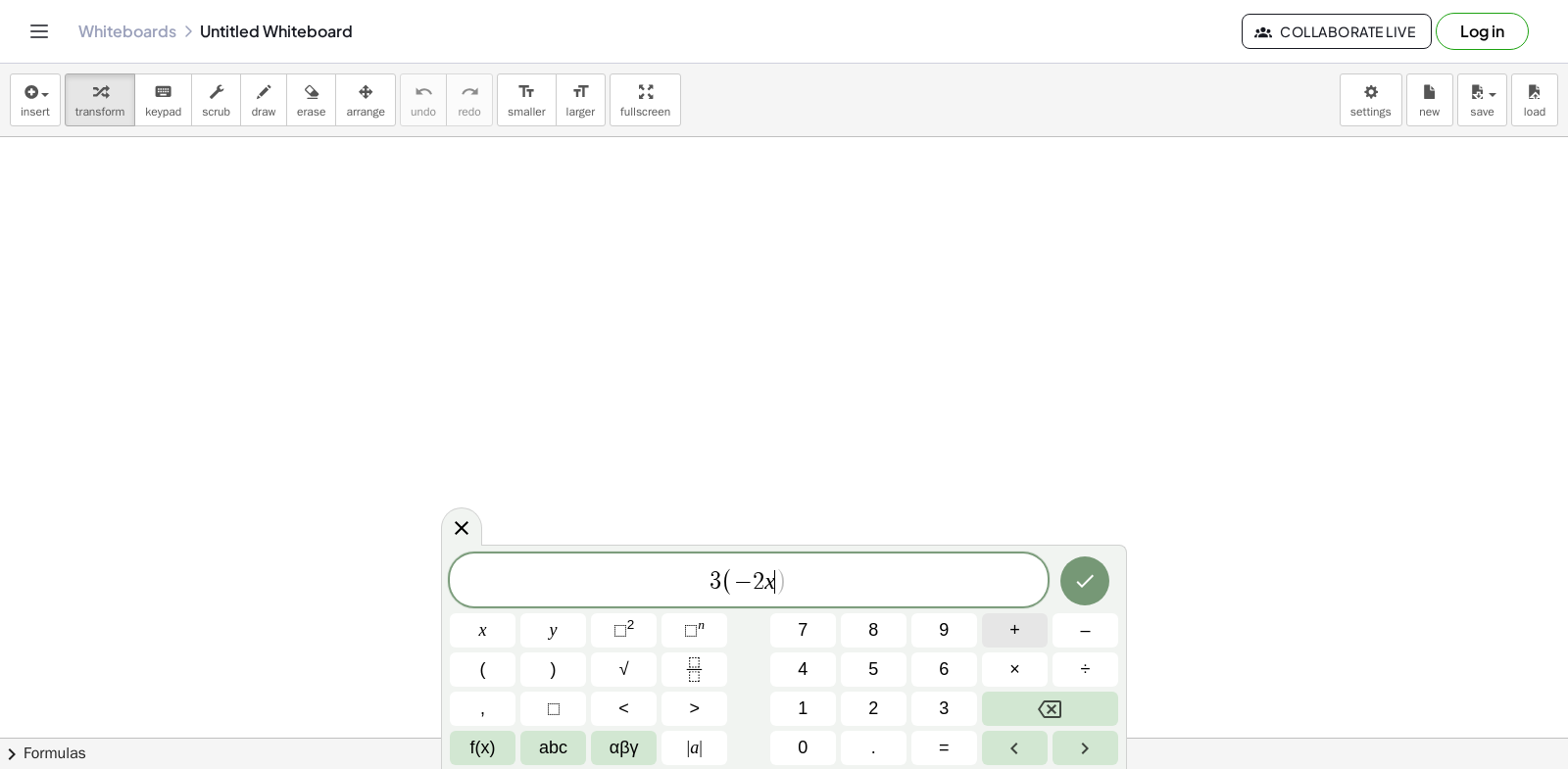 click on "+" at bounding box center (1014, 630) 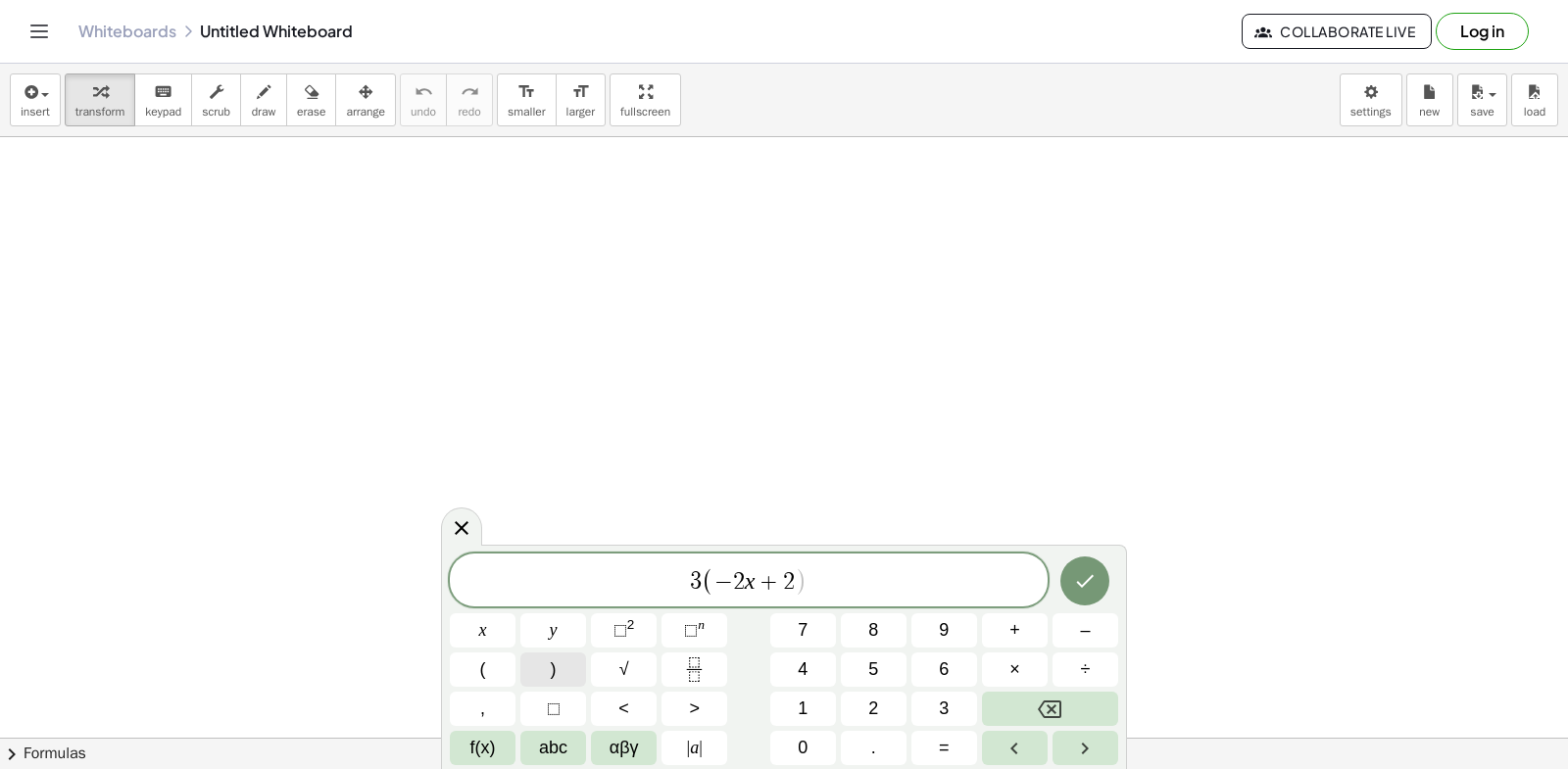 click on ")" at bounding box center (553, 669) 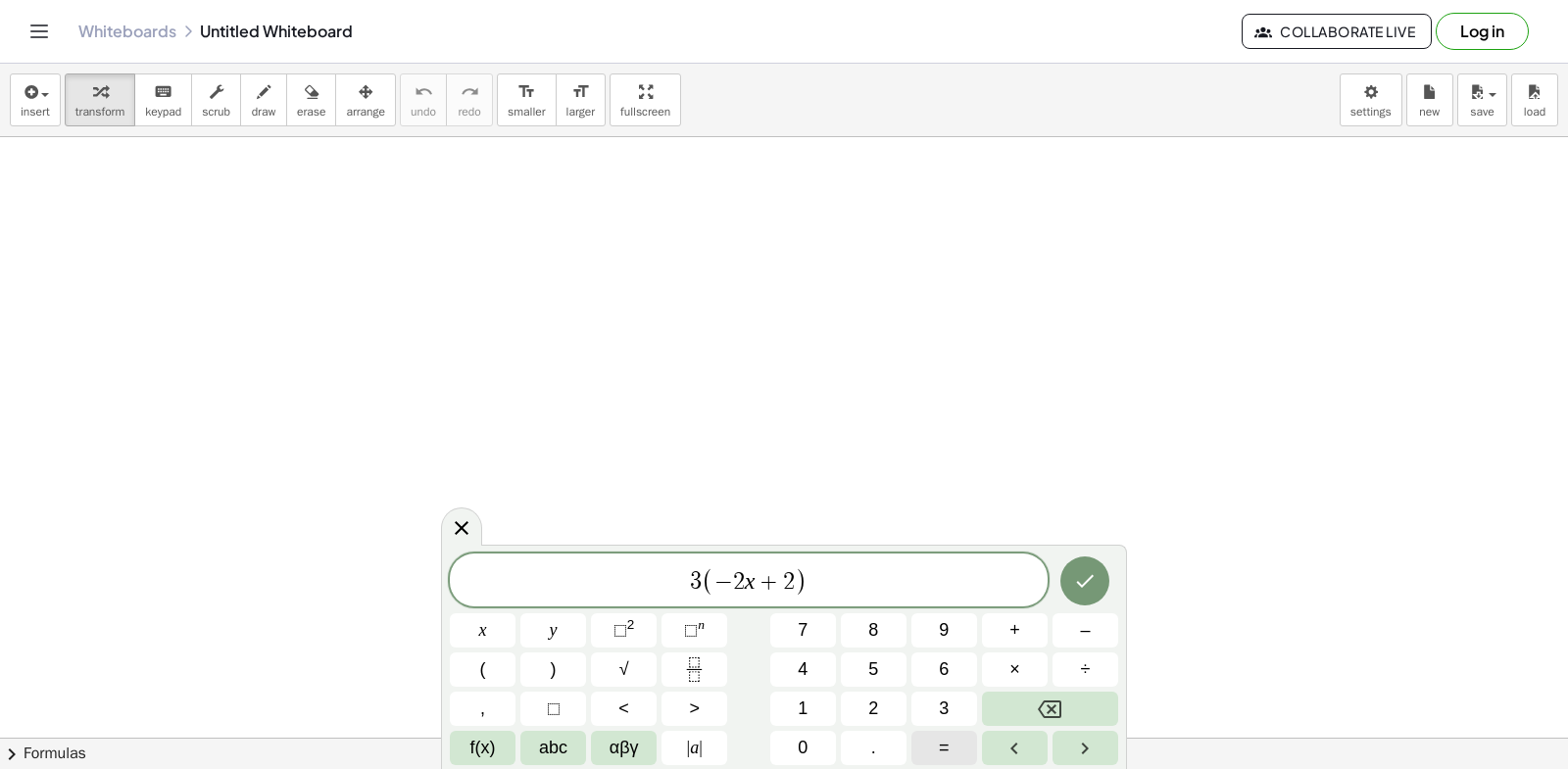 click on "=" at bounding box center (944, 747) 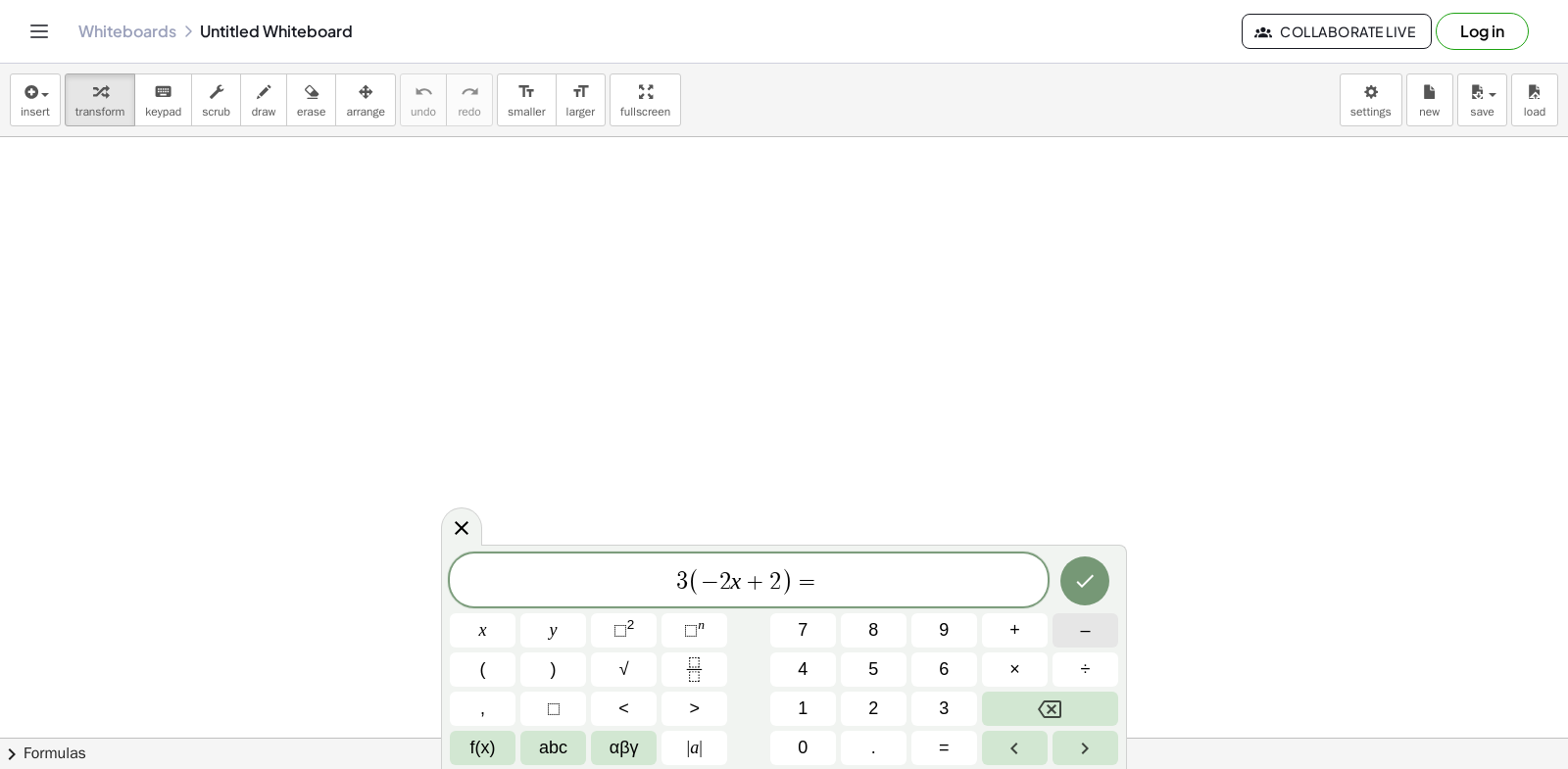click on "–" at bounding box center [1085, 630] 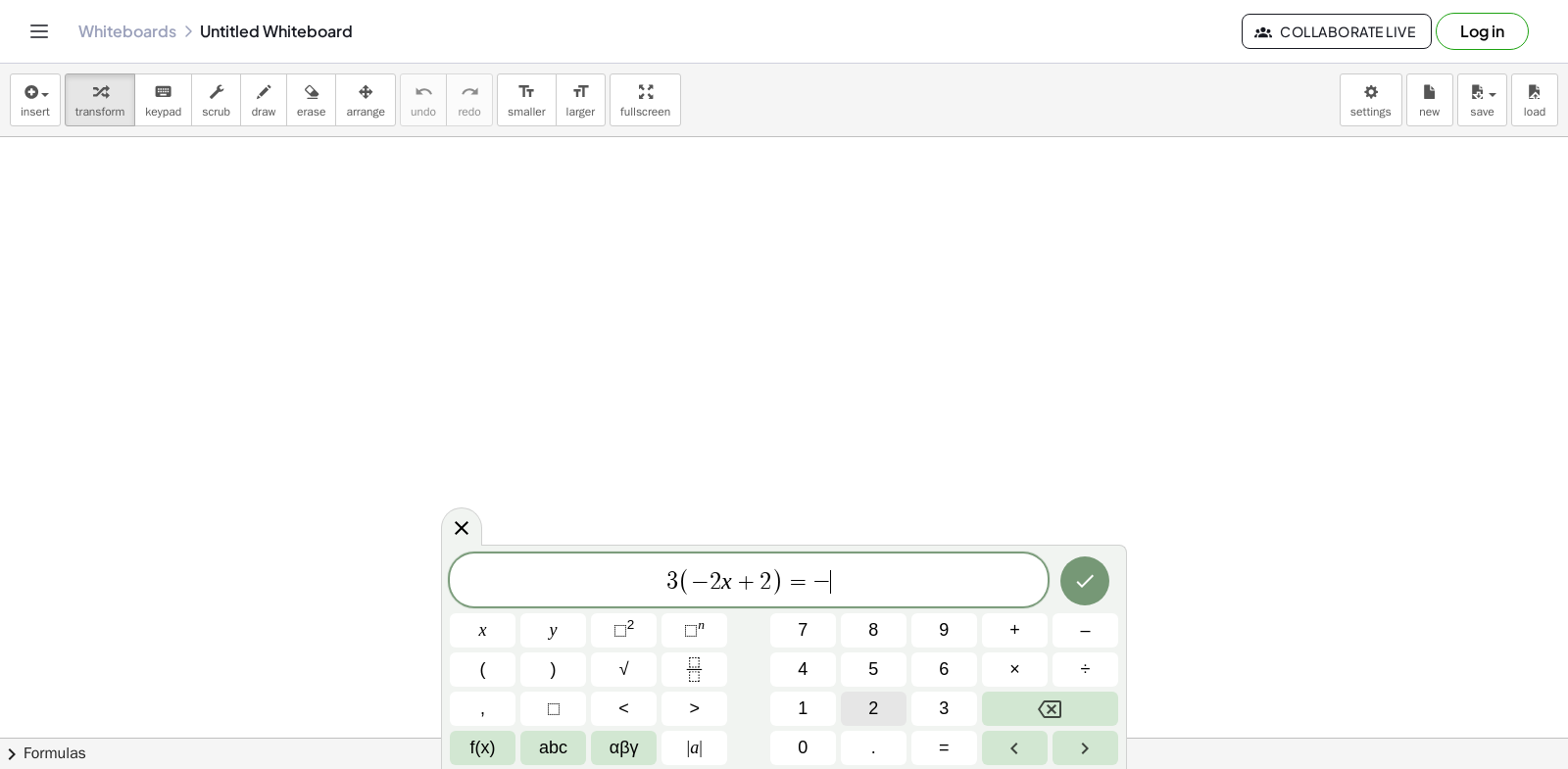 click on "2" at bounding box center (873, 708) 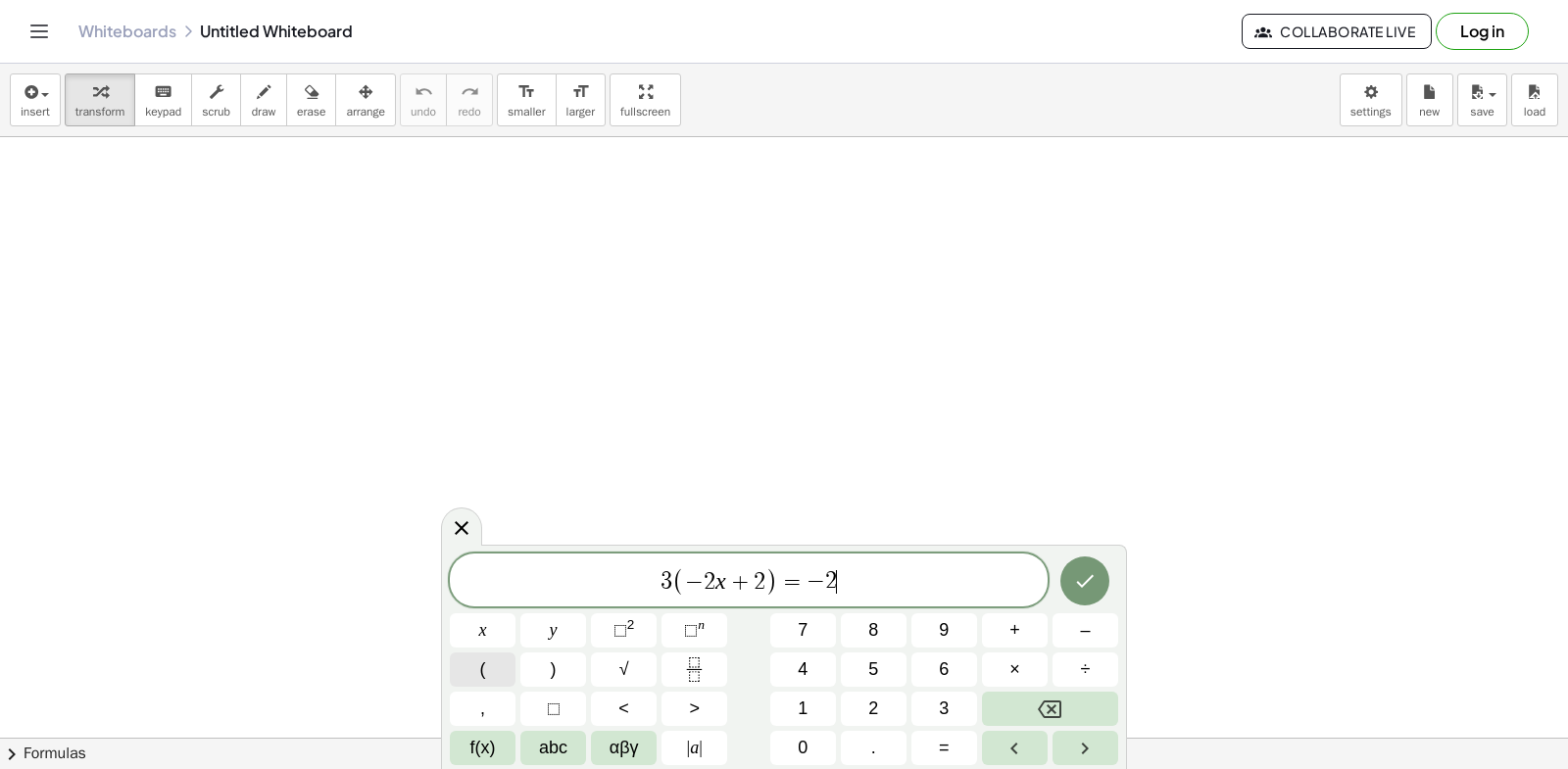 click on "(" at bounding box center (482, 669) 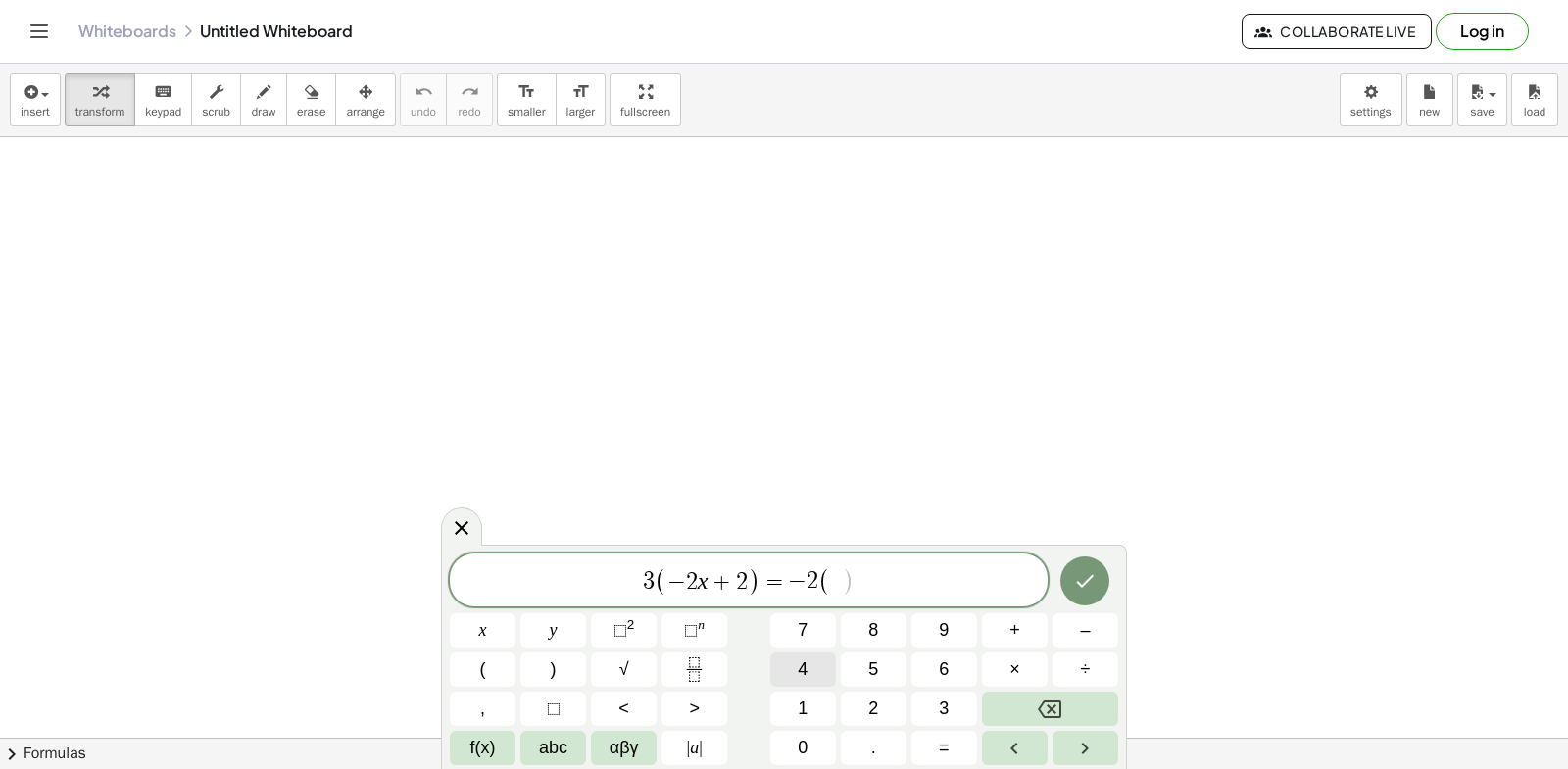 click on "4" at bounding box center (803, 669) 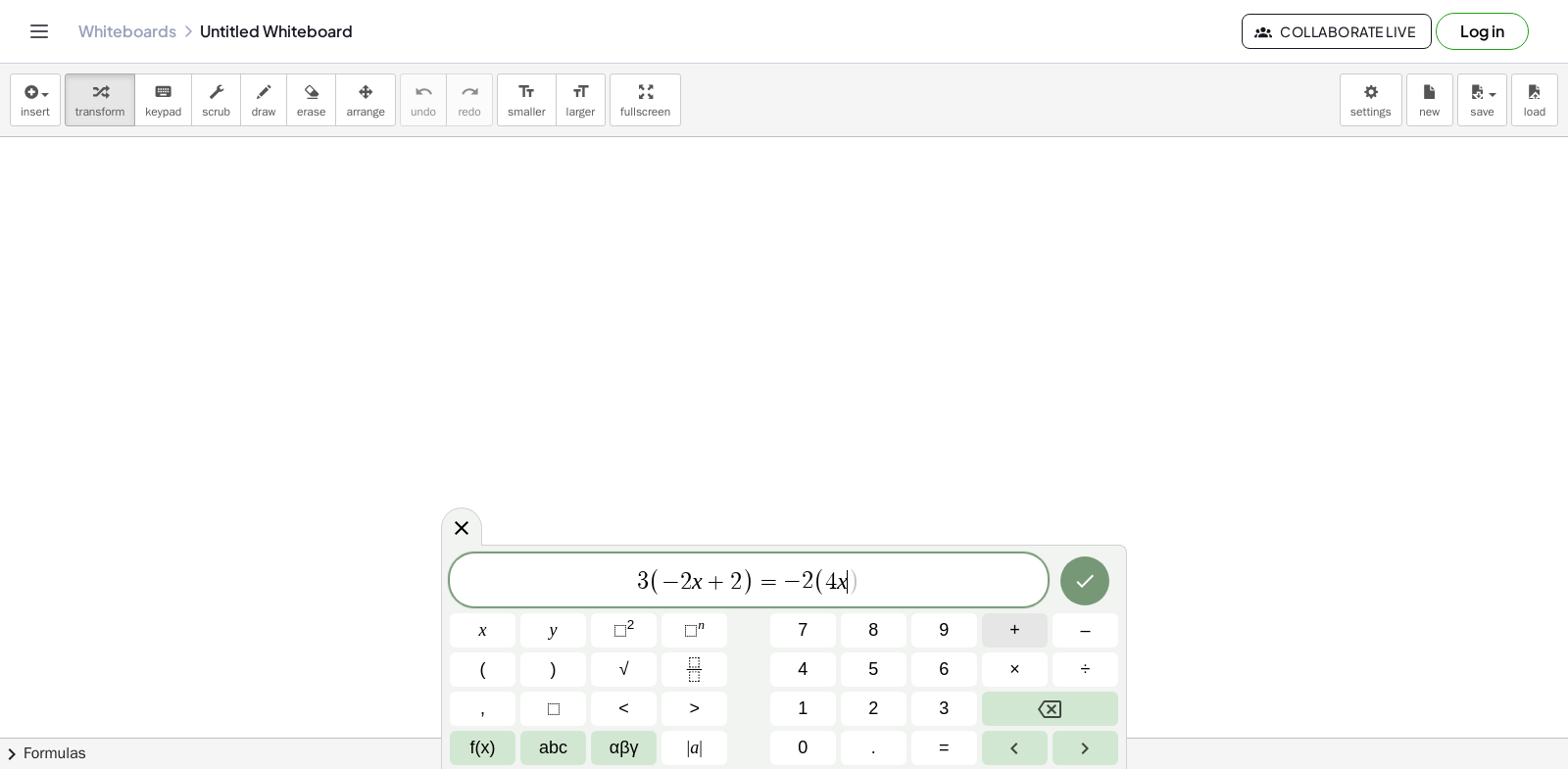 click on "+" at bounding box center [1014, 630] 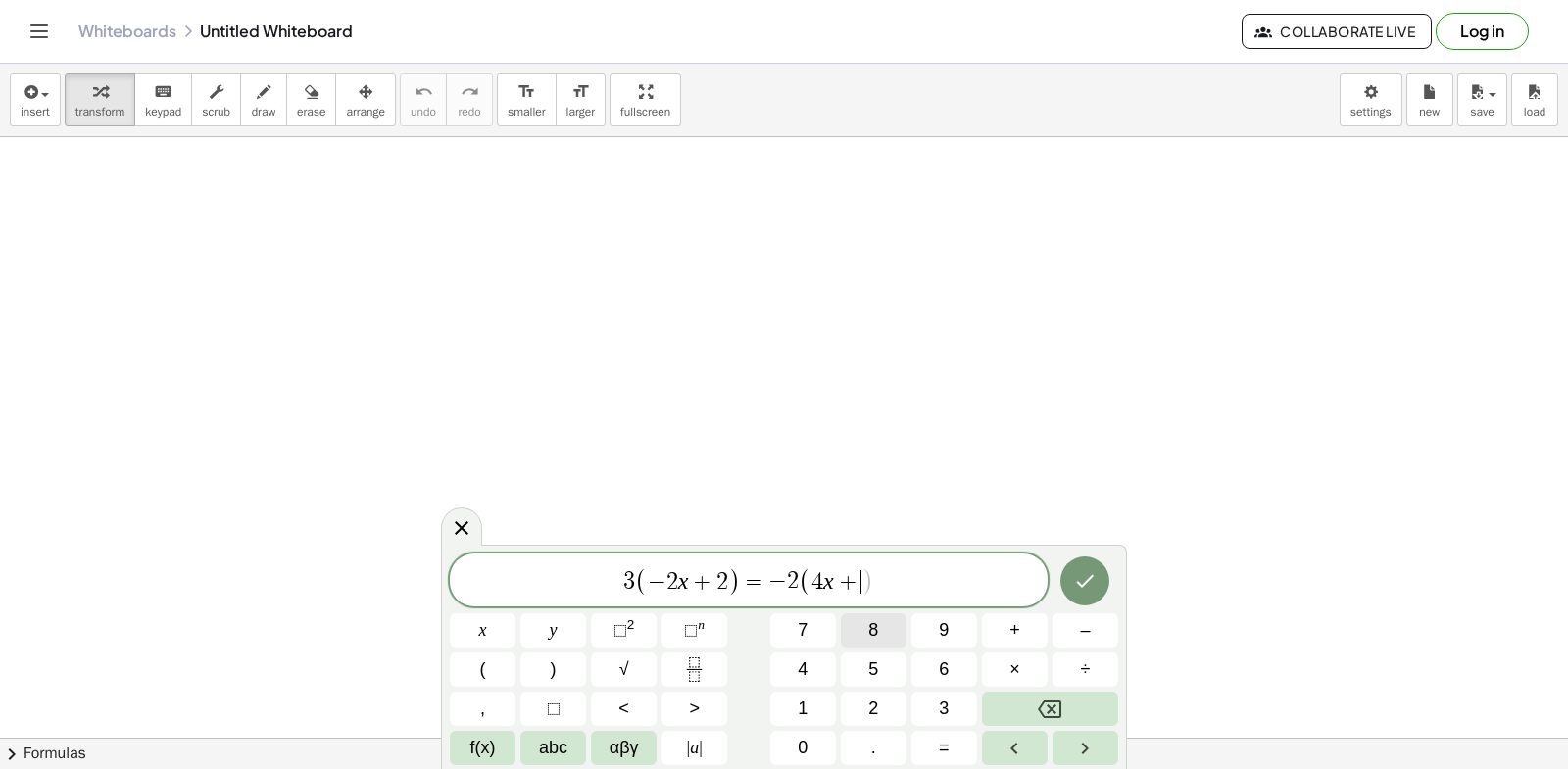 click on "8" at bounding box center (873, 630) 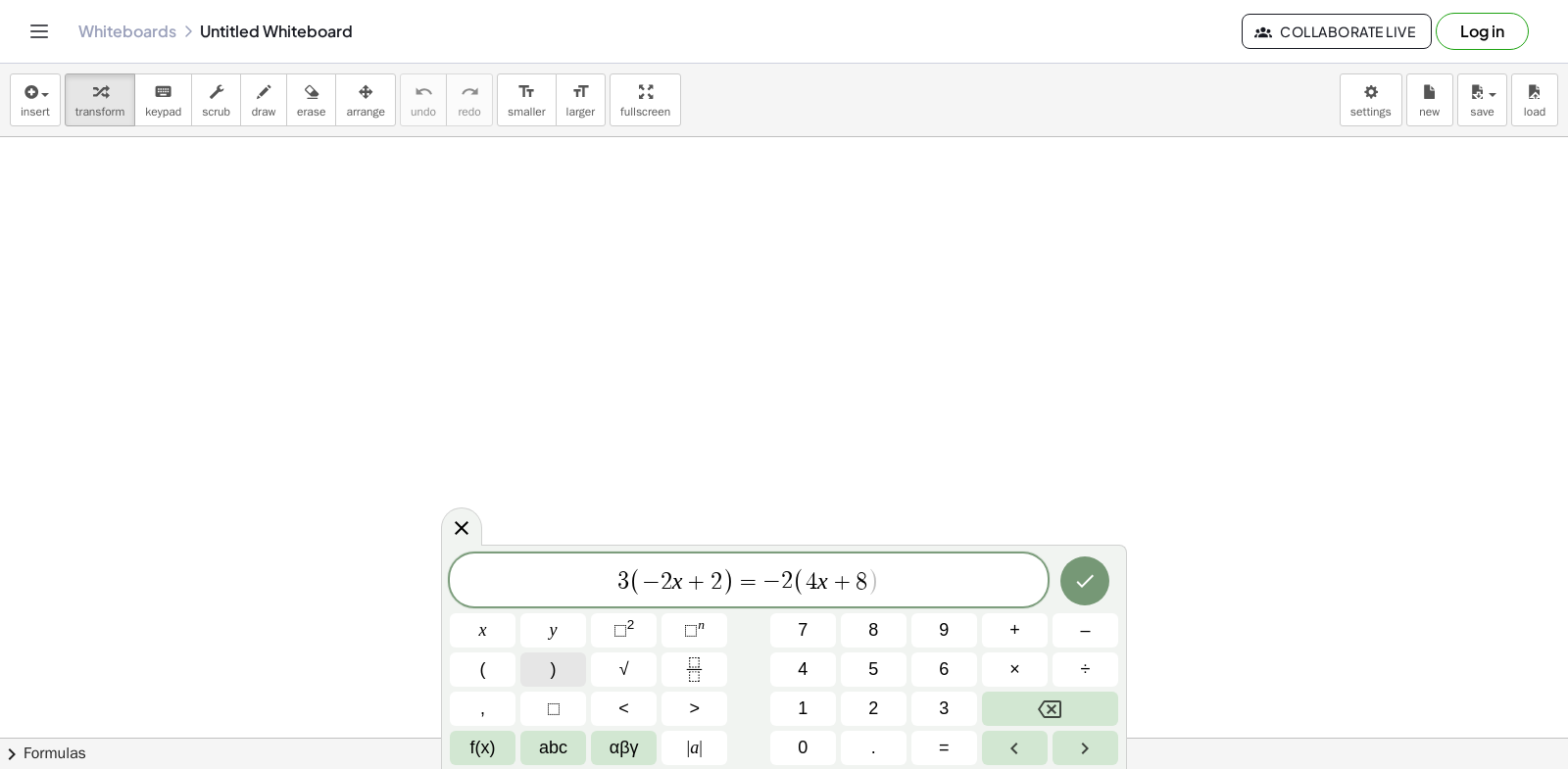 click on ")" at bounding box center (553, 669) 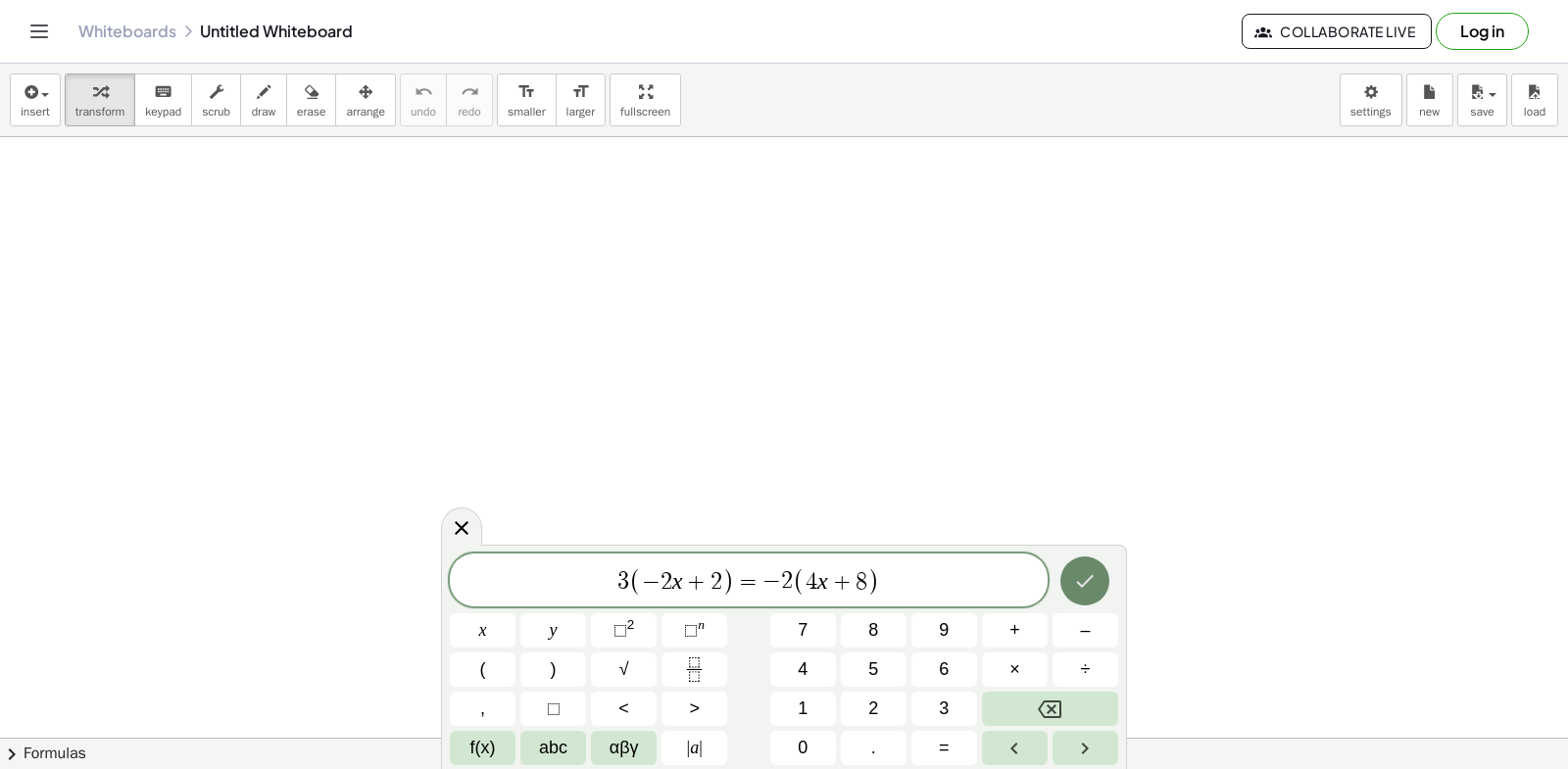 click at bounding box center [1085, 581] 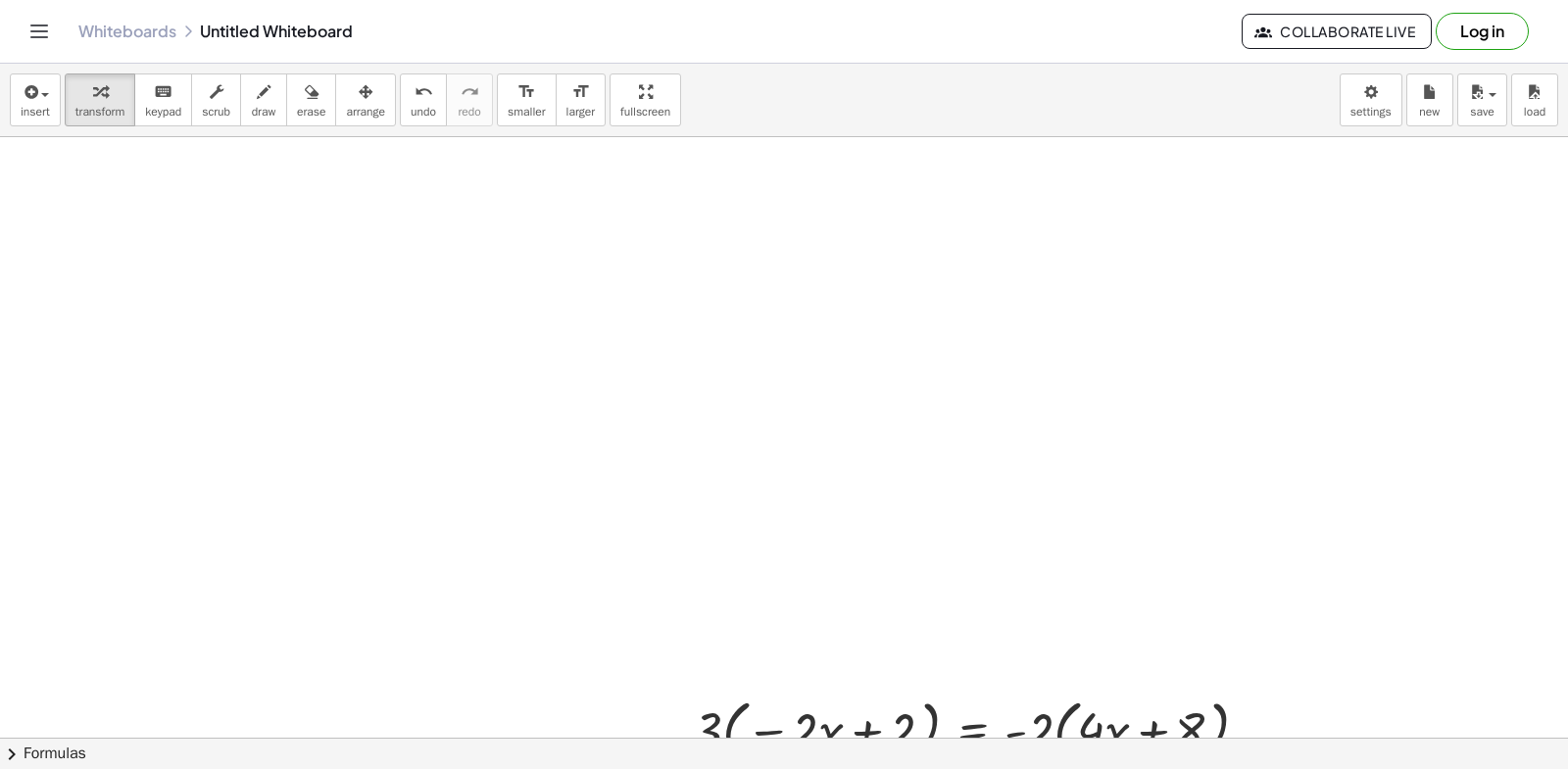 scroll, scrollTop: 196, scrollLeft: 0, axis: vertical 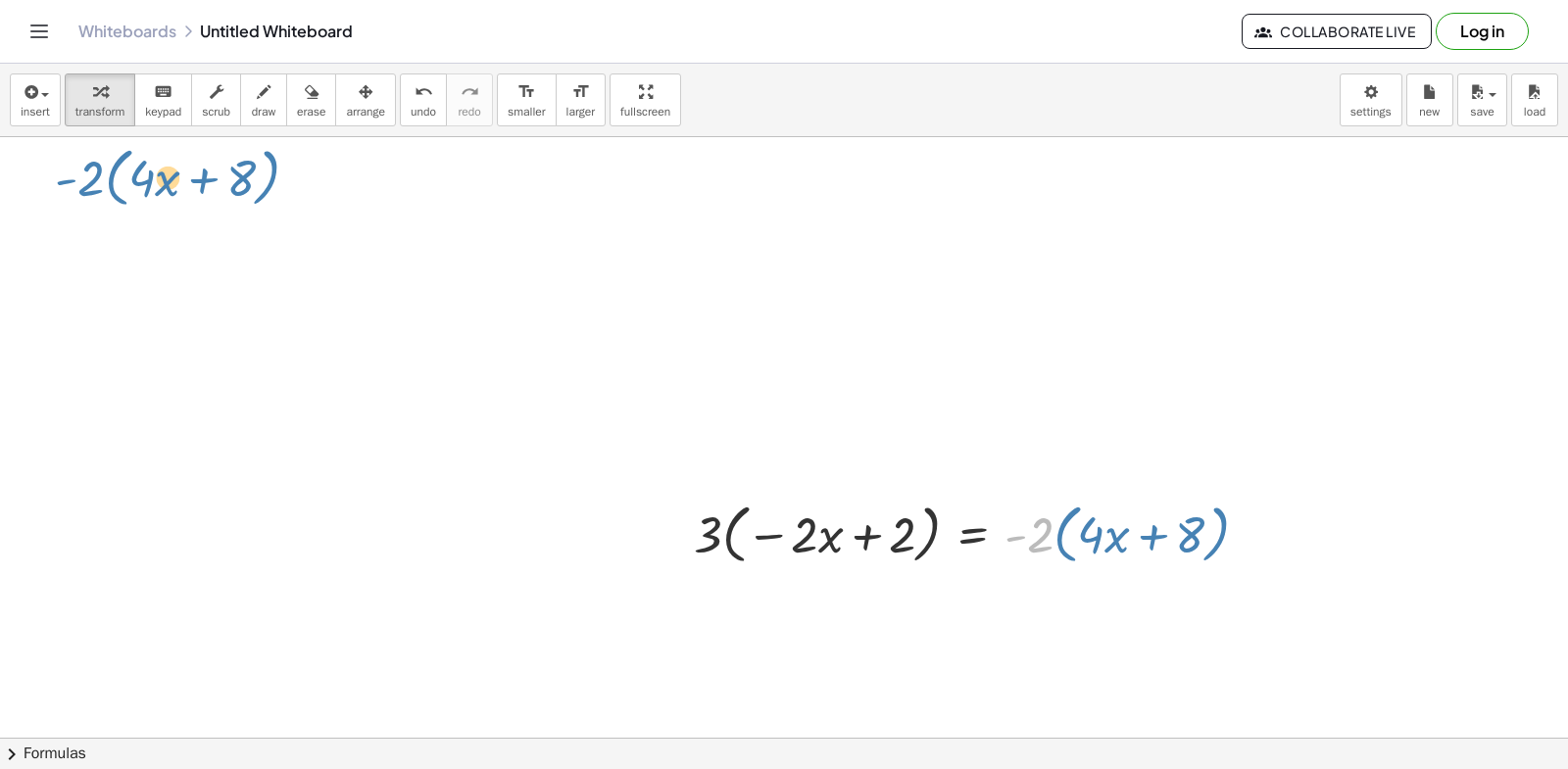 drag, startPoint x: 1038, startPoint y: 538, endPoint x: 113, endPoint y: 177, distance: 992.948 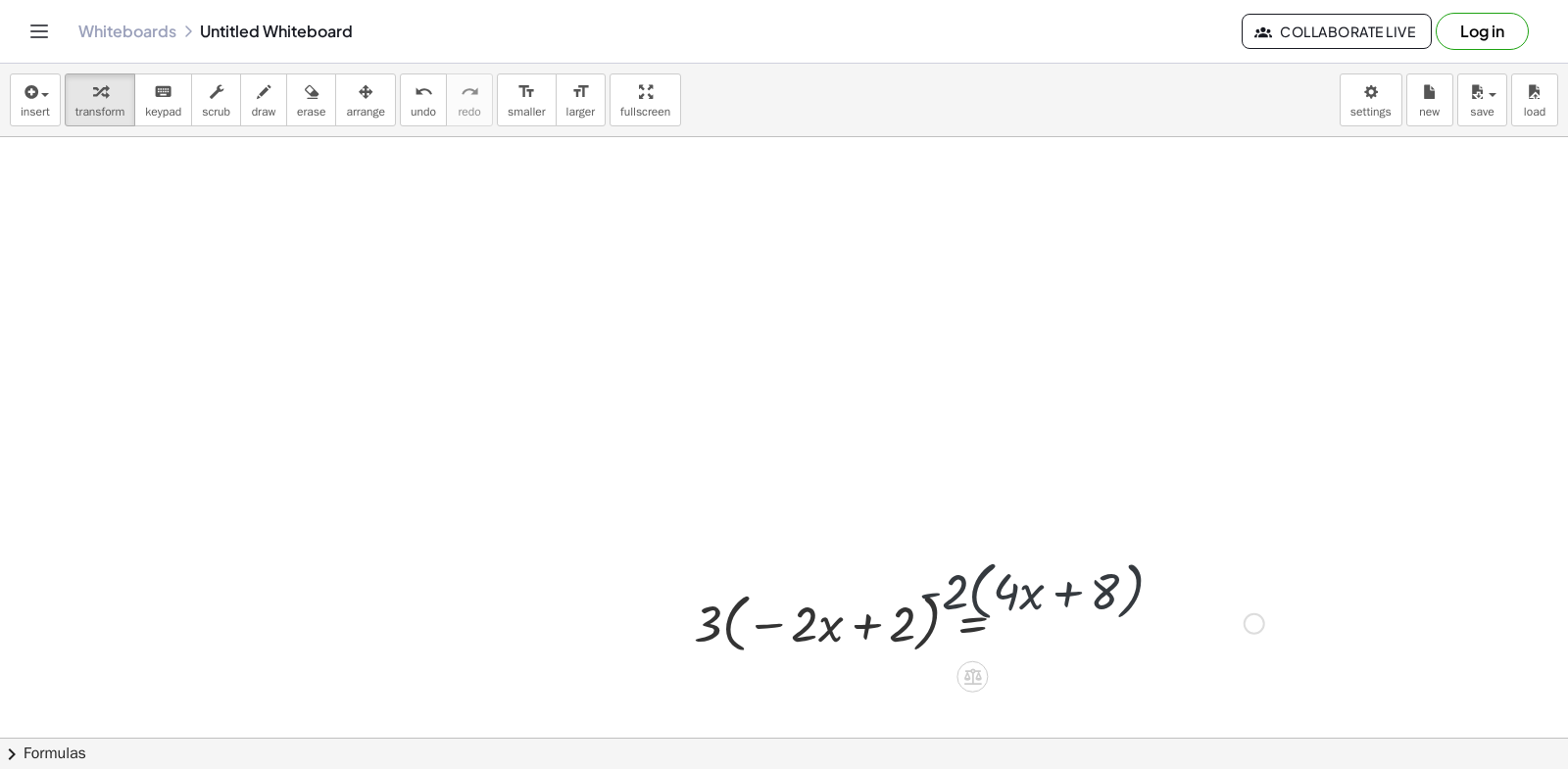 scroll, scrollTop: 0, scrollLeft: 0, axis: both 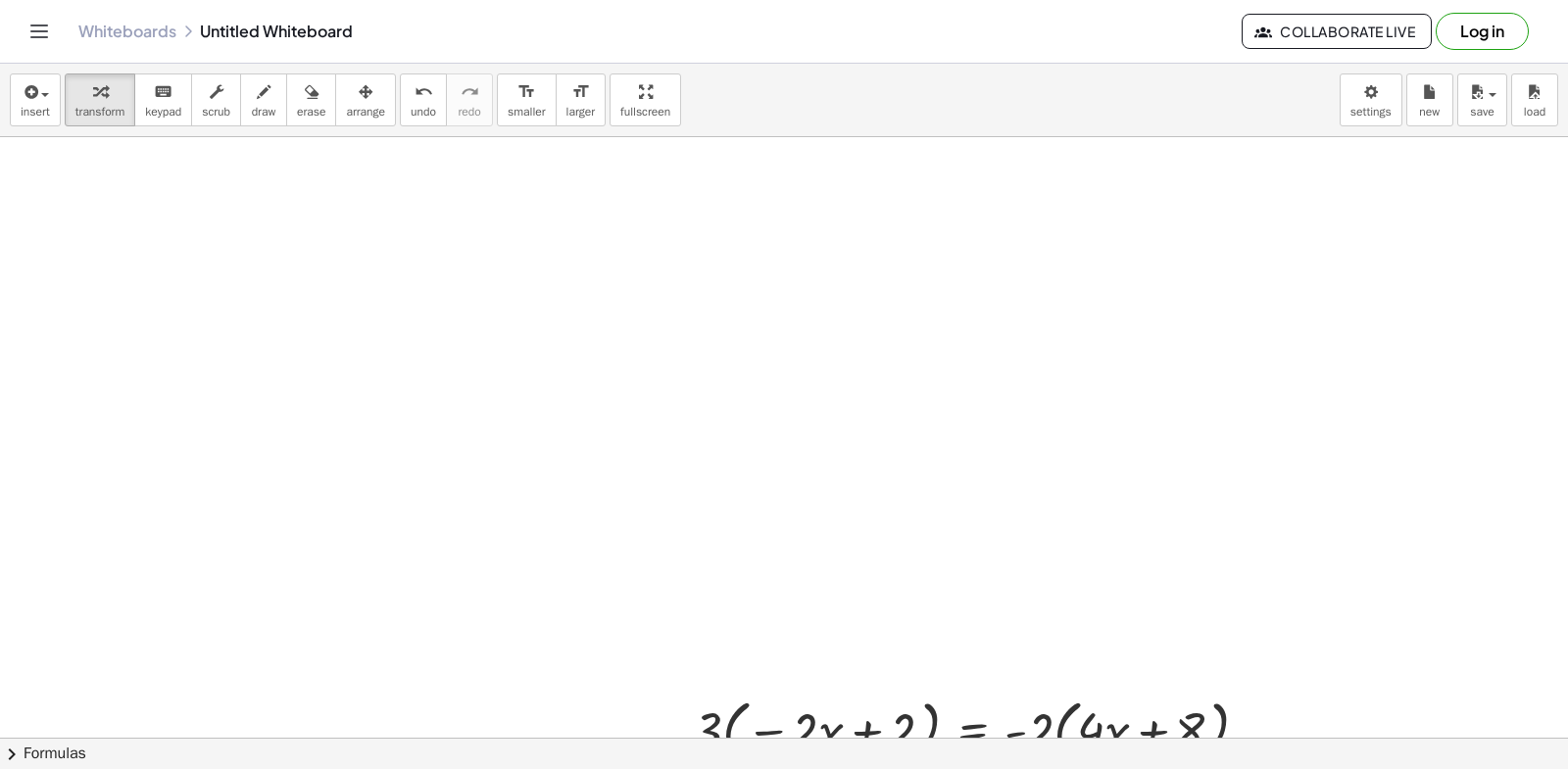 drag, startPoint x: 970, startPoint y: 687, endPoint x: 960, endPoint y: 634, distance: 53.93515 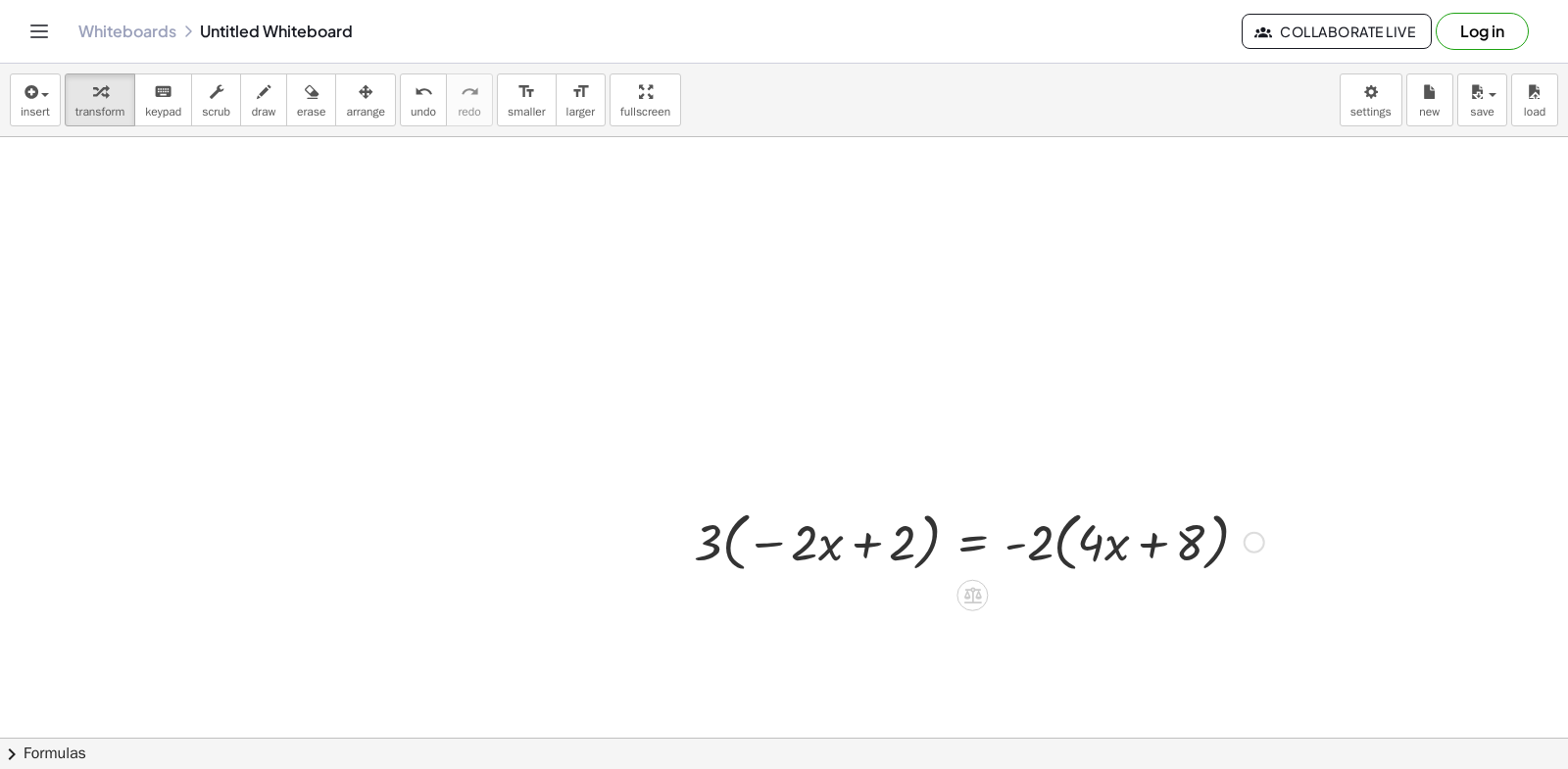 scroll, scrollTop: 196, scrollLeft: 0, axis: vertical 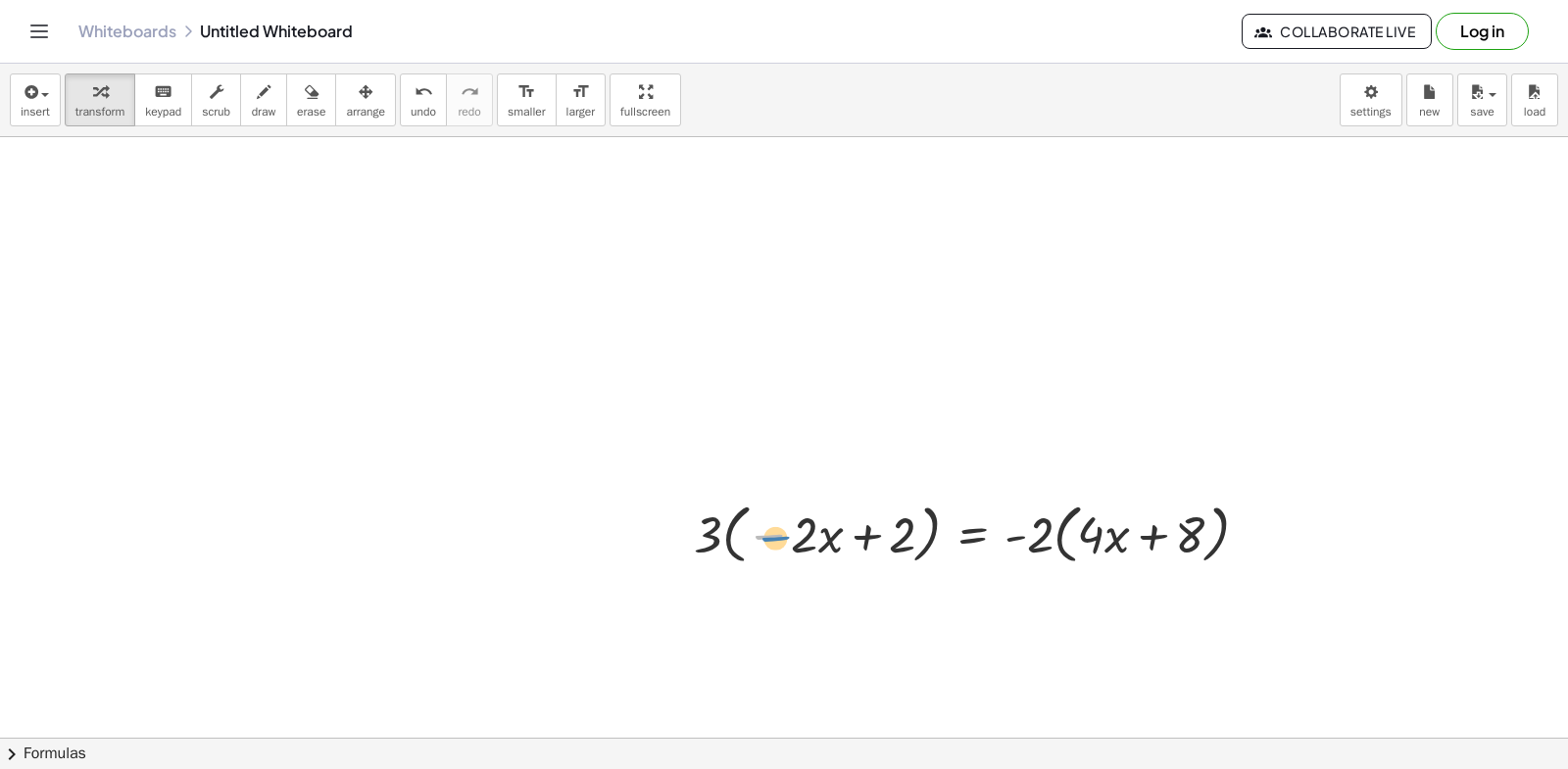 click at bounding box center (979, 533) 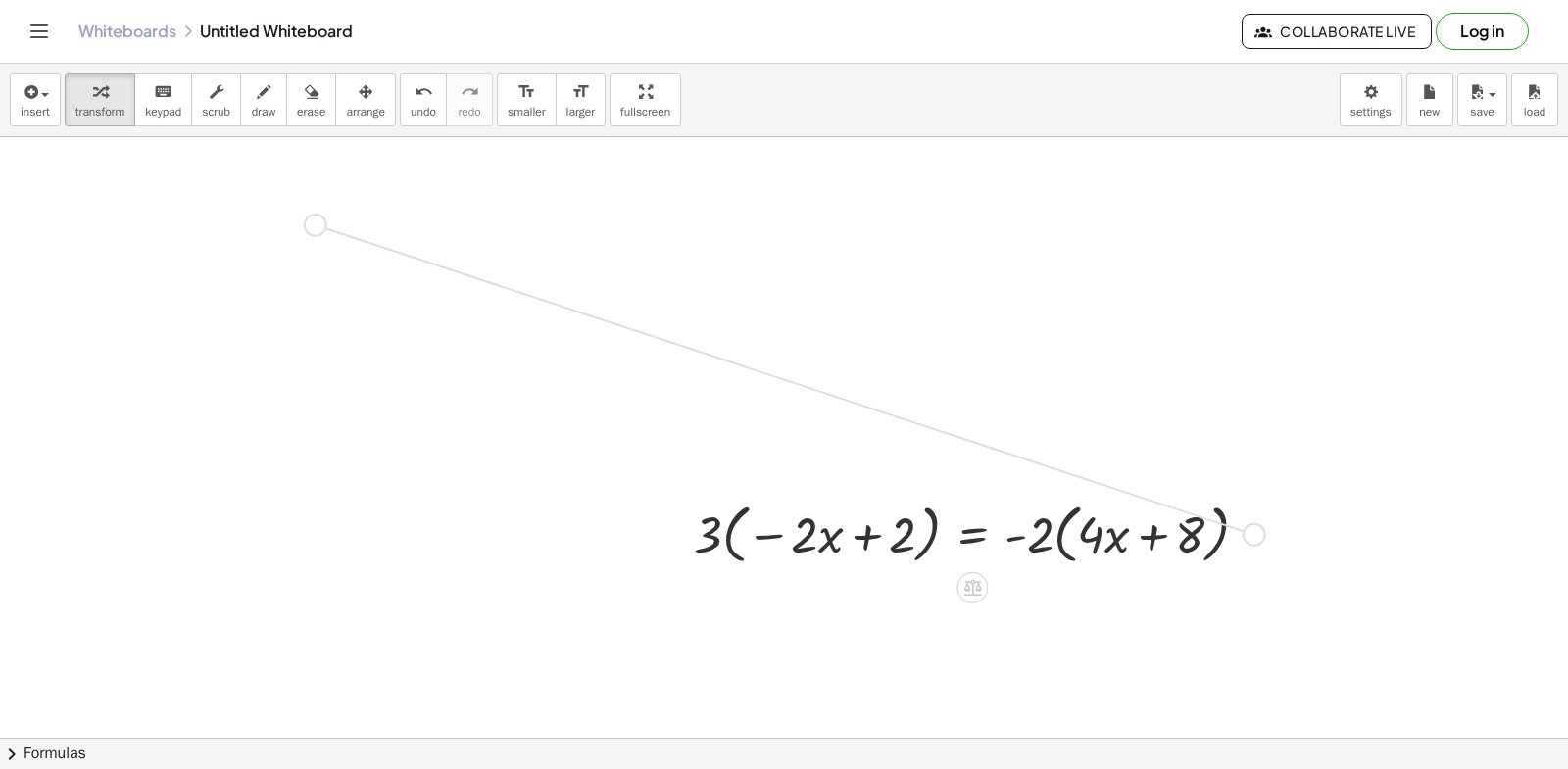 drag, startPoint x: 1251, startPoint y: 528, endPoint x: 390, endPoint y: 235, distance: 909.48887 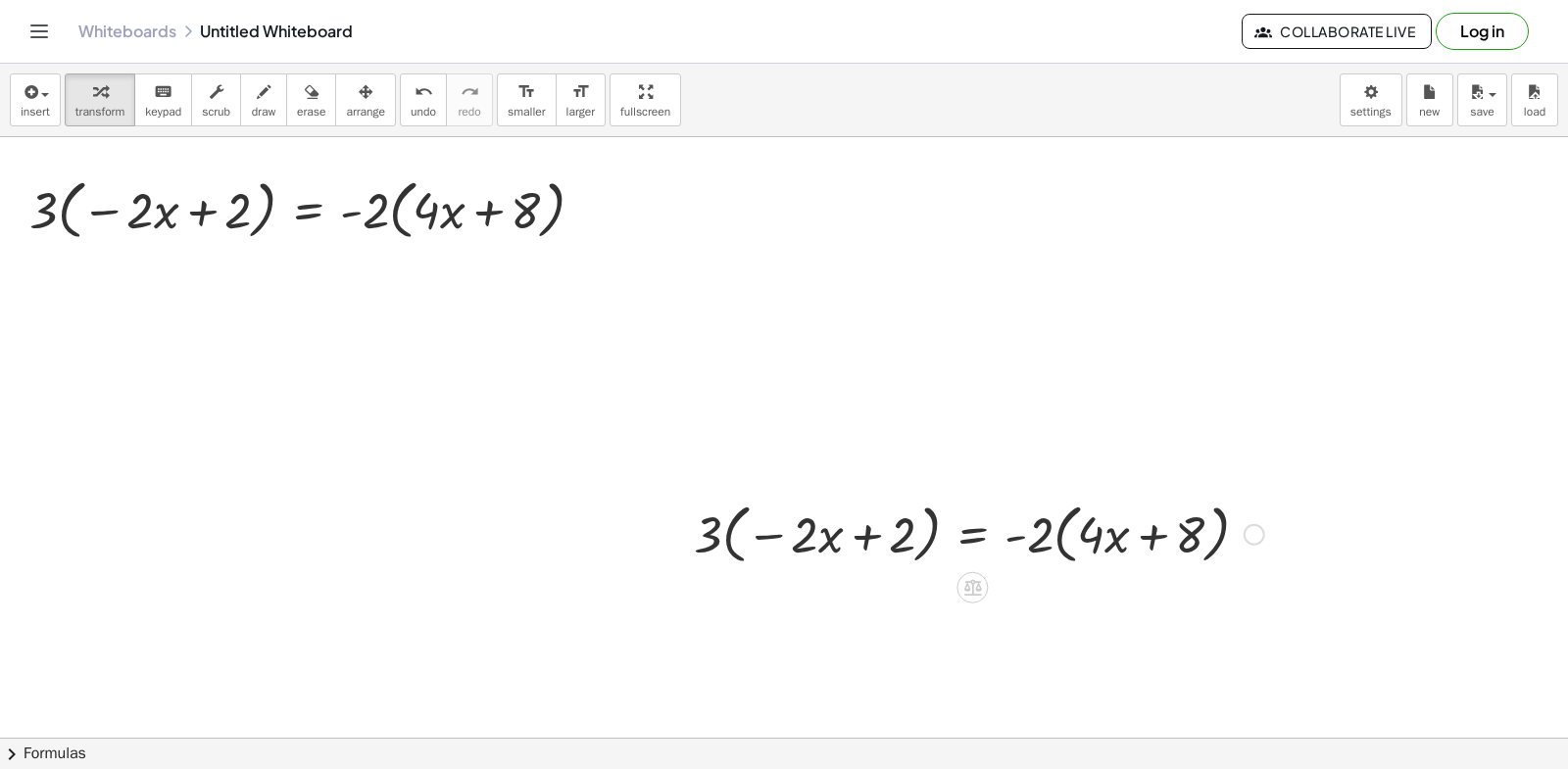 drag, startPoint x: 989, startPoint y: 585, endPoint x: 1050, endPoint y: 530, distance: 82.134037 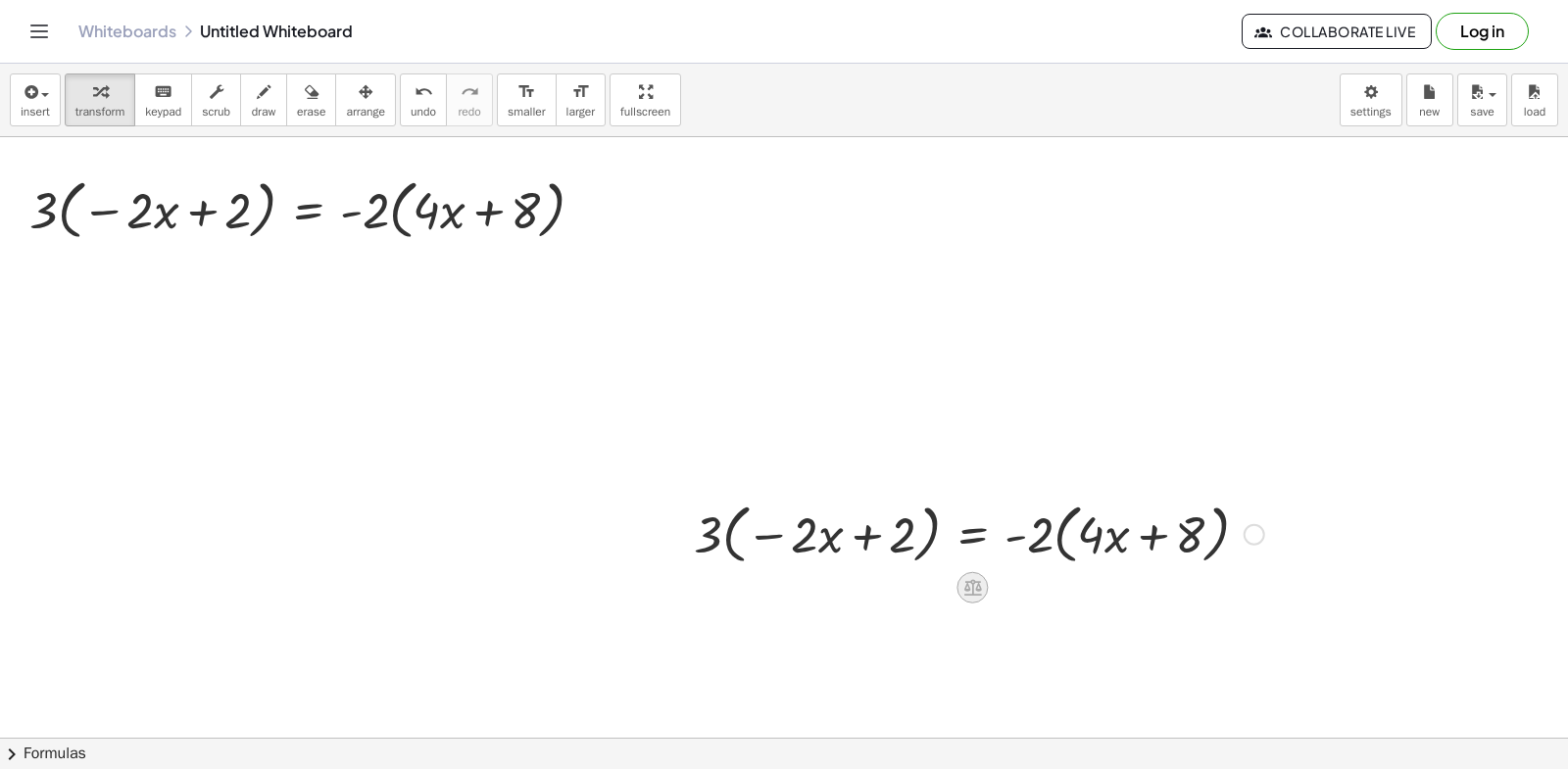 drag, startPoint x: 1050, startPoint y: 530, endPoint x: 968, endPoint y: 591, distance: 102.2008 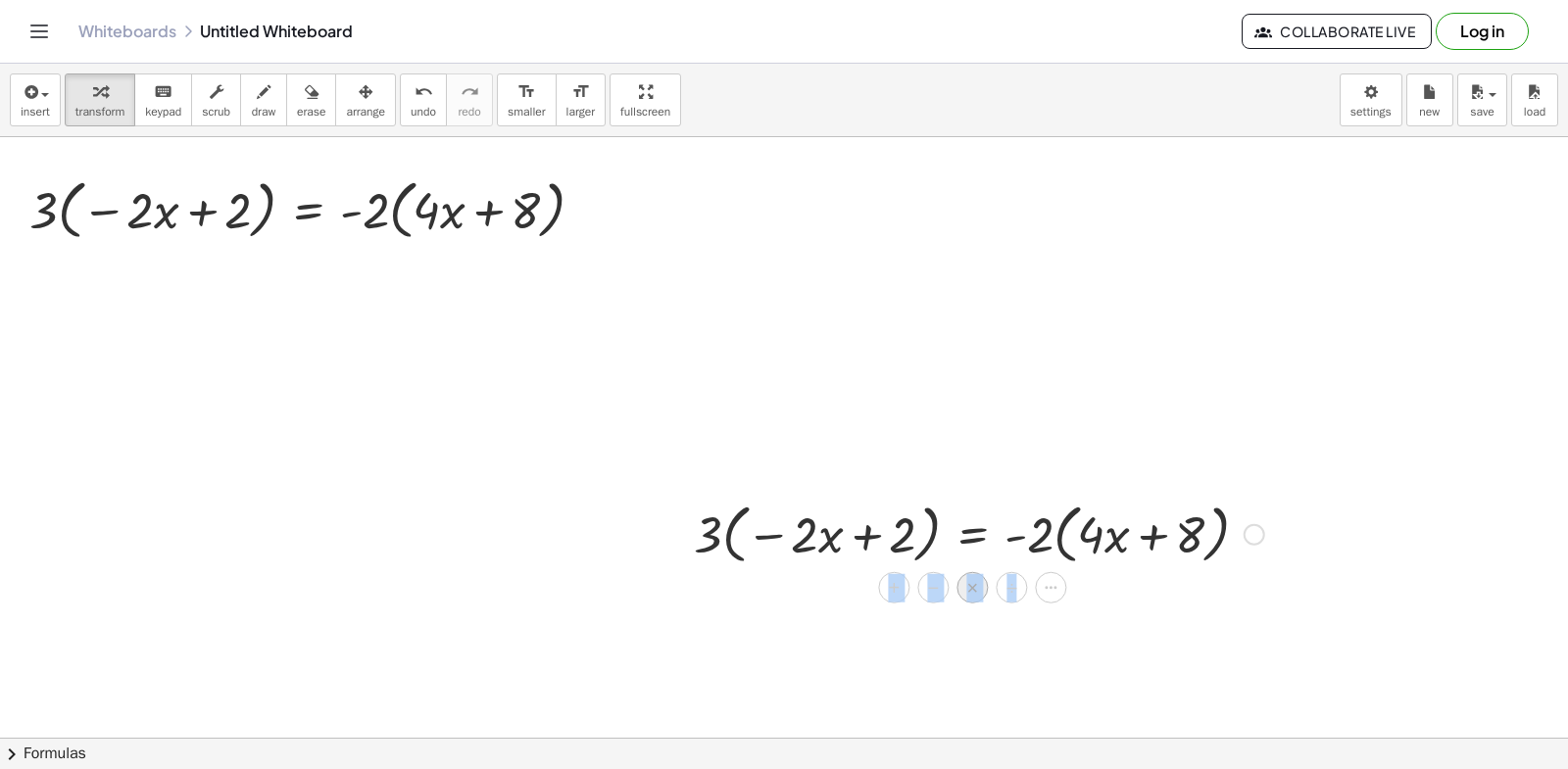click on "×" at bounding box center (973, 588) 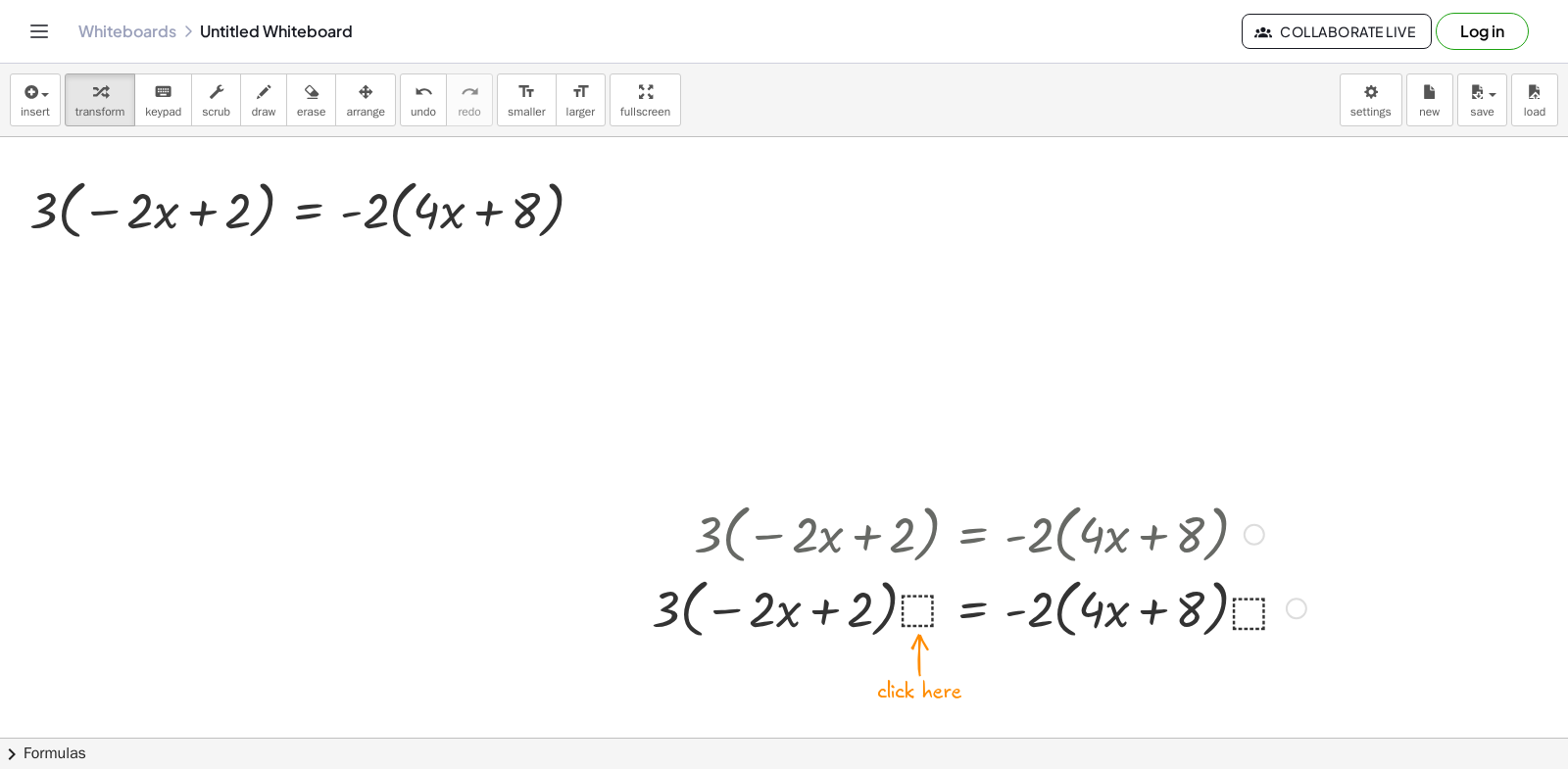 drag, startPoint x: 934, startPoint y: 540, endPoint x: 909, endPoint y: 591, distance: 56.797887 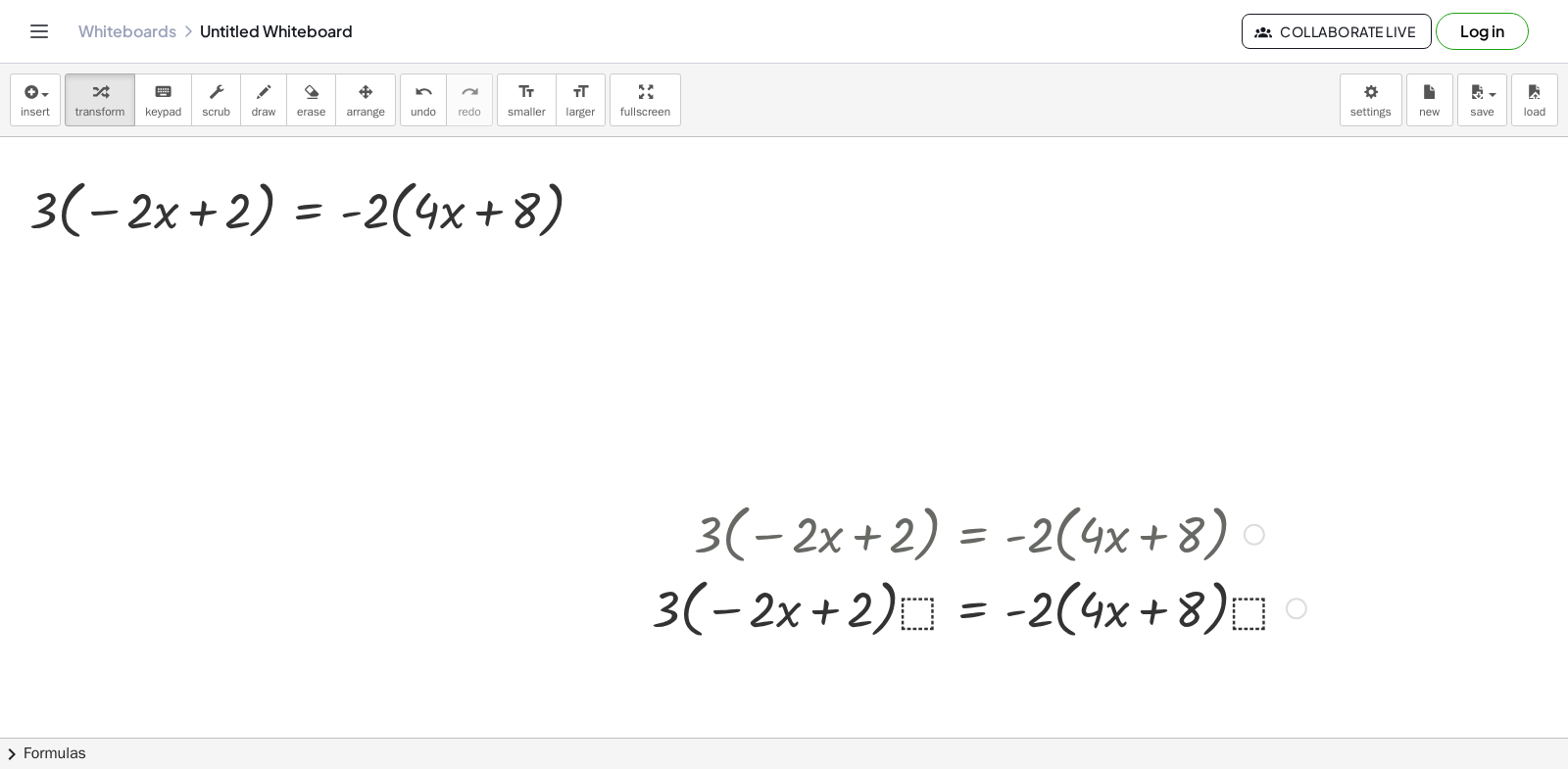 drag, startPoint x: 909, startPoint y: 591, endPoint x: 918, endPoint y: 602, distance: 14 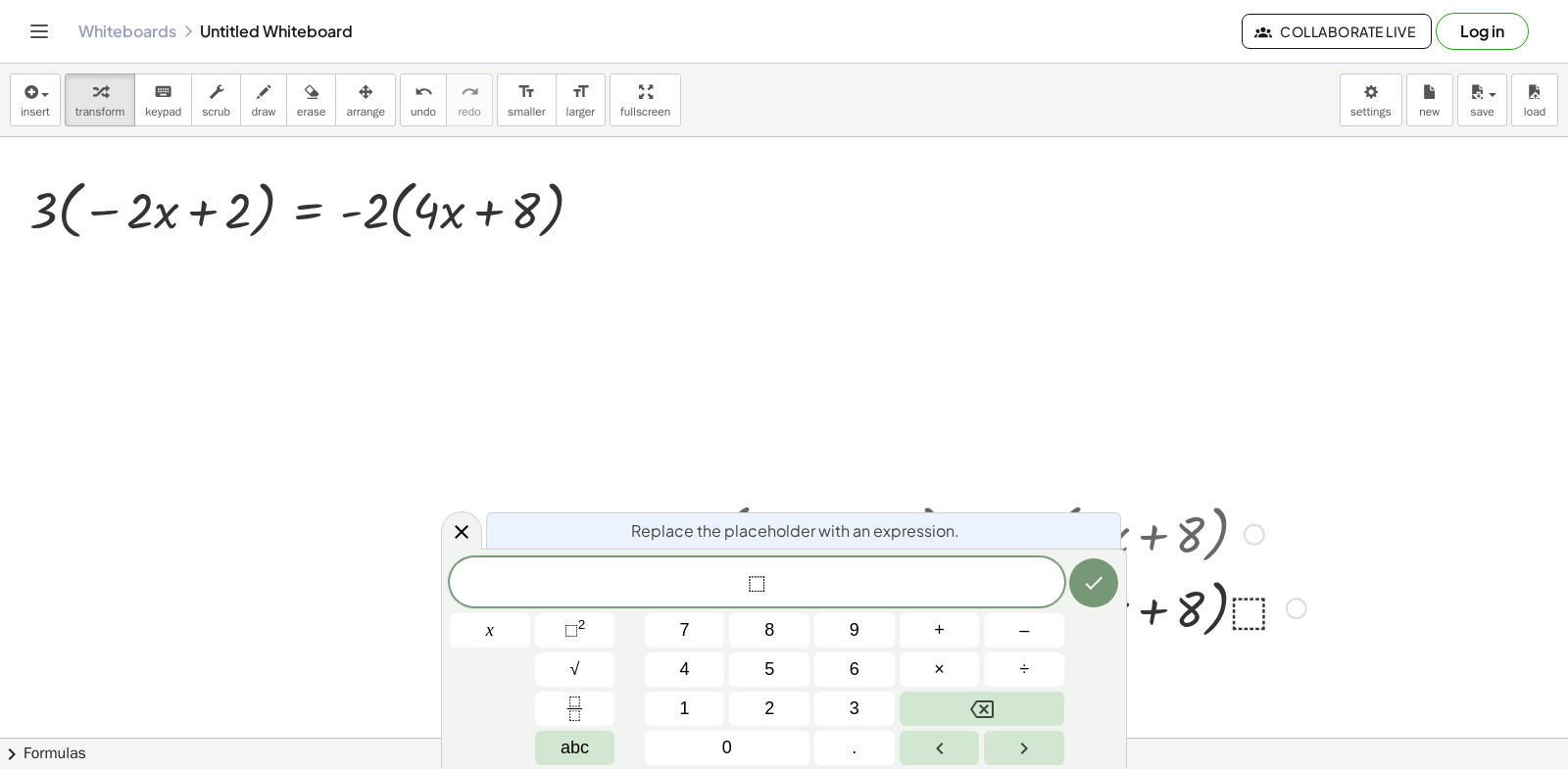 click on "⬚ x 7 8 9 + – 4 5 6 × ÷ ⬚ 2 √ abc 1 2 3 0 ." at bounding box center (784, 661) 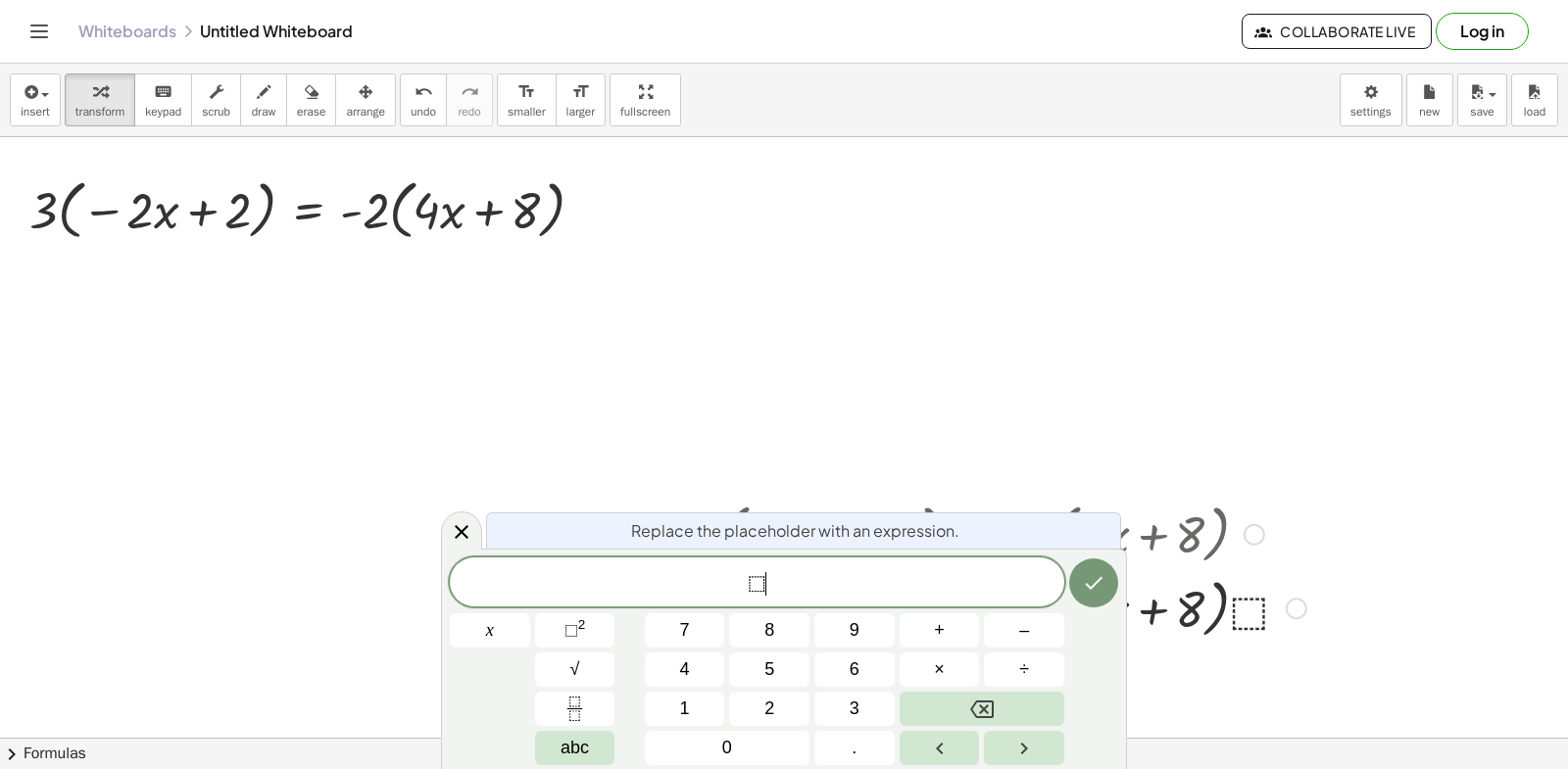 click on "⬚ ​" 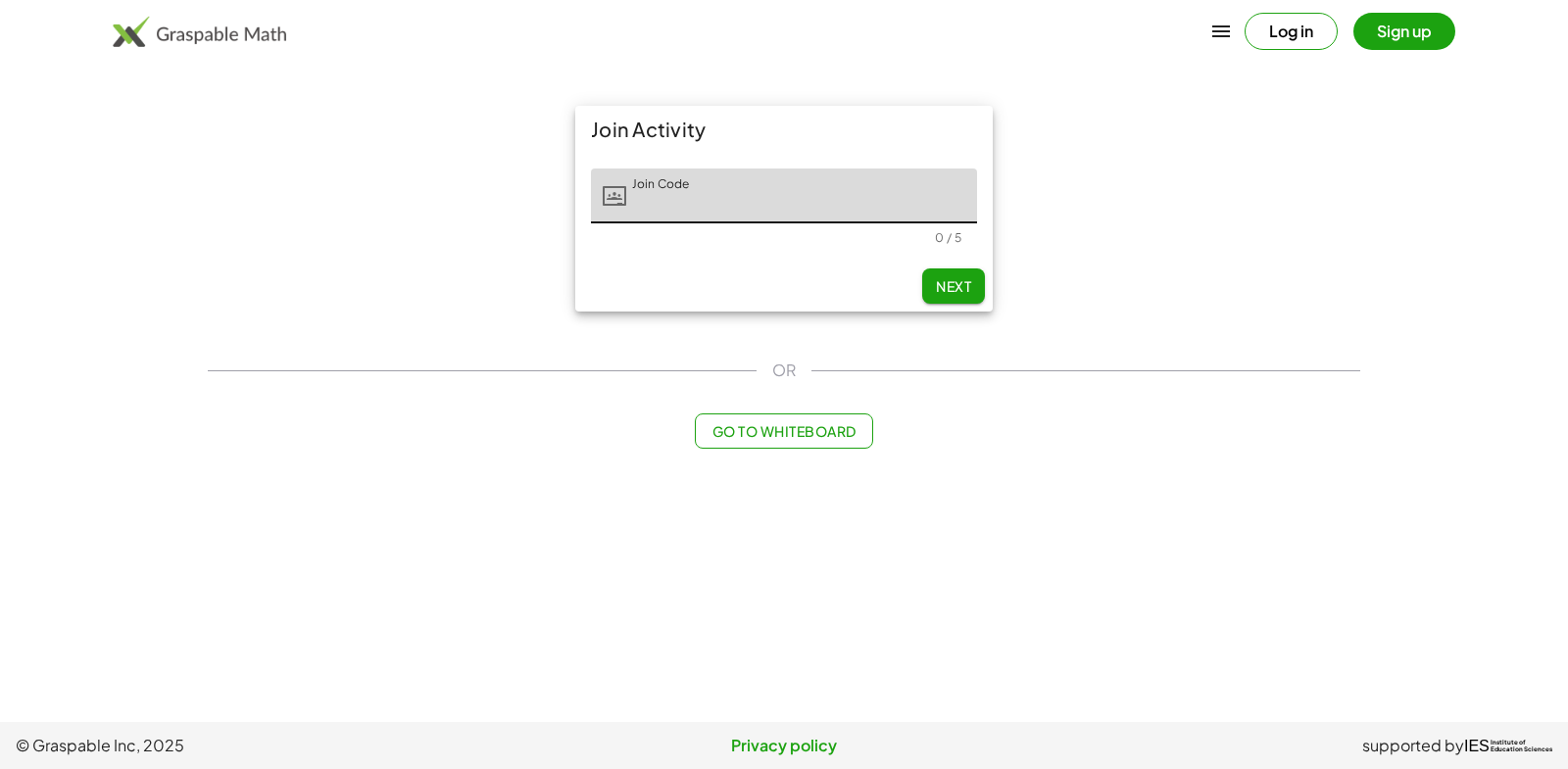 click on "Go to Whiteboard" at bounding box center [783, 431] 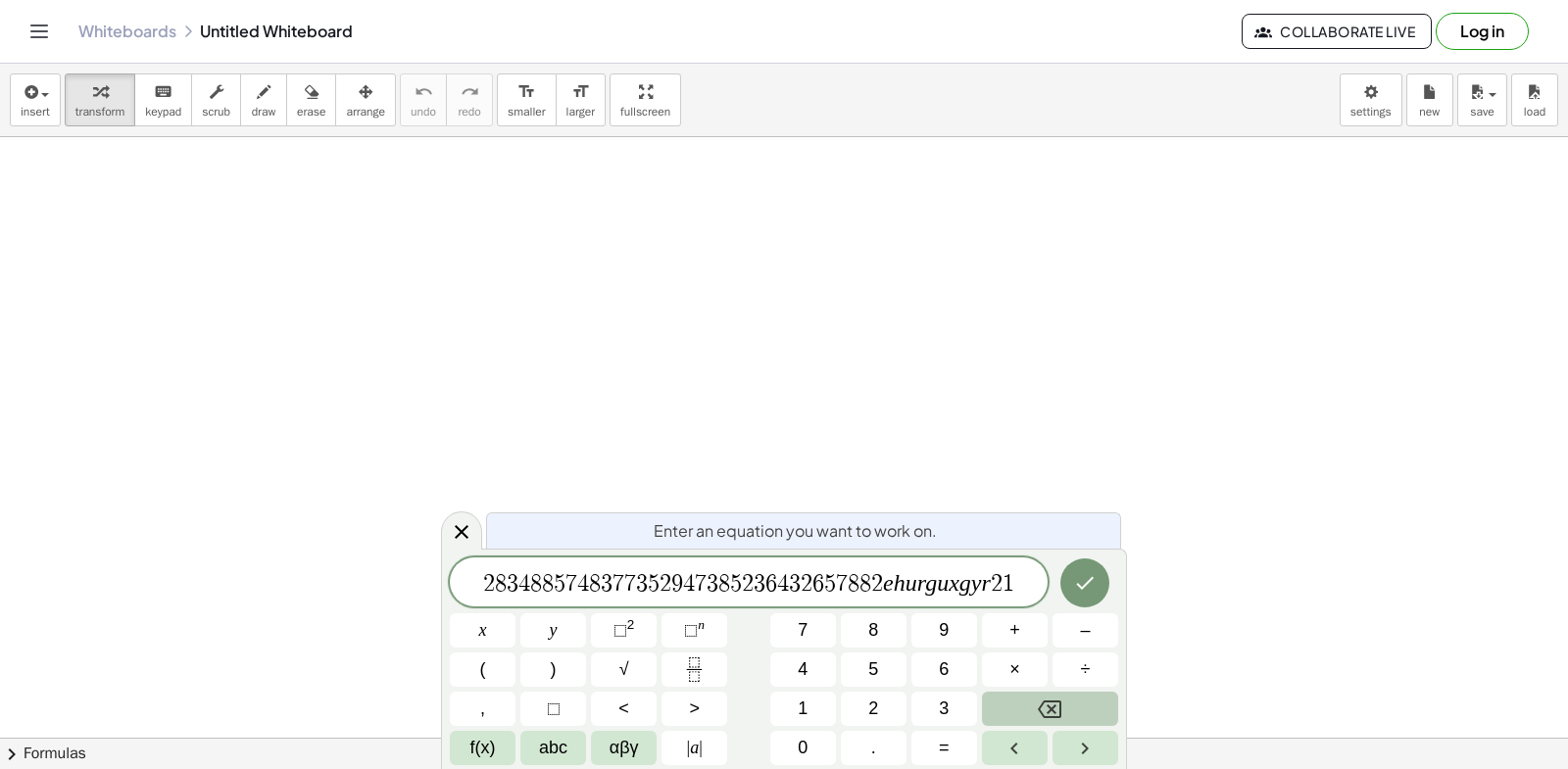 click 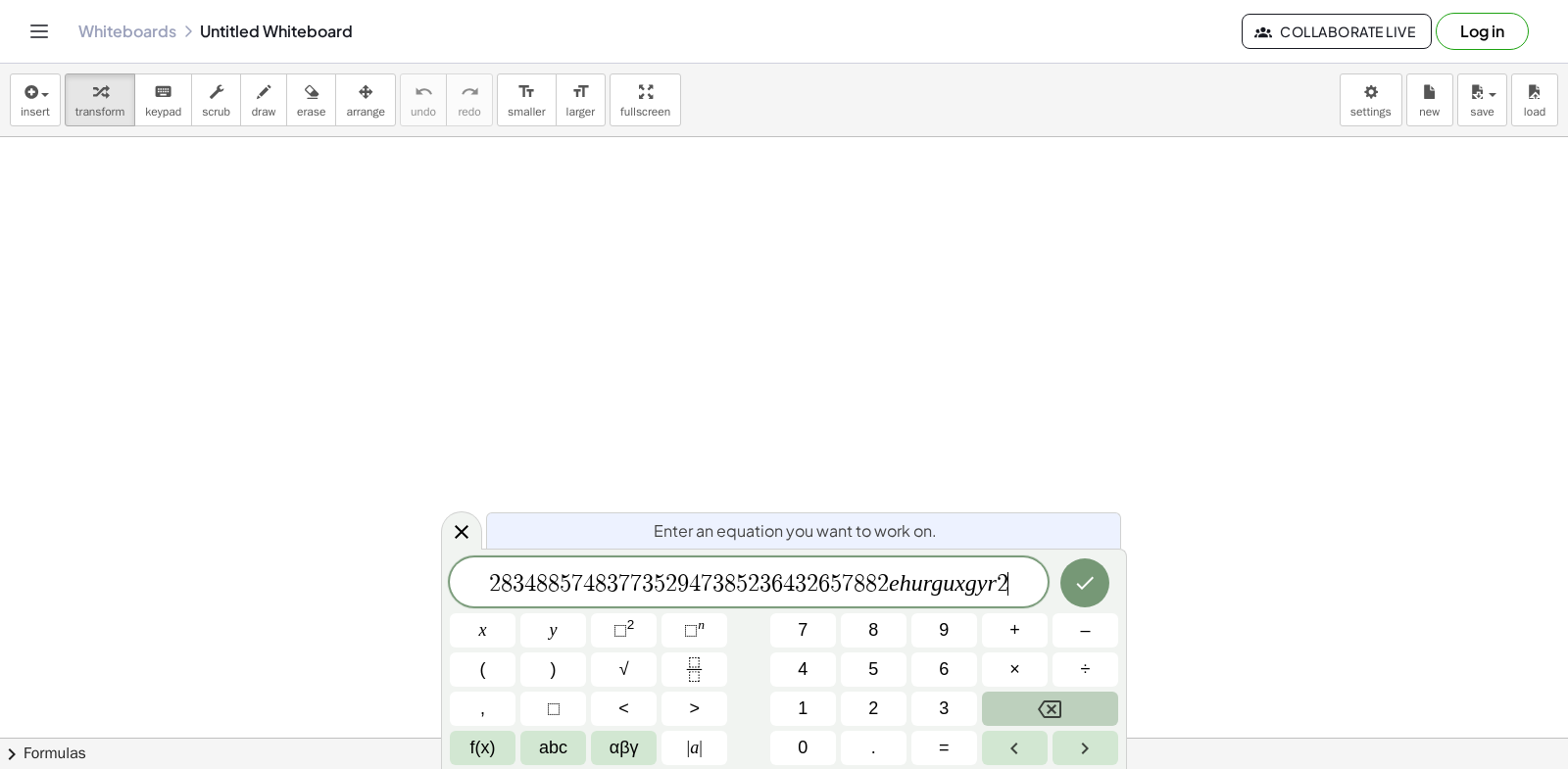 click 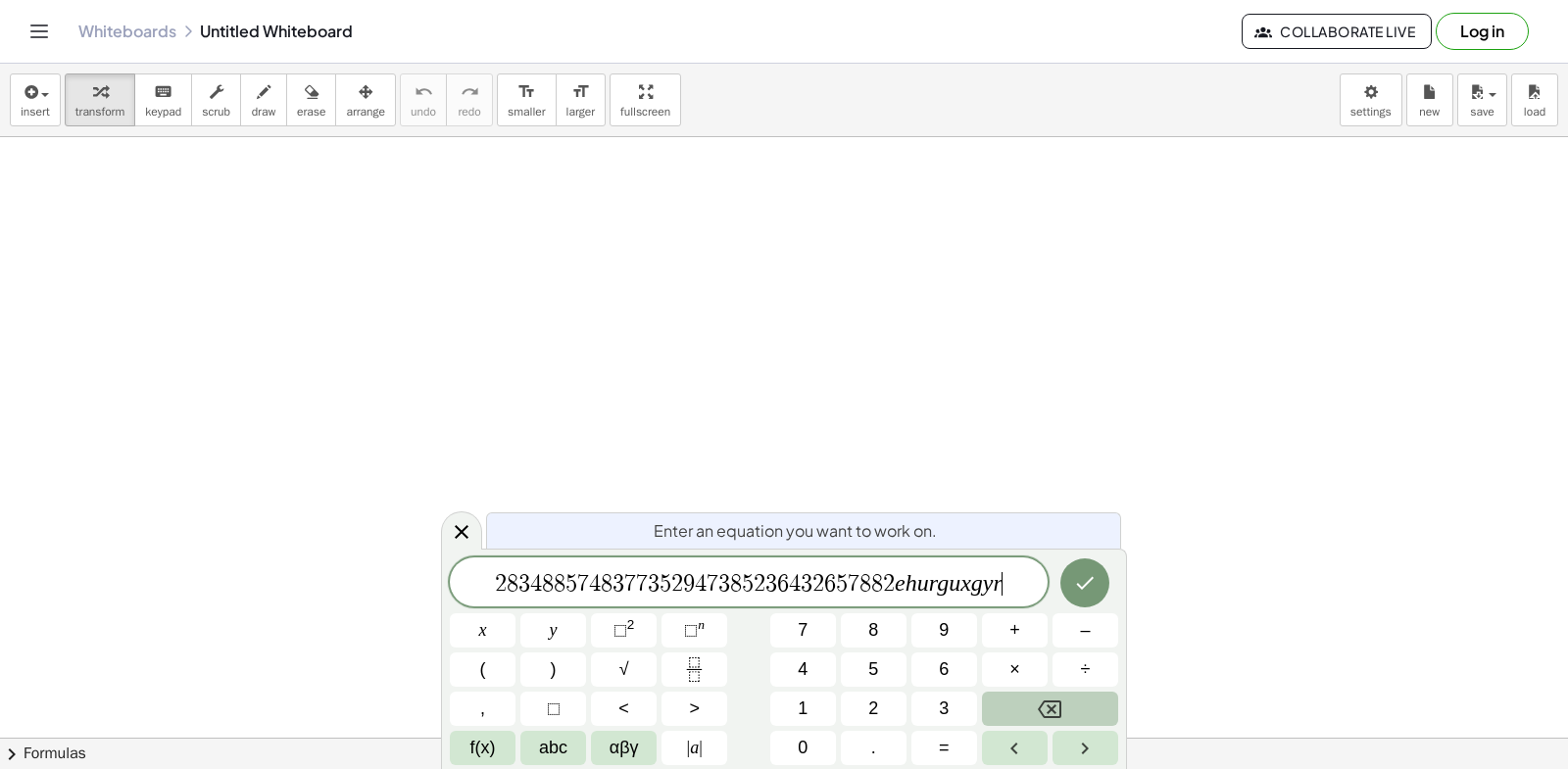 click 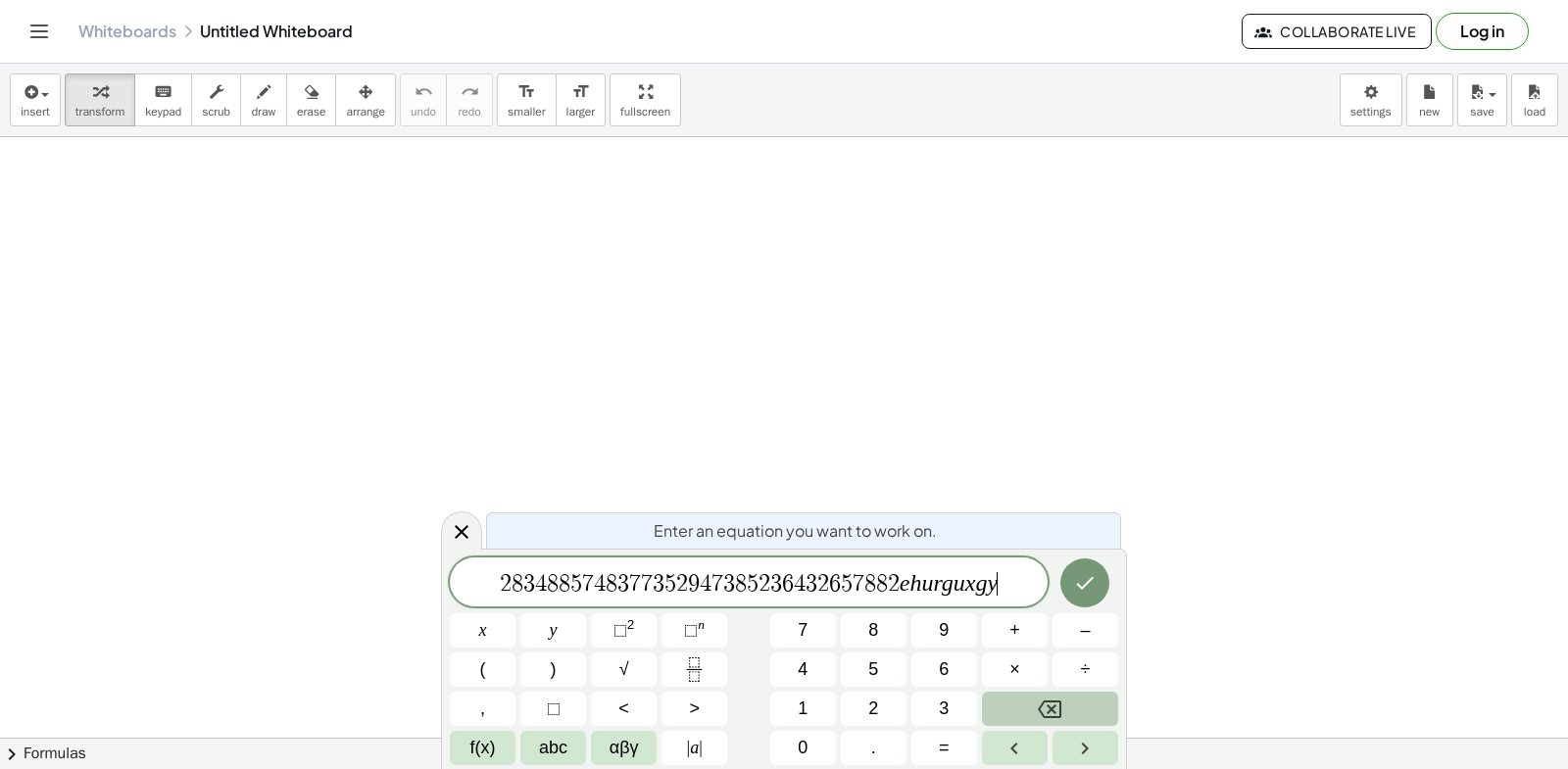 click 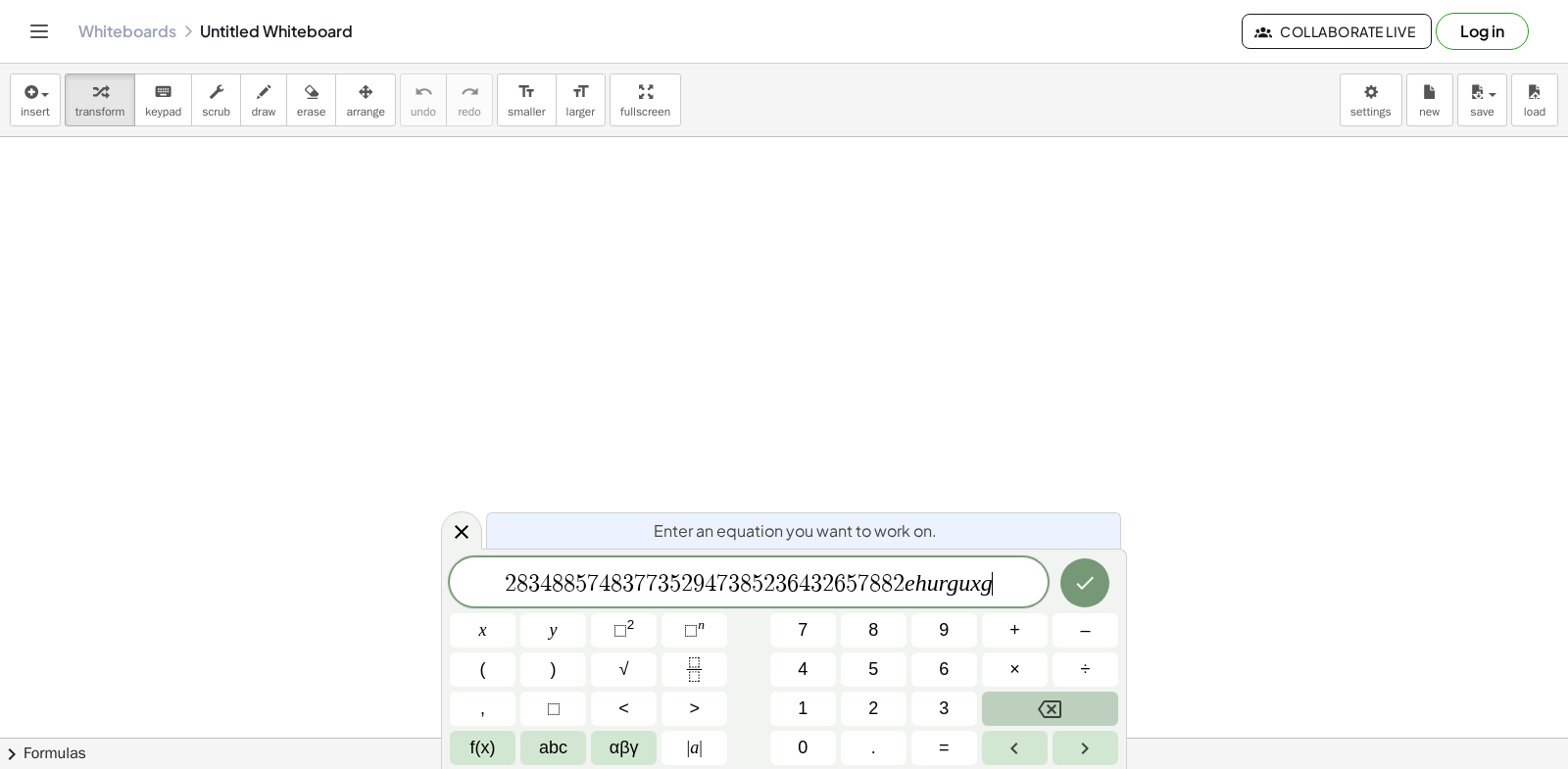 click 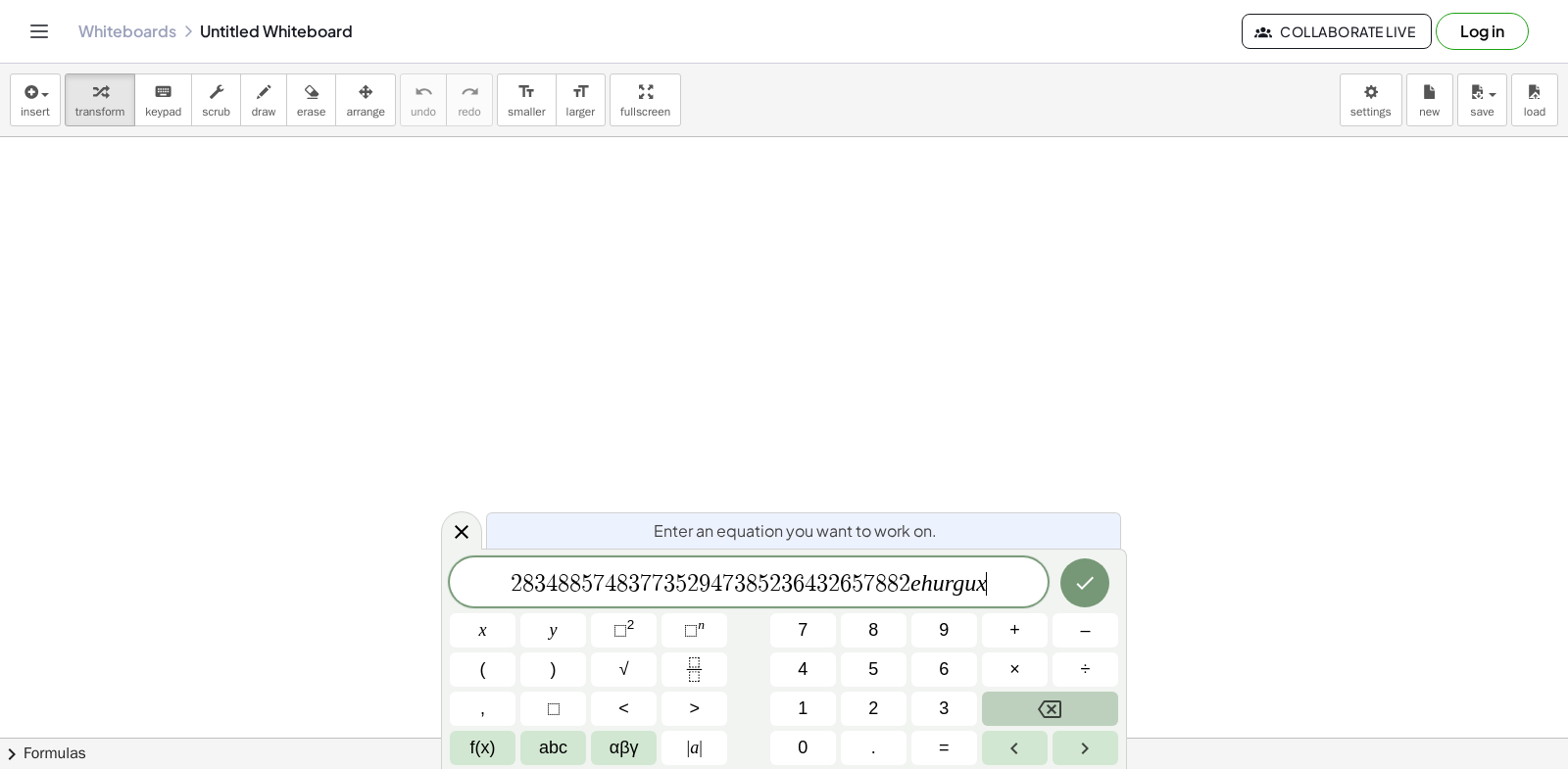click 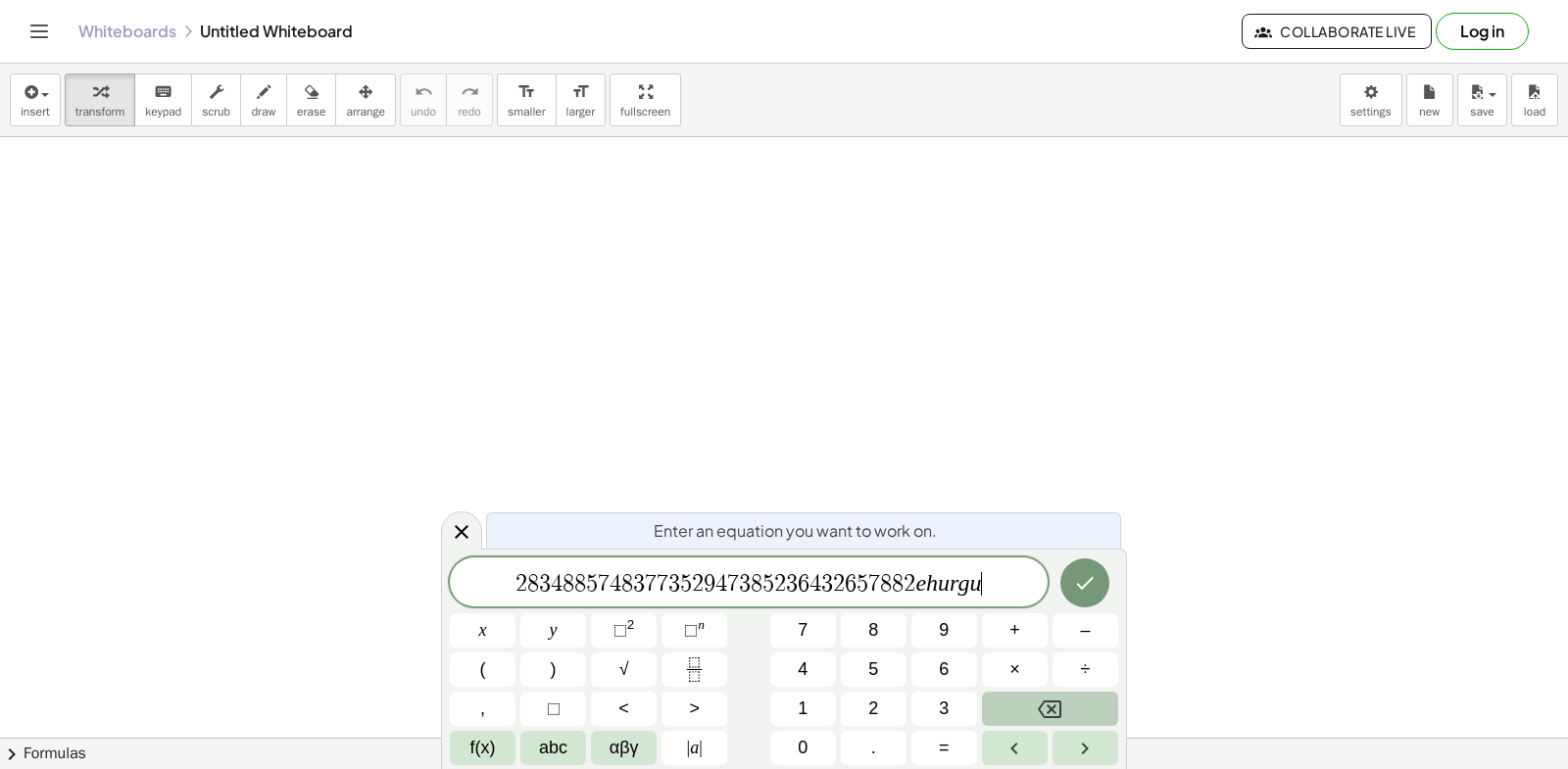 click 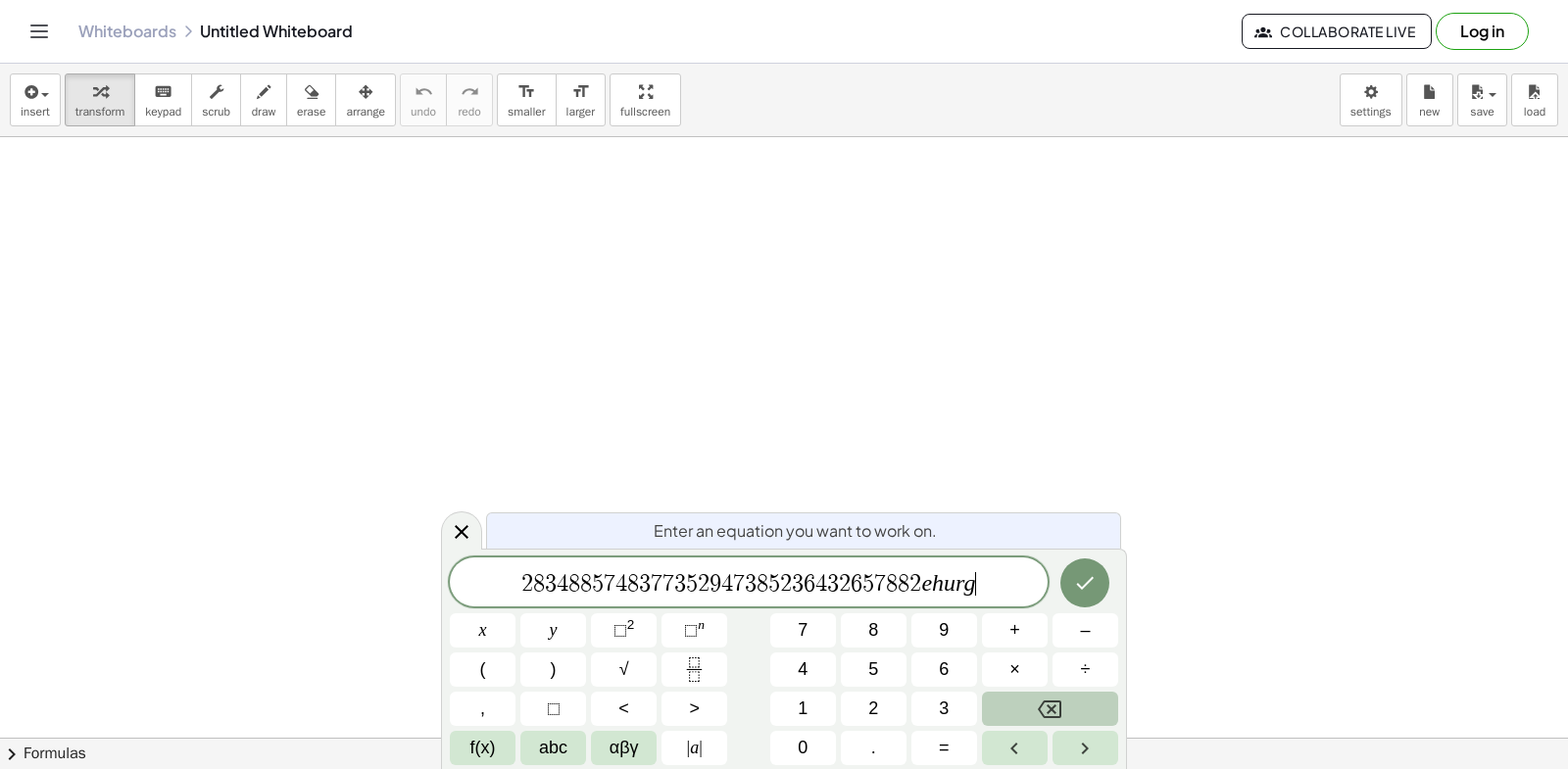 click on "Graspable Math Activities Get Started Activity Bank Assigned Work Classes Whiteboards Reference v1.28.2 | Privacy policy © 2025 | Graspable, Inc. Whiteboards Untitled Whiteboard Collaborate Live  Log in    insert select one: Math Expression Function Text Youtube Video Graphing Geometry Geometry 3D transform keyboard keypad scrub draw erase arrange undo undo redo redo format_size smaller format_size larger fullscreen load   save new settings × chevron_right  Formulas
Drag one side of a formula onto a highlighted expression on the canvas to apply it.
Quadratic Formula
+ · a · x 2 + · b · x + c = 0
⇔
x = · ( − b ± 2 √ ( + b 2 − · 4 · a · c ) ) · 2 · a
+ x 2 + · p · x + q = 0
⇔
x = − ·" at bounding box center (784, 384) 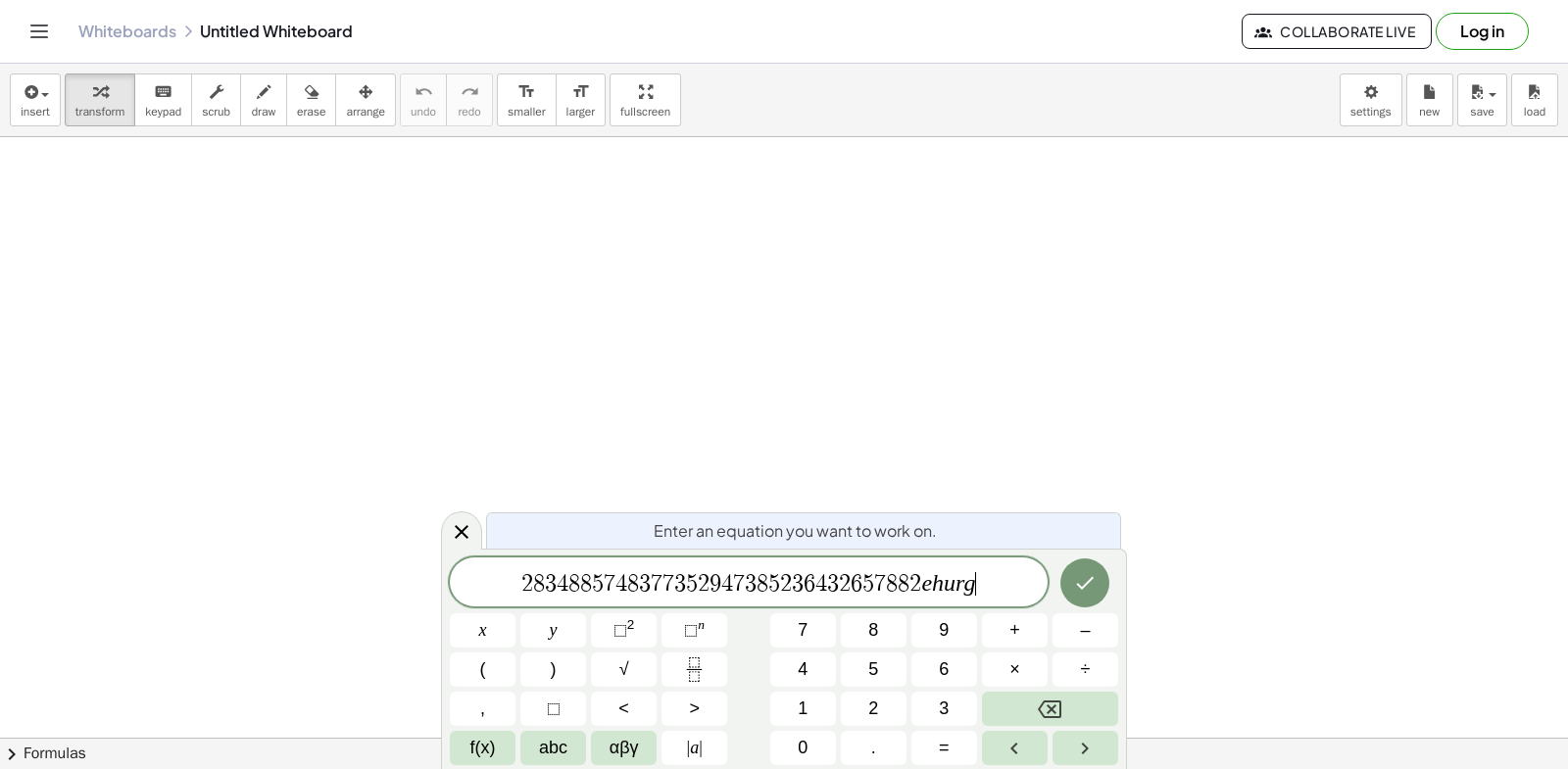 click at bounding box center (784, 738) 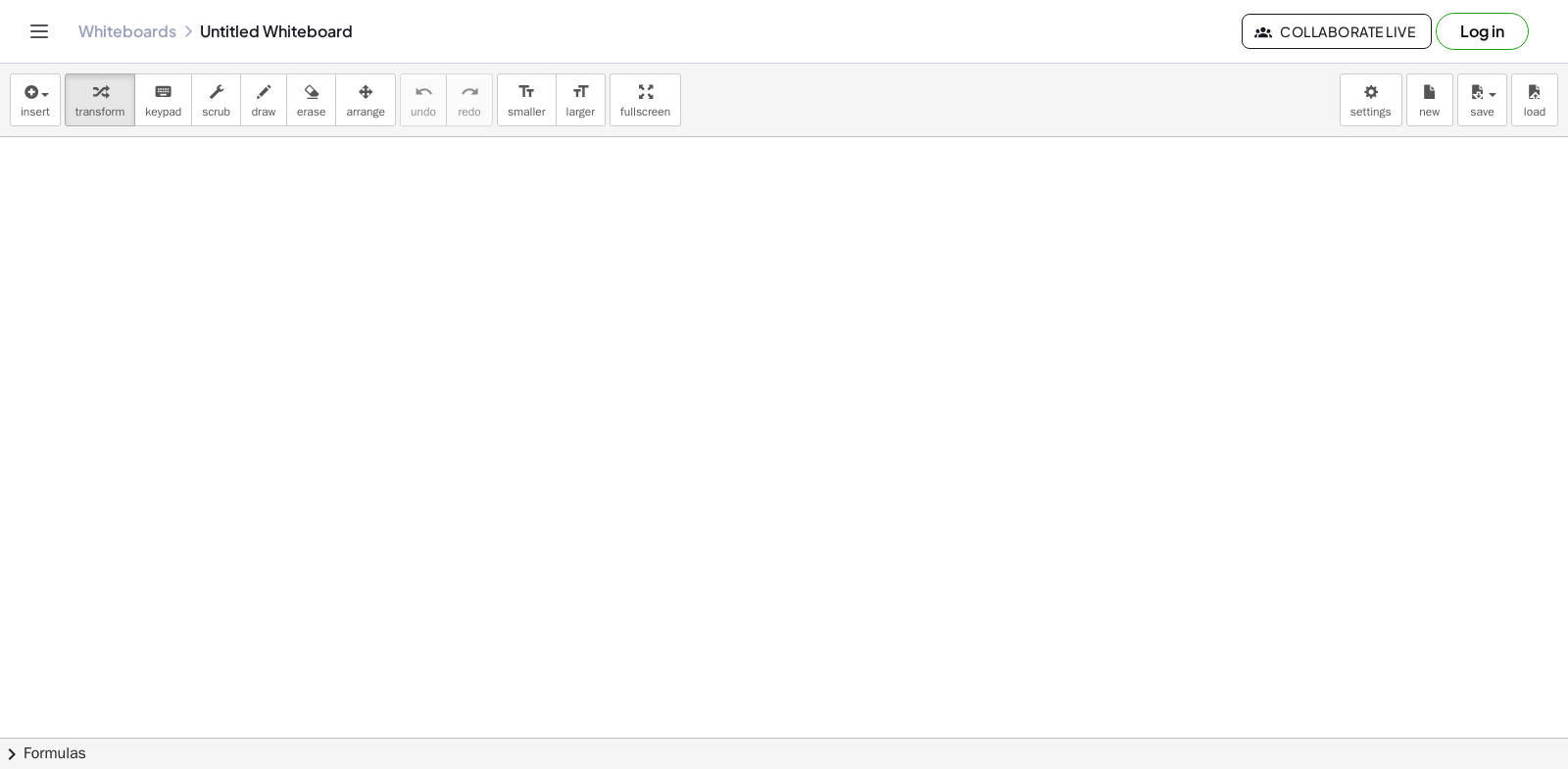 click at bounding box center [784, 738] 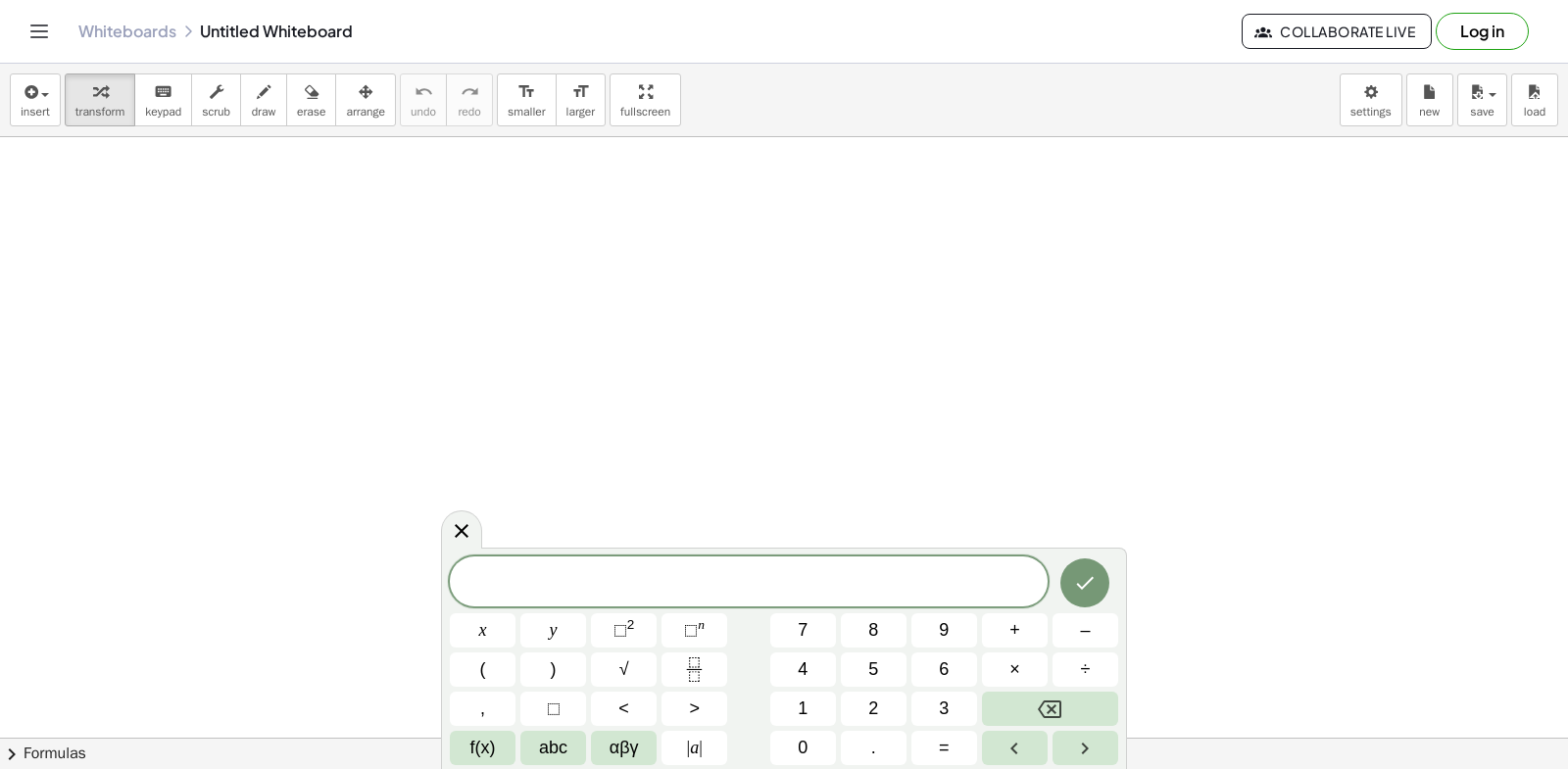 click at bounding box center [784, 738] 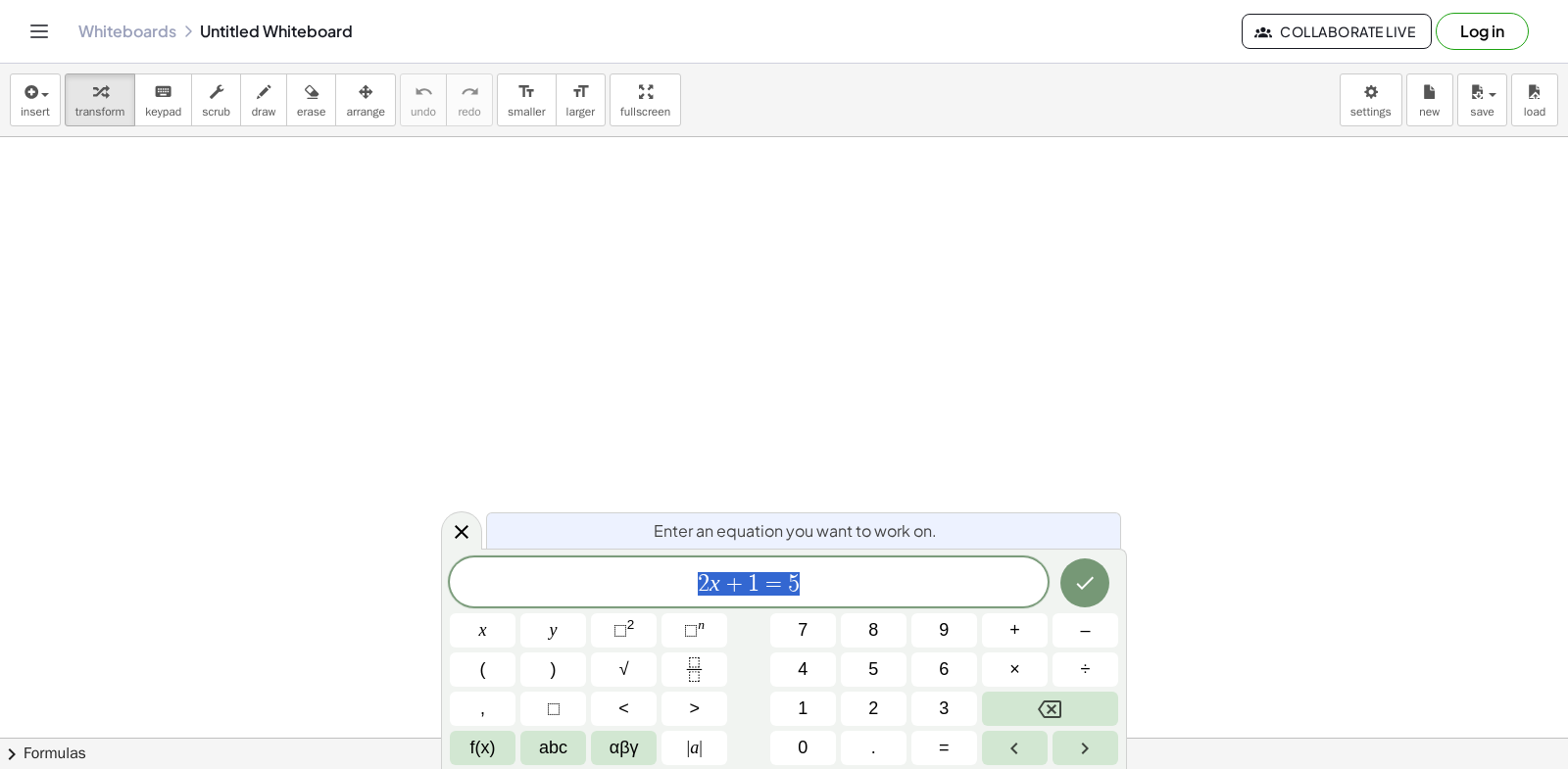 scroll, scrollTop: 0, scrollLeft: 0, axis: both 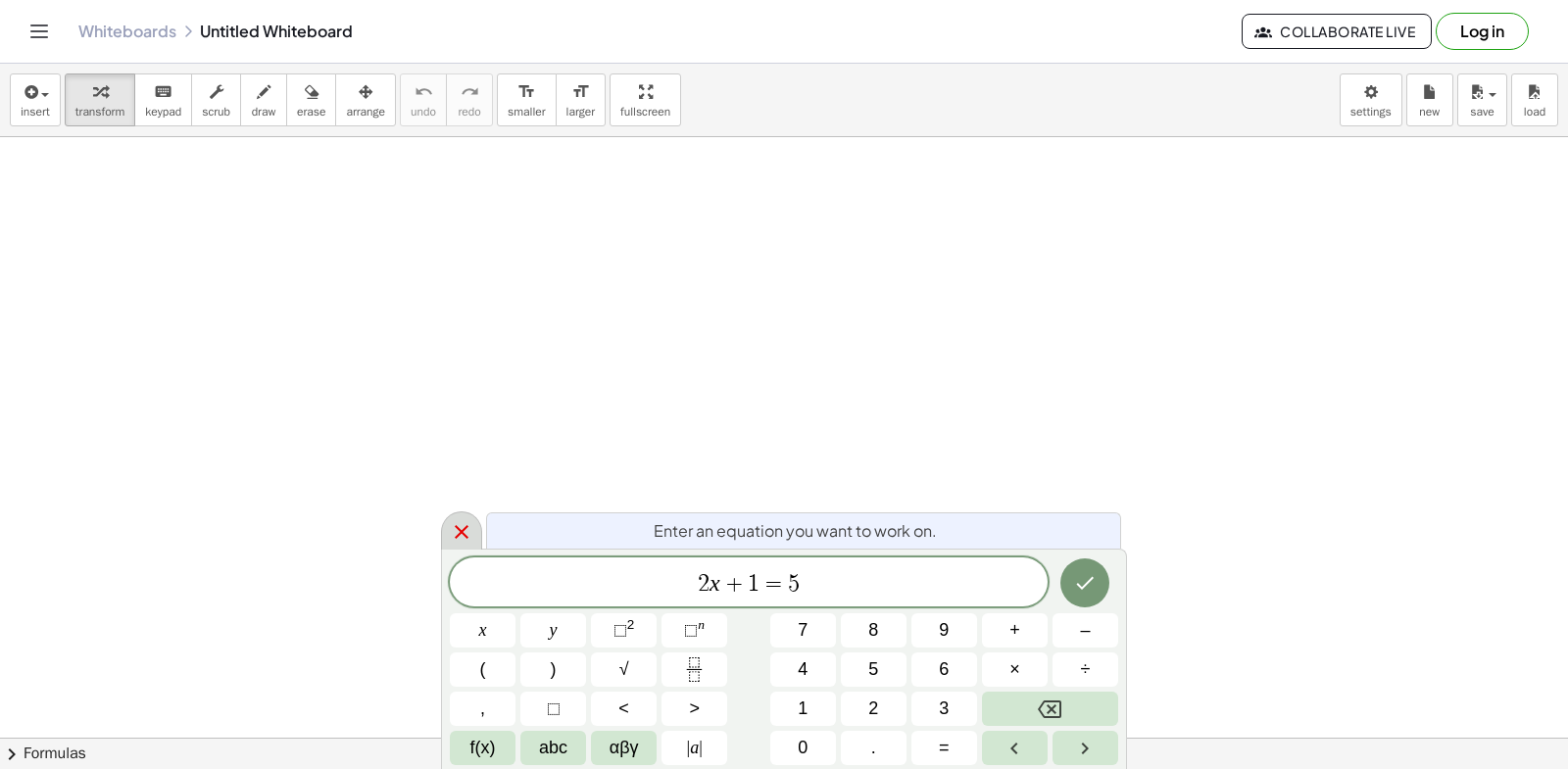 click at bounding box center (462, 530) 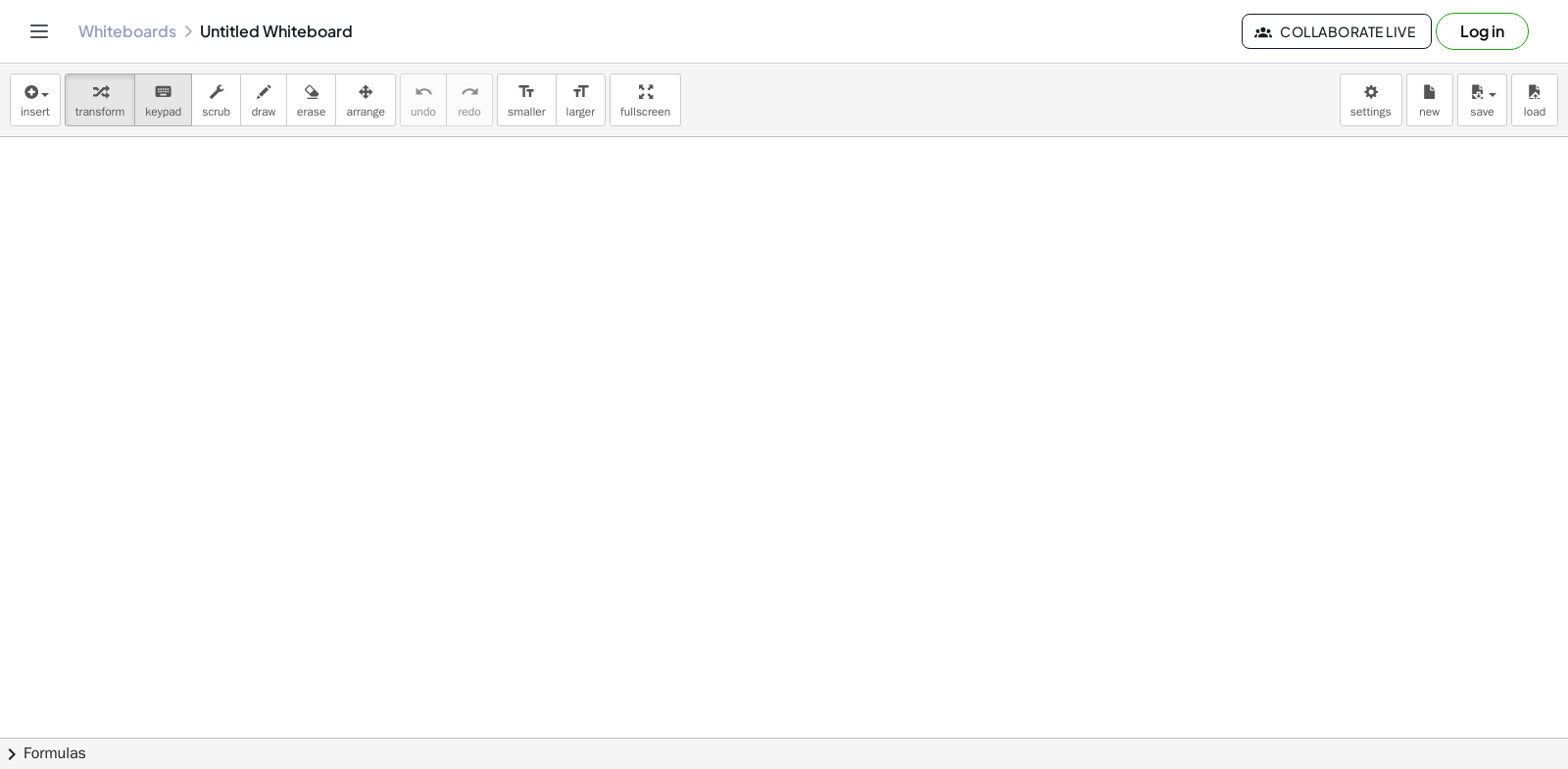 click on "keyboard" at bounding box center (163, 92) 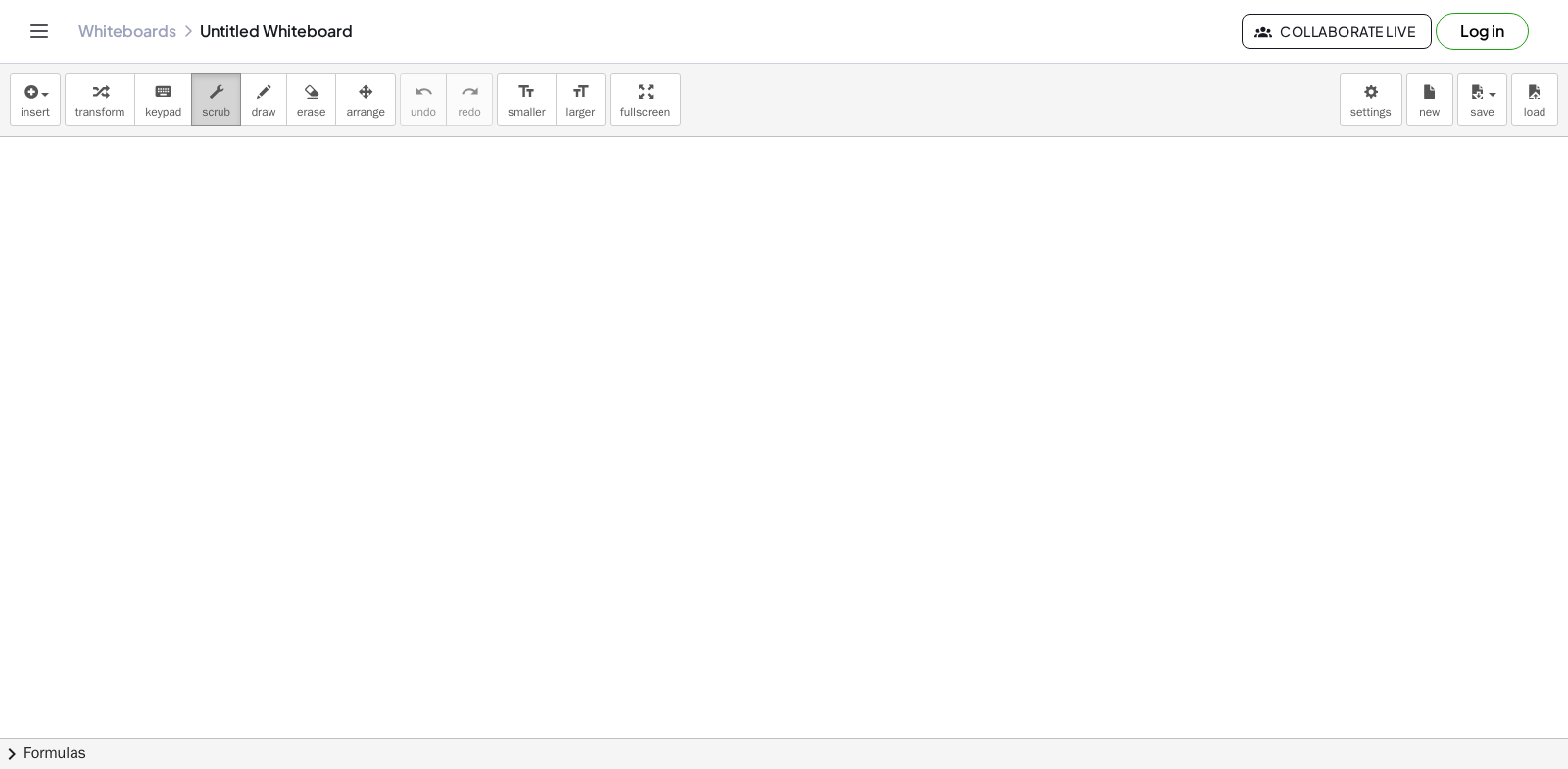 click on "scrub" at bounding box center [216, 100] 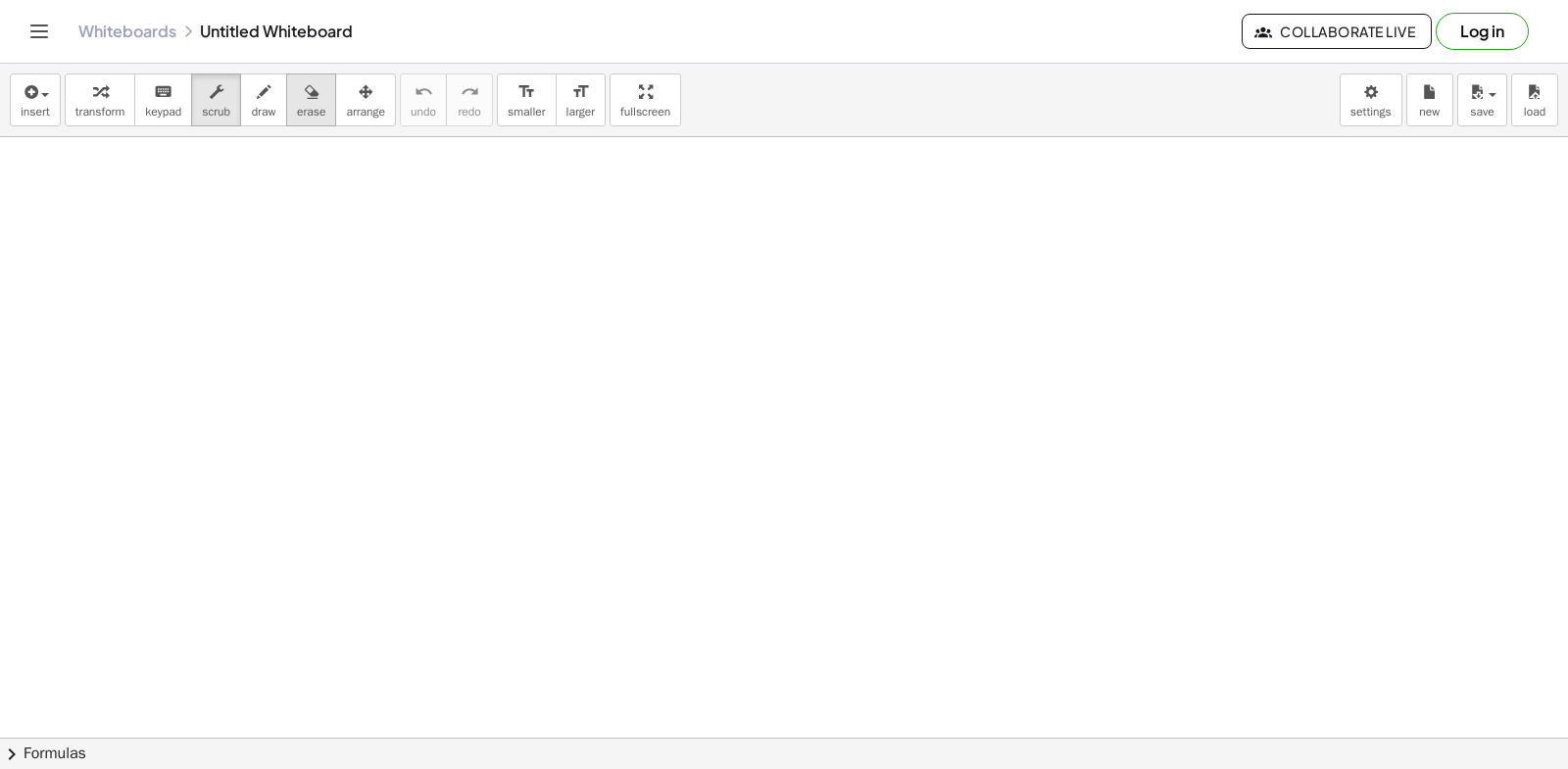 drag, startPoint x: 235, startPoint y: 116, endPoint x: 299, endPoint y: 92, distance: 68.35203 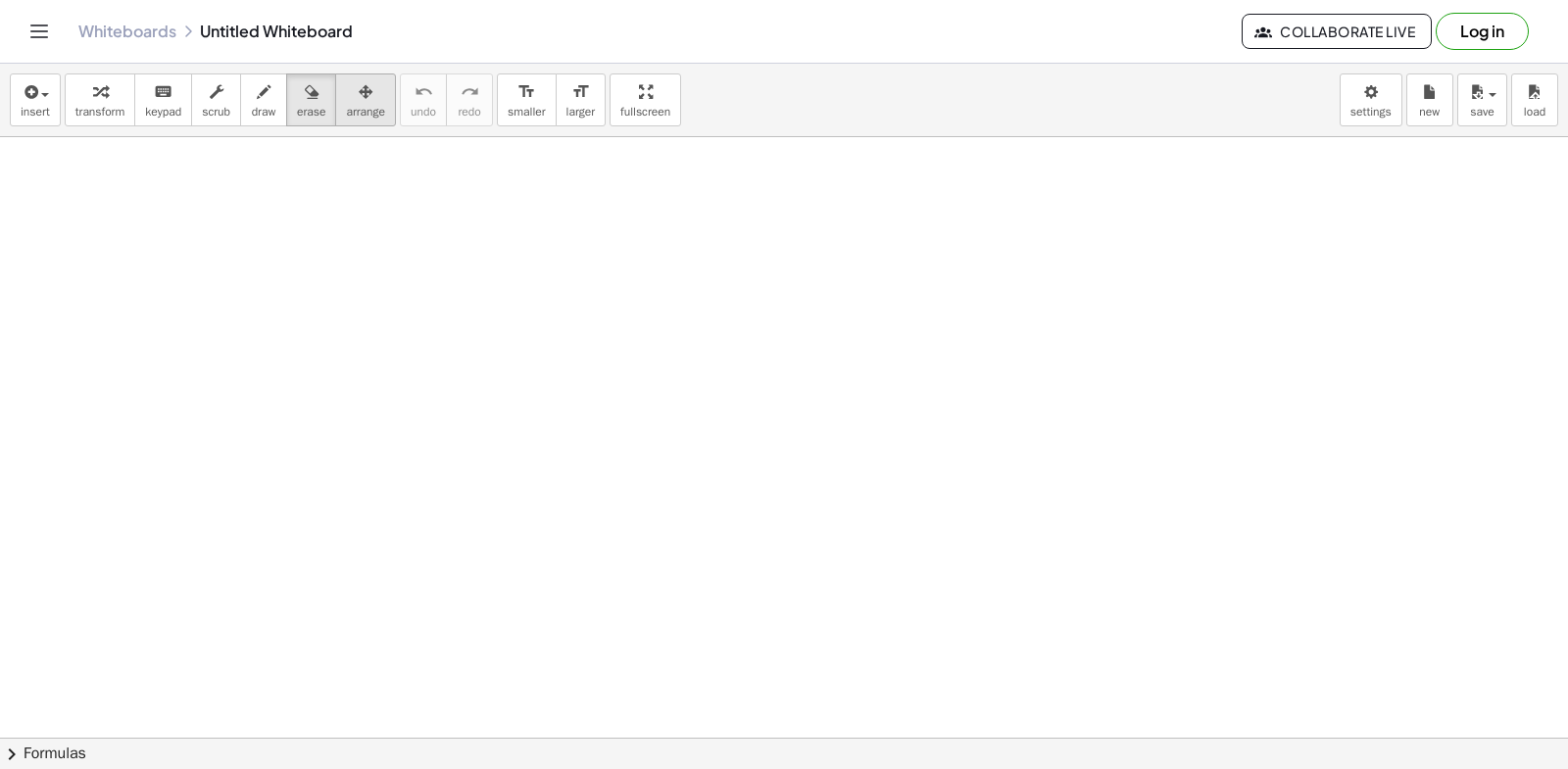 drag, startPoint x: 386, startPoint y: 109, endPoint x: 344, endPoint y: 118, distance: 42.953463 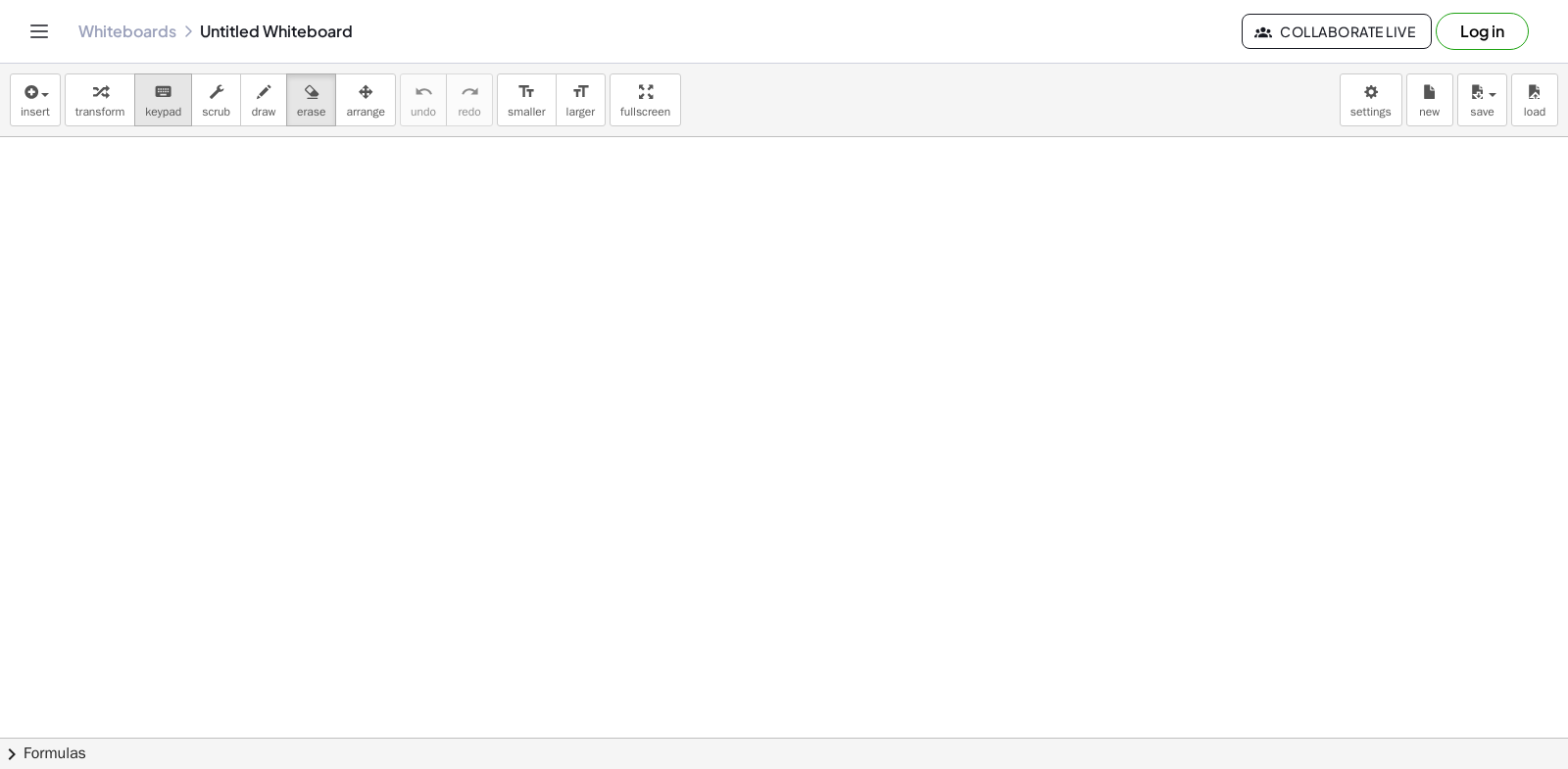 click on "keyboard keypad" at bounding box center [163, 100] 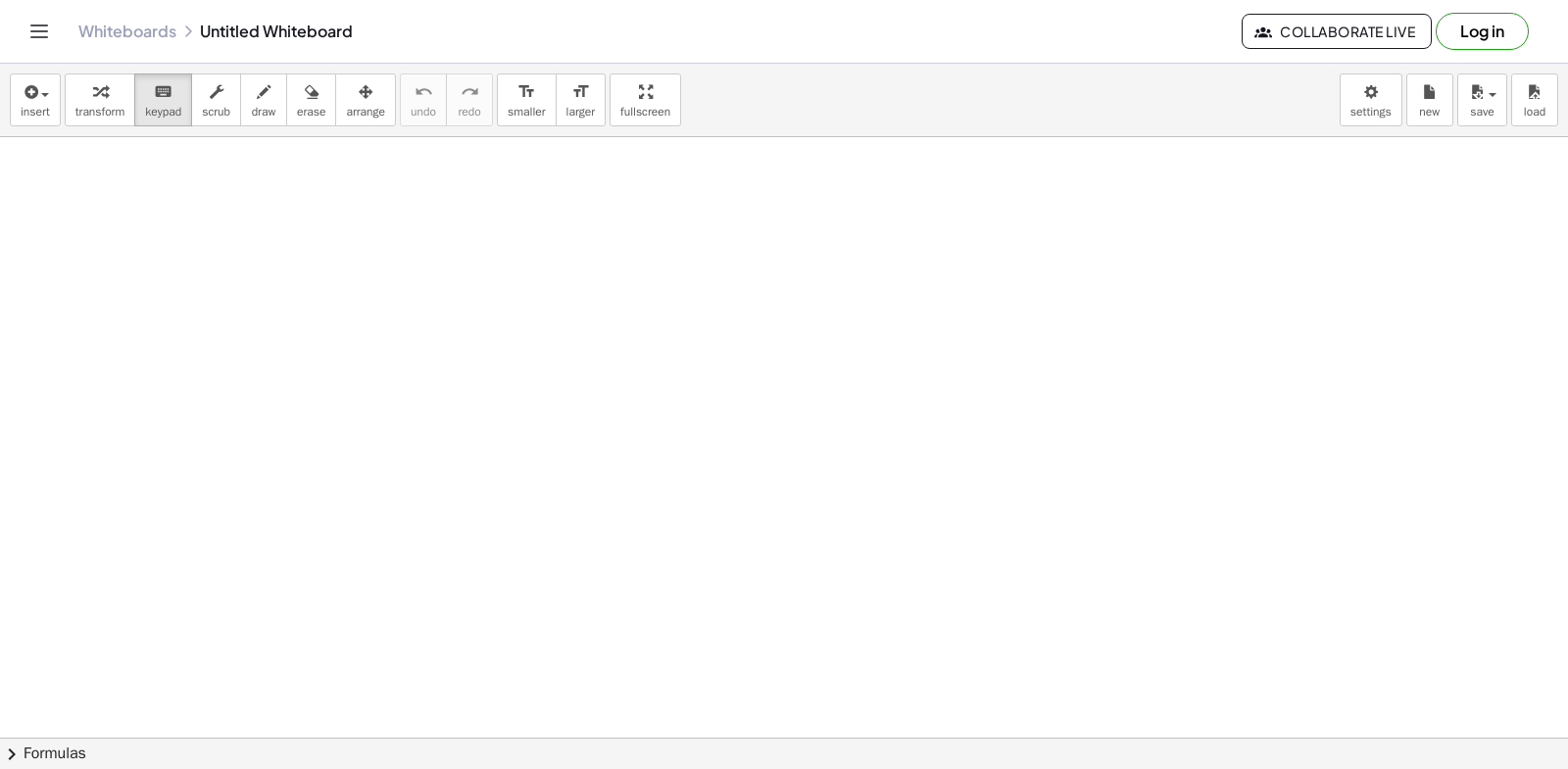 drag, startPoint x: 245, startPoint y: 341, endPoint x: 252, endPoint y: 333, distance: 10.630146 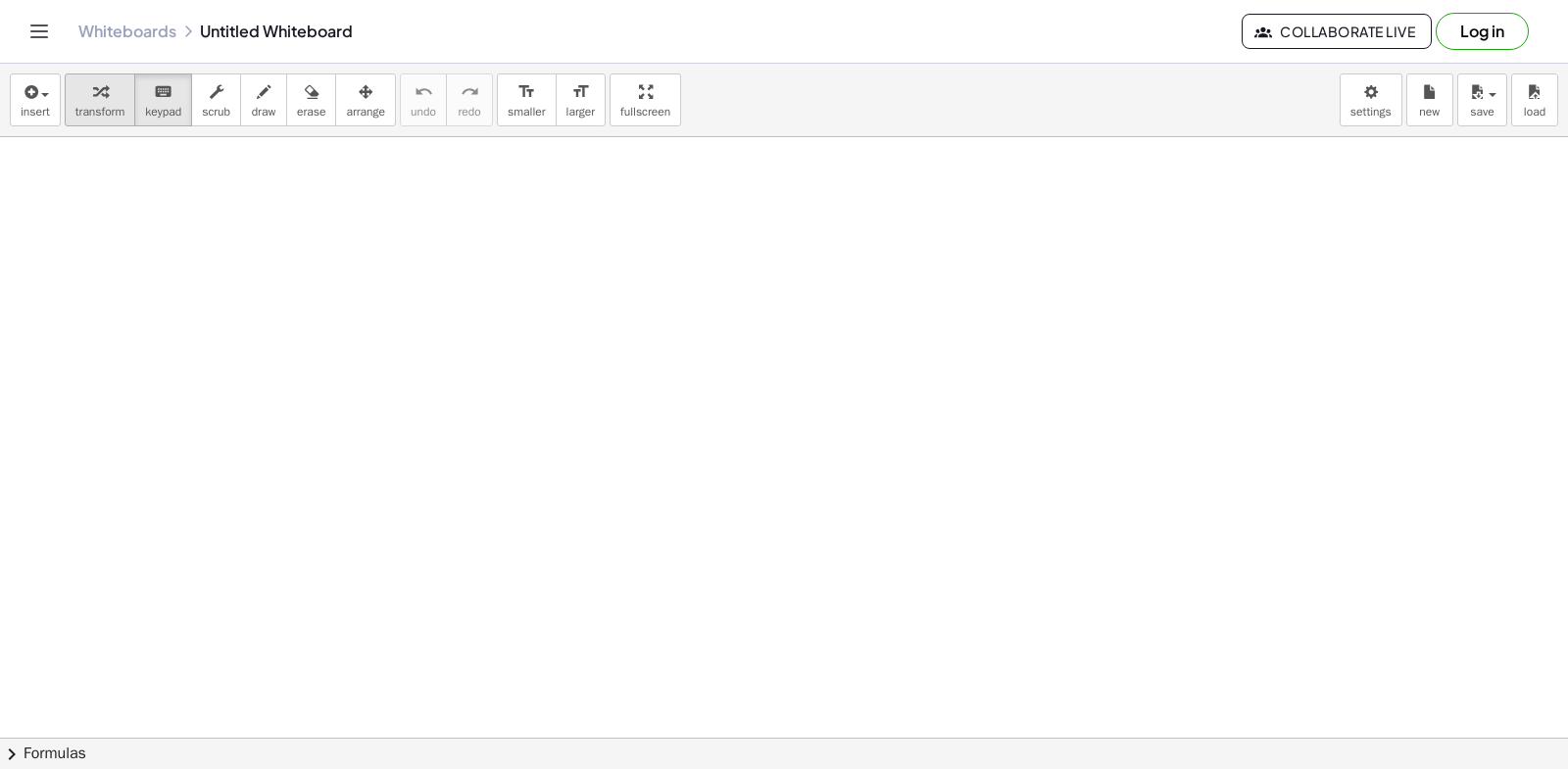 drag, startPoint x: 74, startPoint y: 273, endPoint x: 122, endPoint y: 112, distance: 168.003 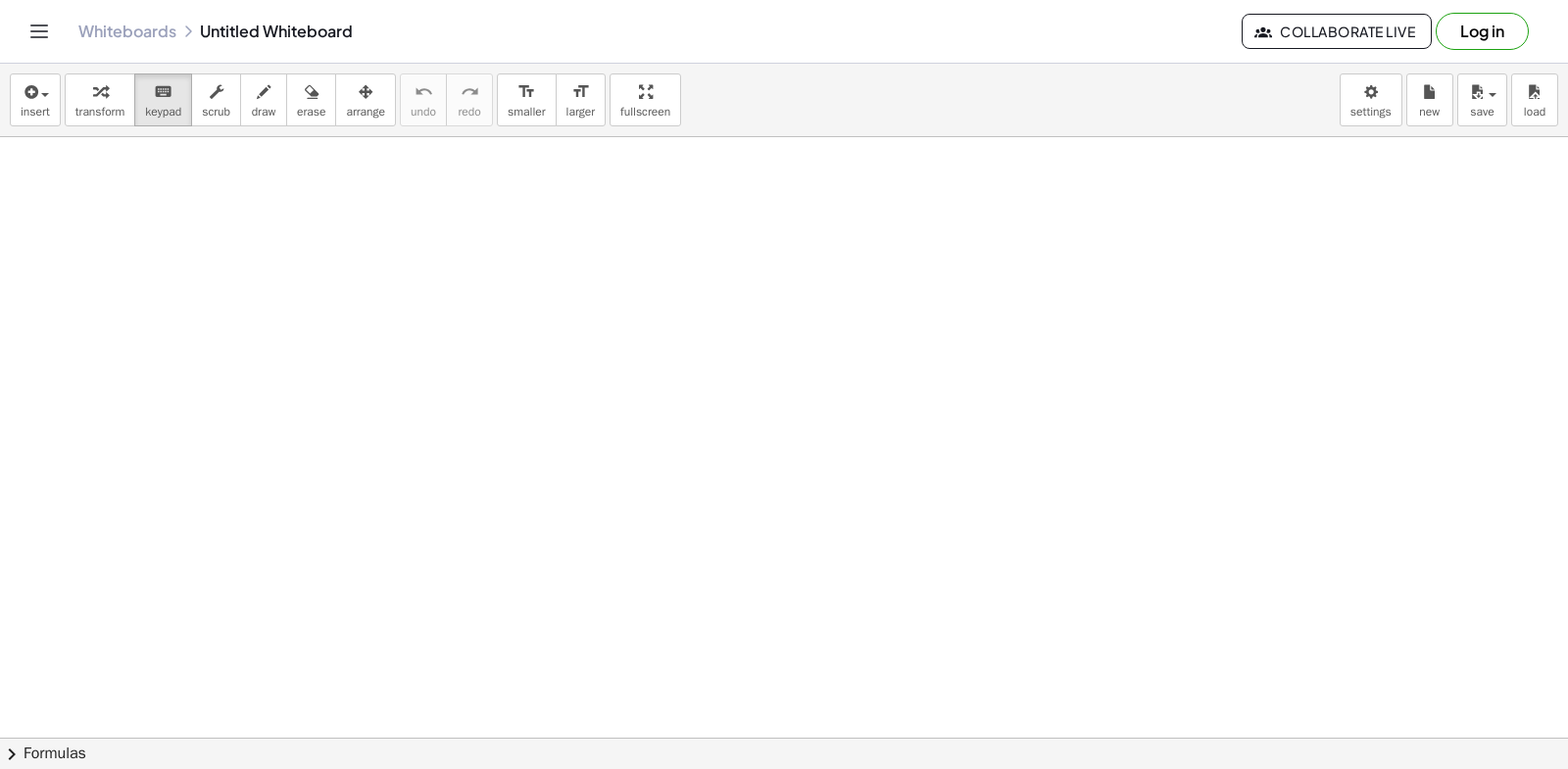 click on "transform" at bounding box center [100, 100] 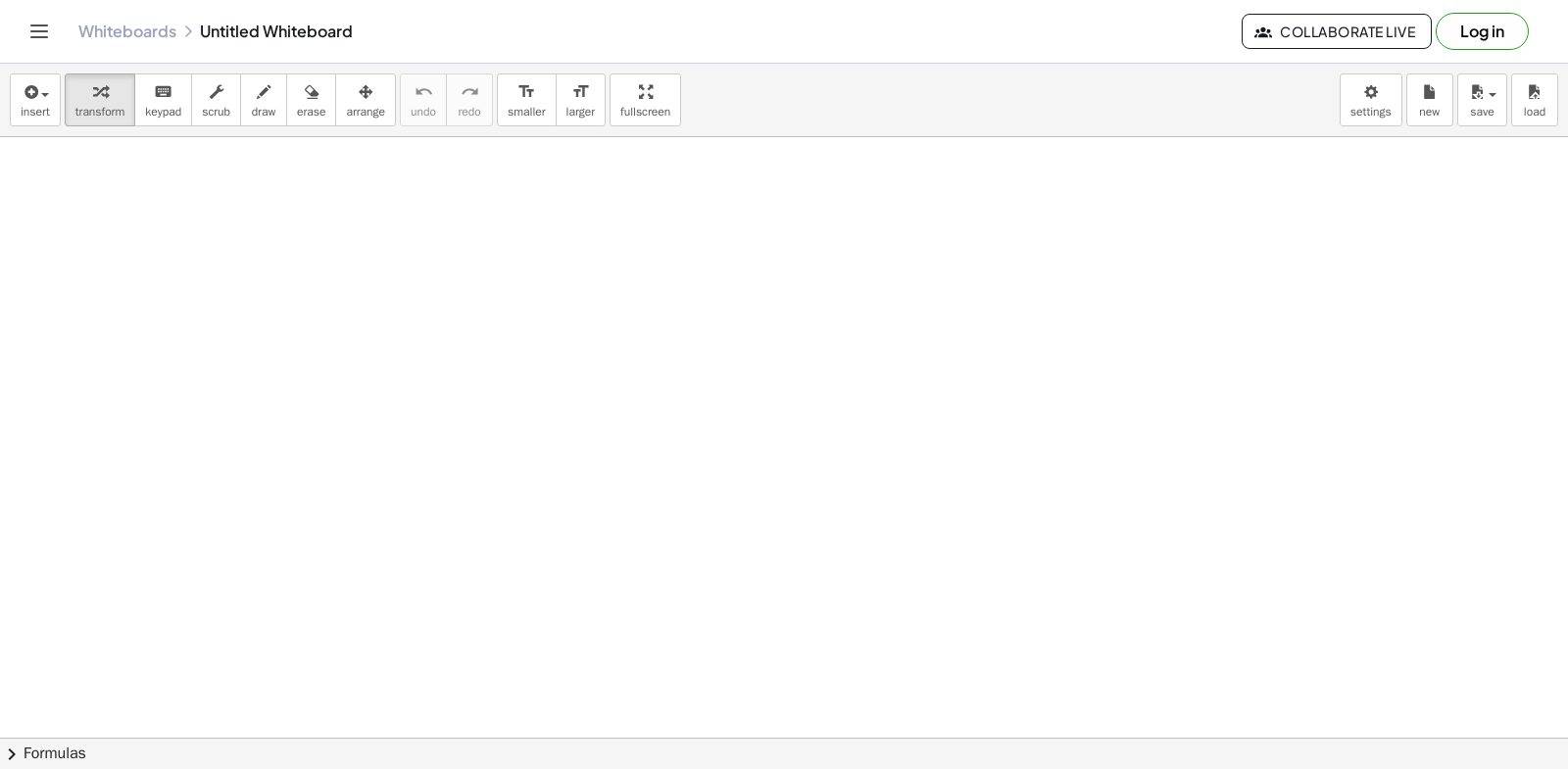 click at bounding box center [784, 801] 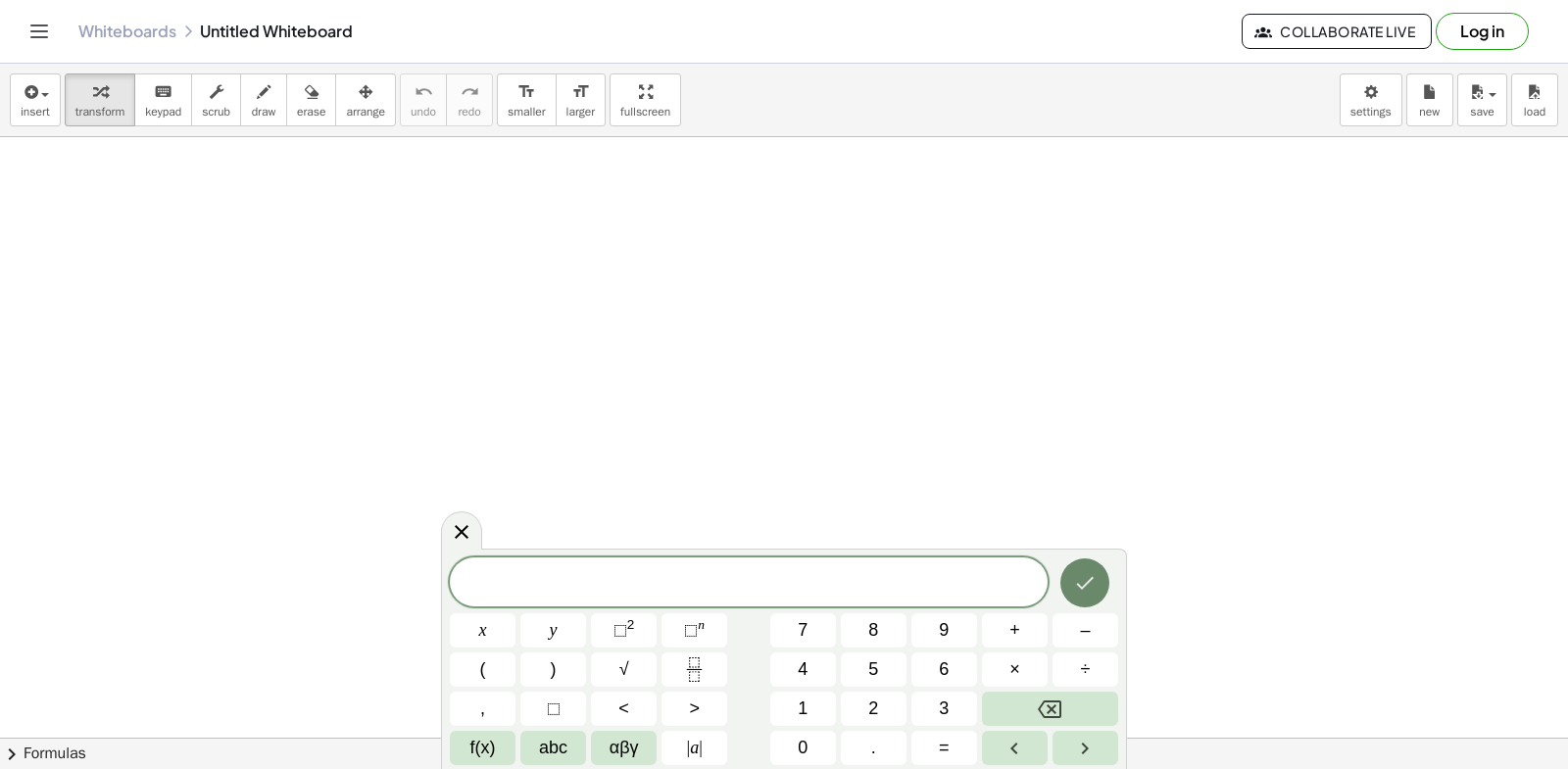 click at bounding box center (1085, 583) 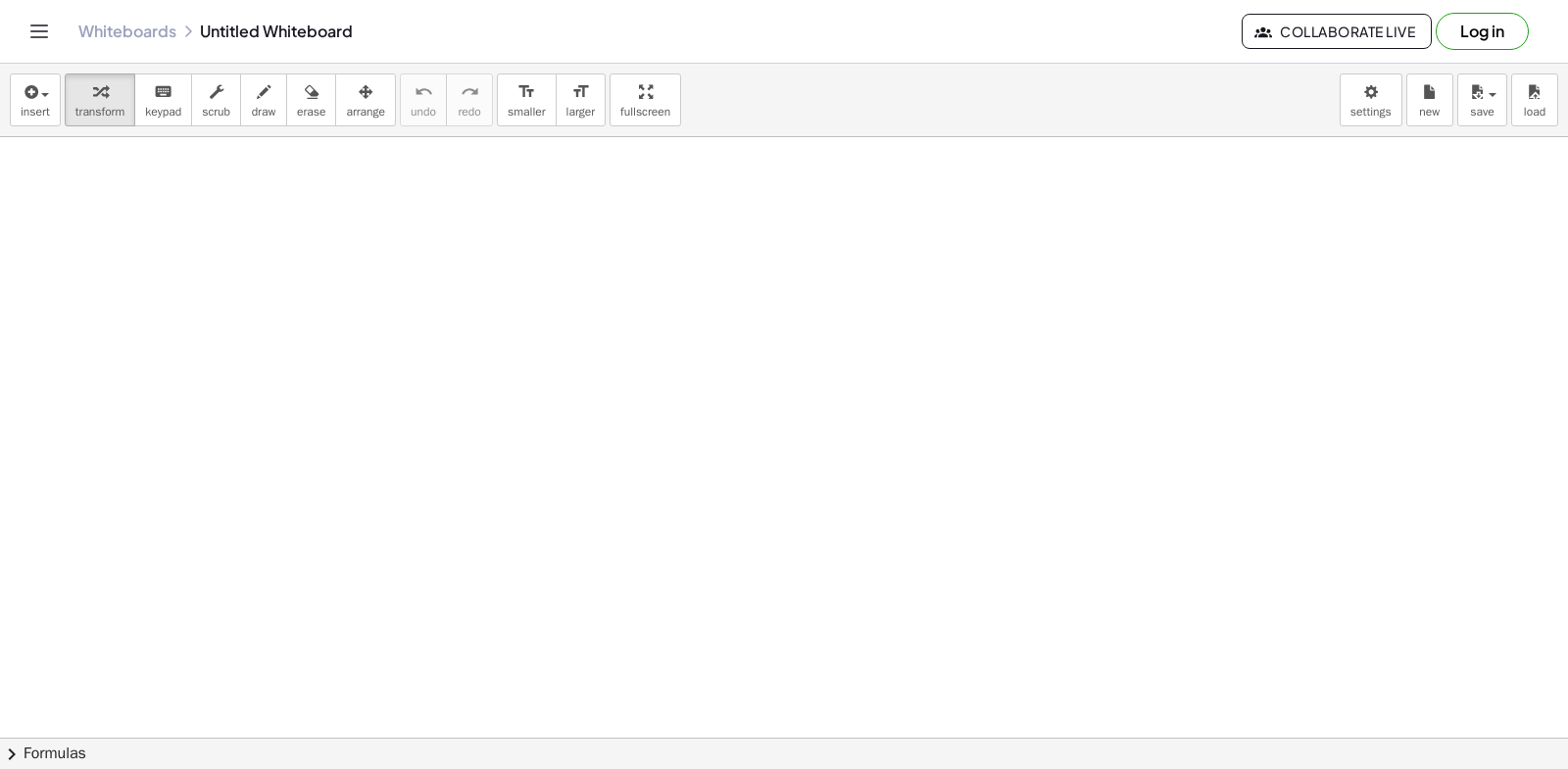 drag, startPoint x: 484, startPoint y: 371, endPoint x: 1138, endPoint y: 213, distance: 672.815 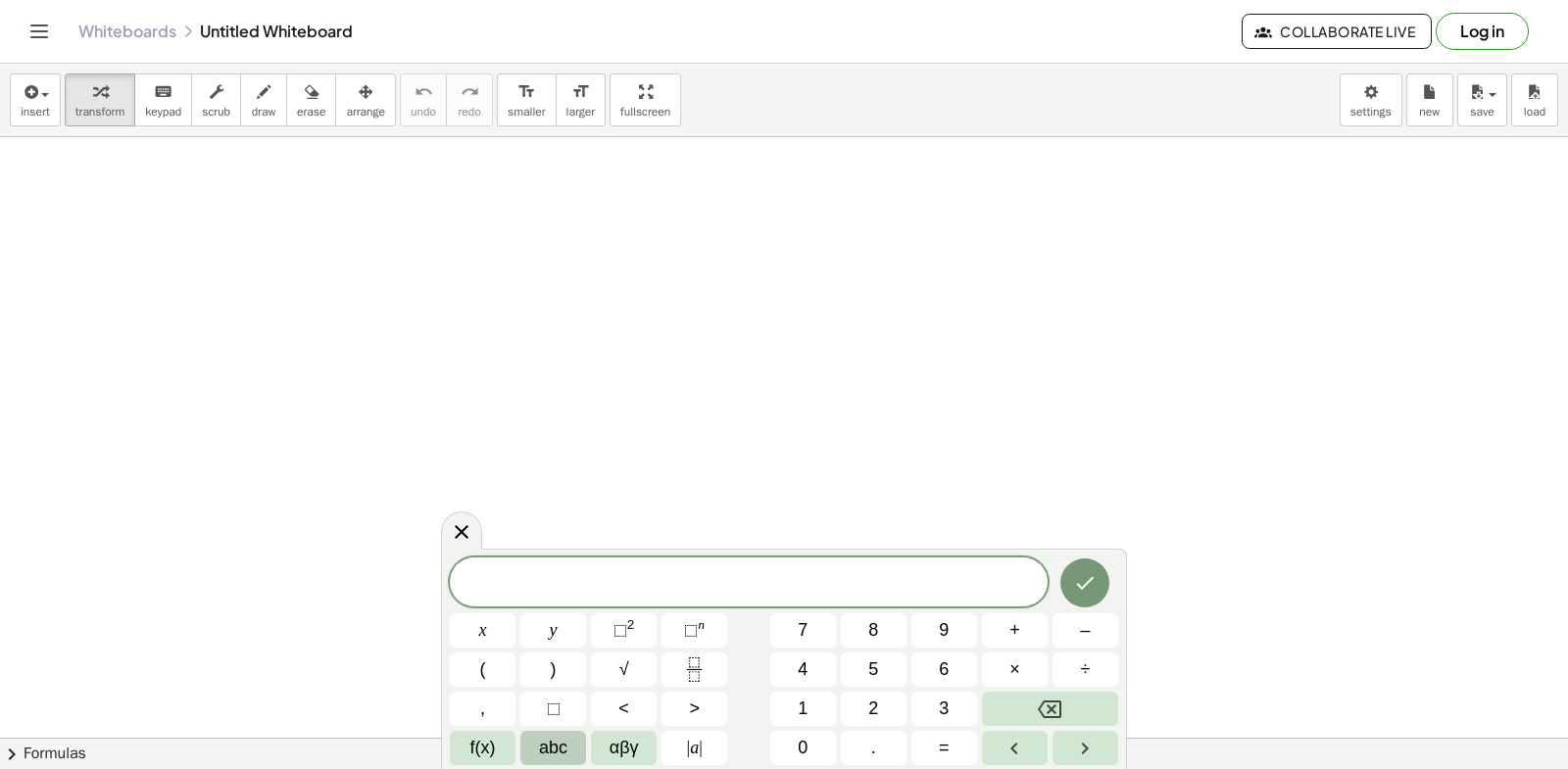 click on "abc" at bounding box center (553, 747) 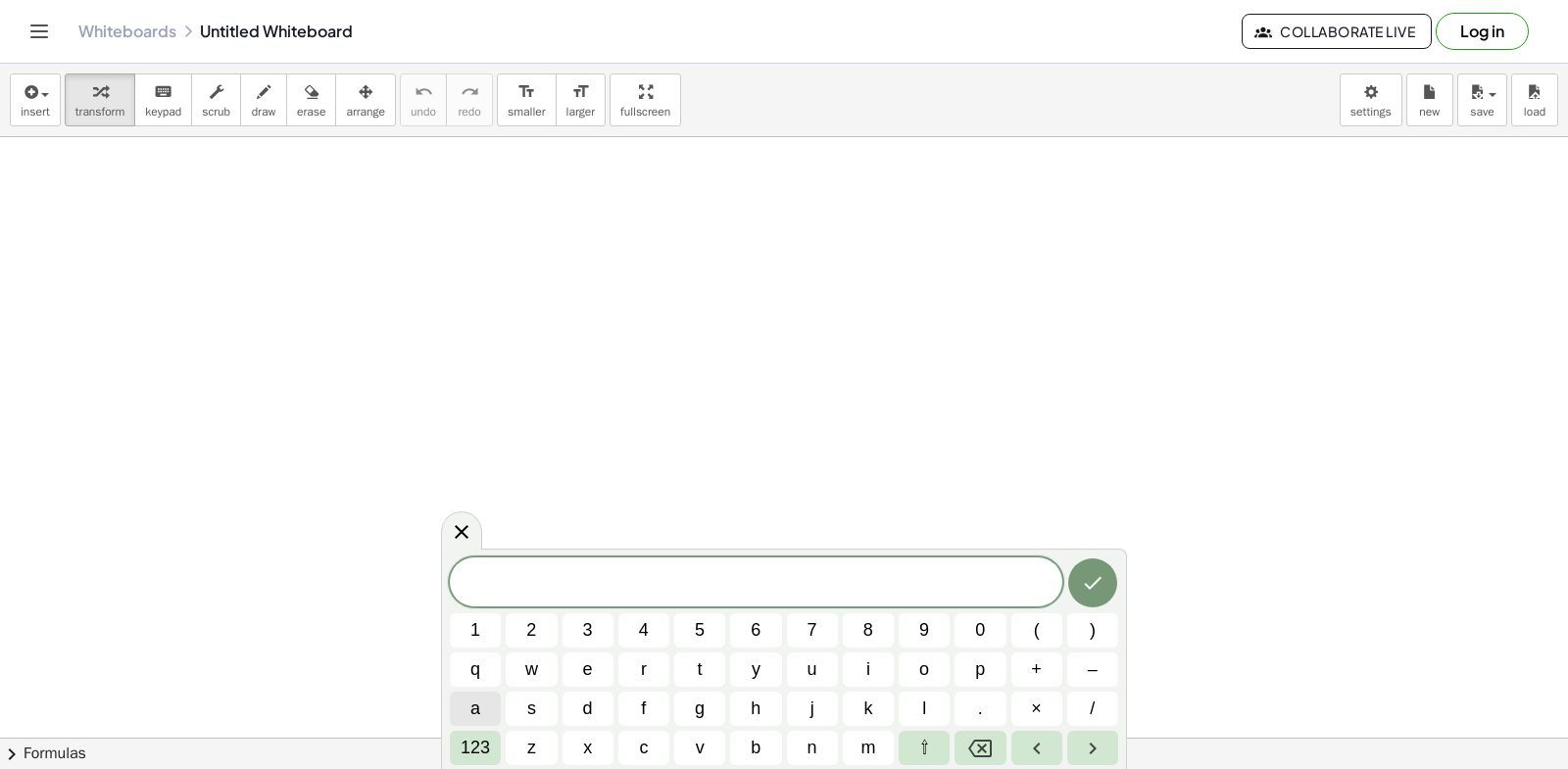click on "a" at bounding box center (475, 708) 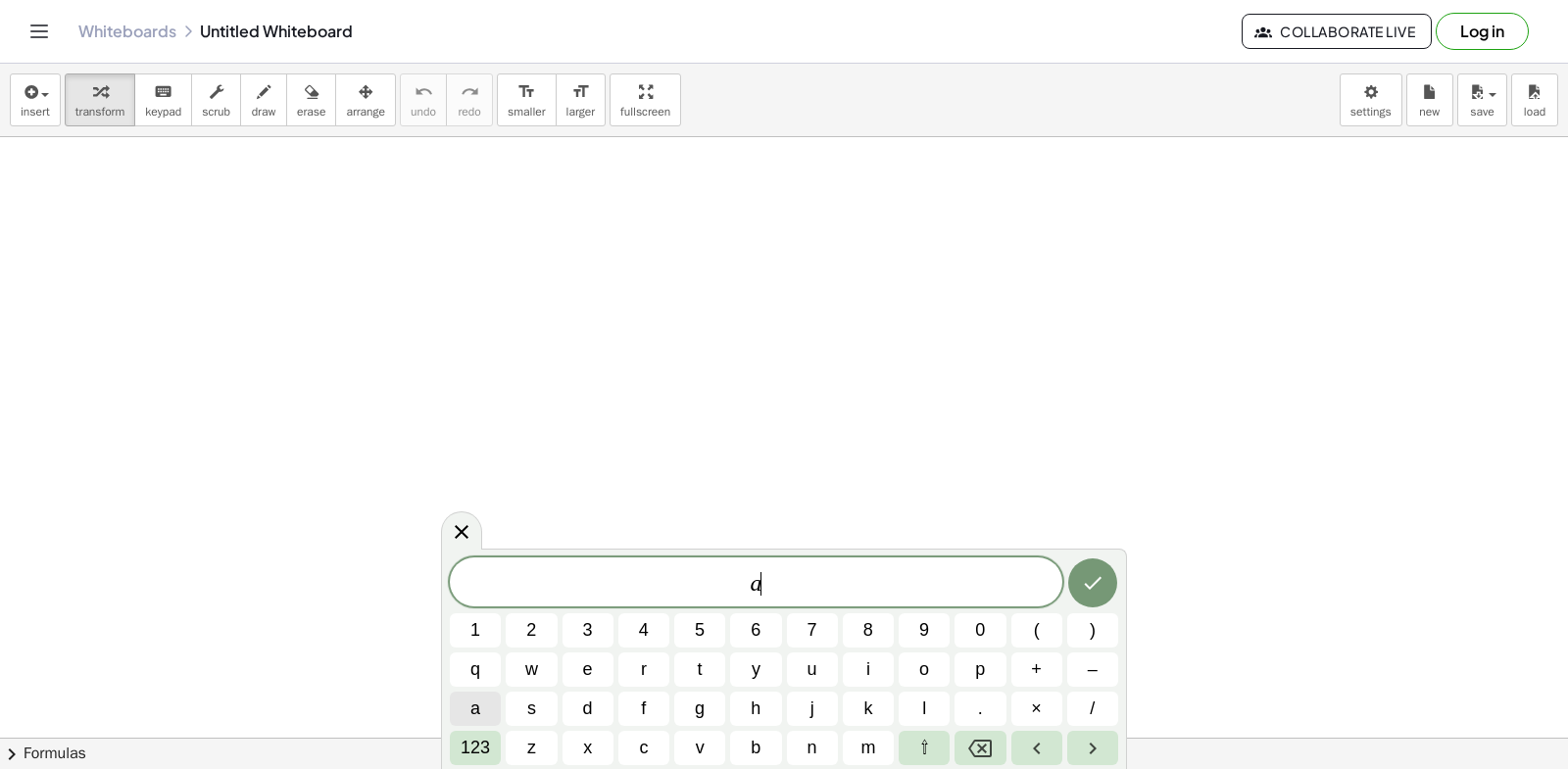 click on "a" at bounding box center [475, 708] 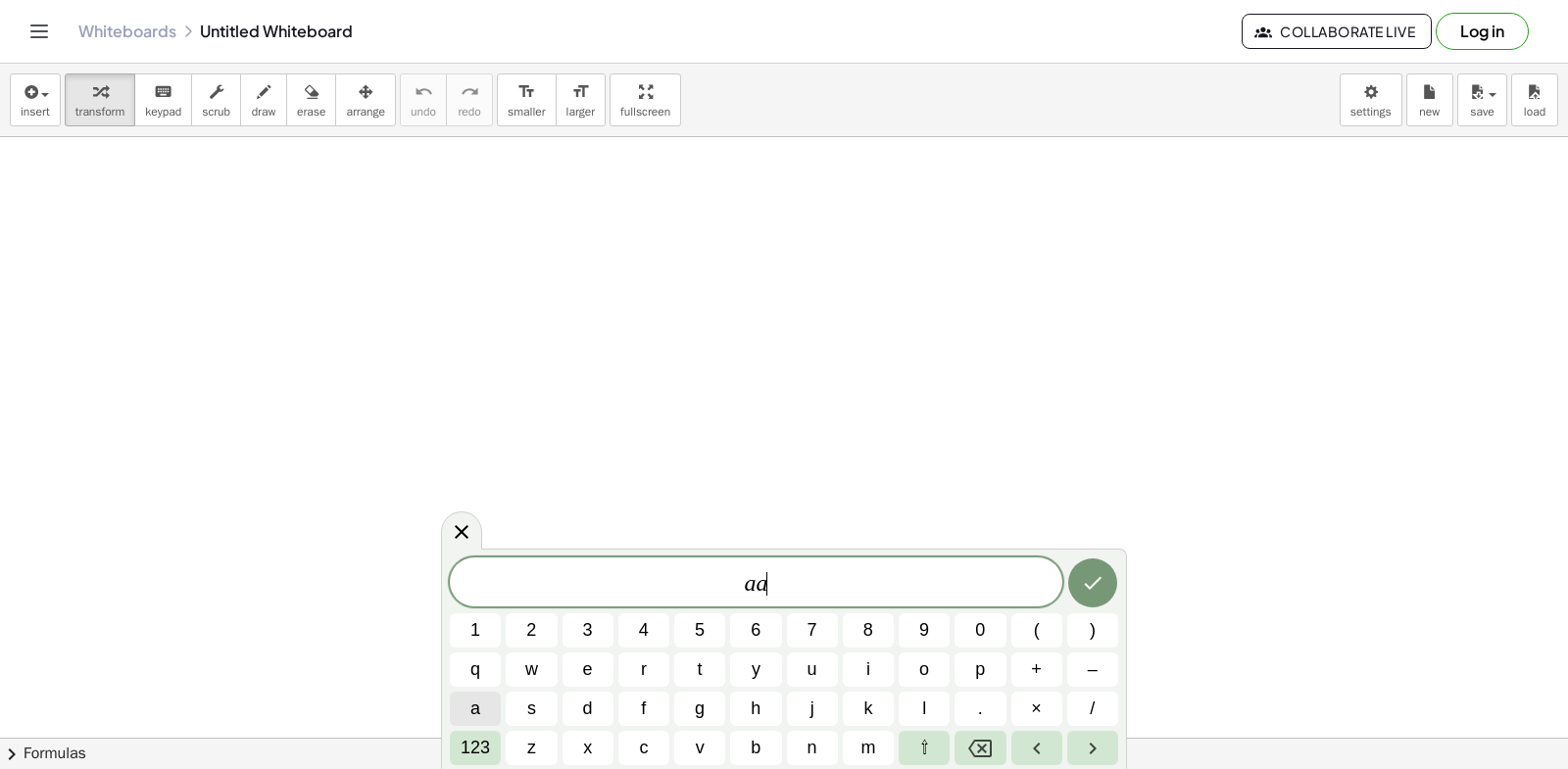 click on "a" at bounding box center [475, 708] 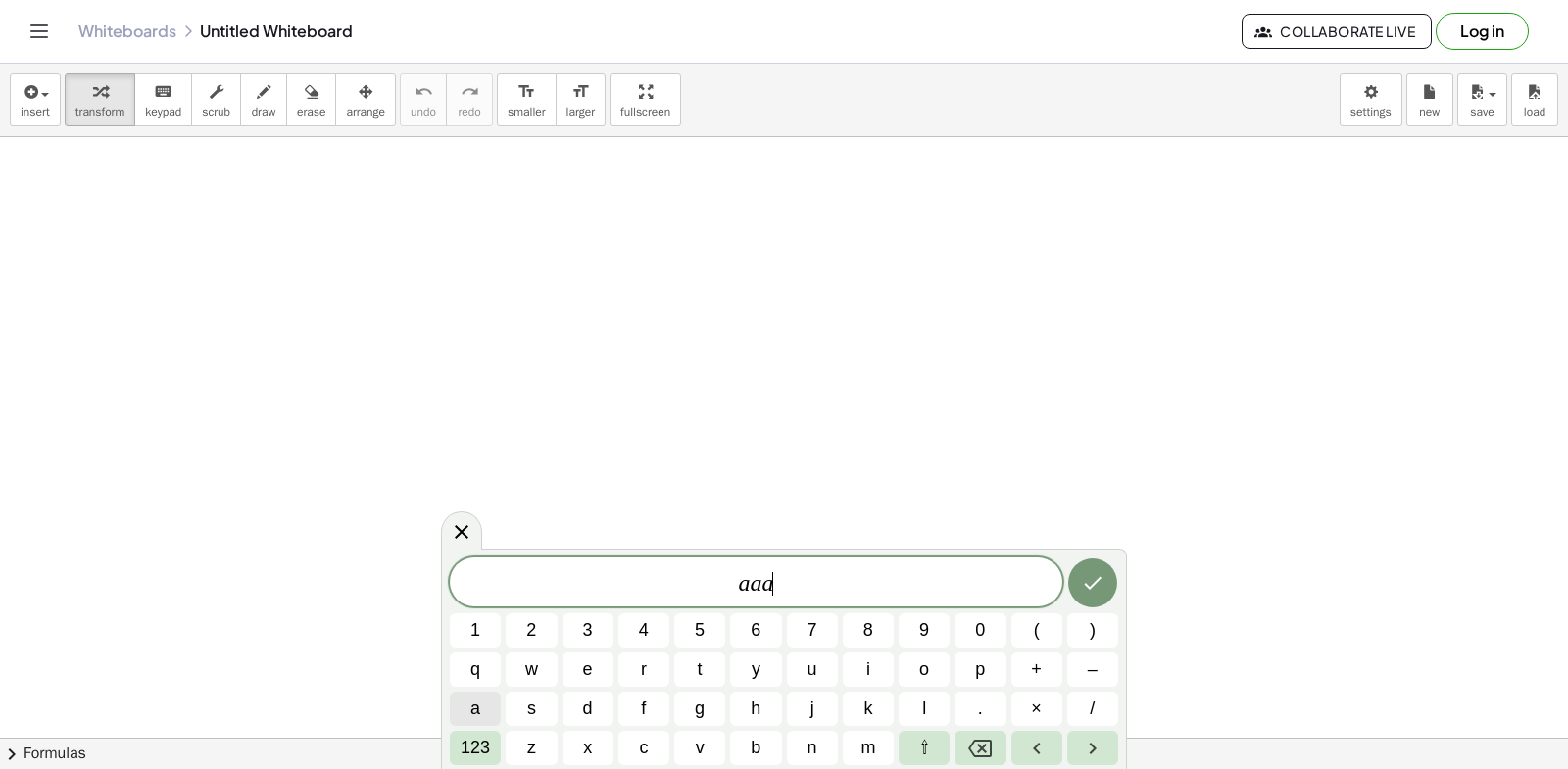 click on "a" at bounding box center (475, 708) 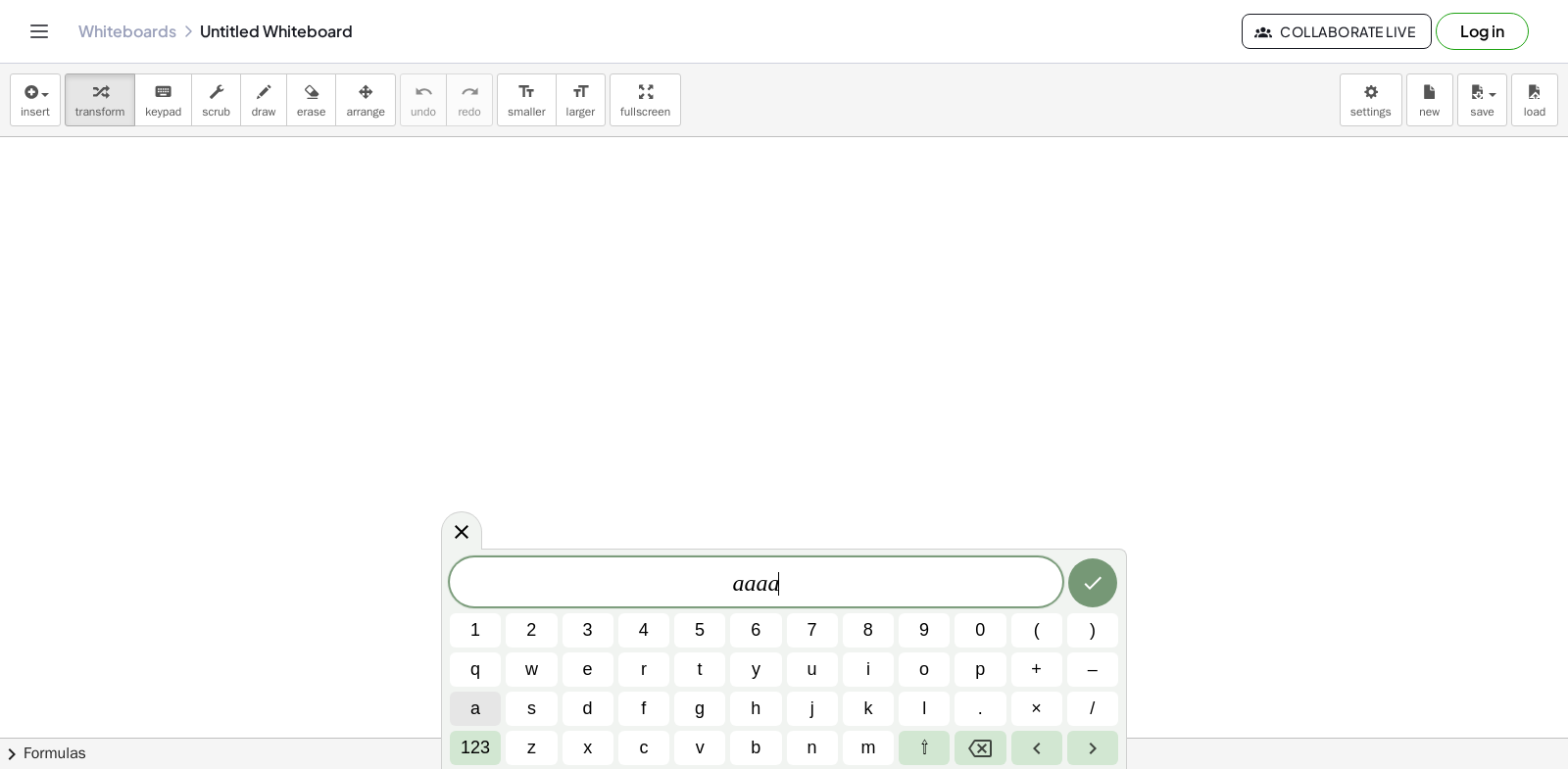 click on "a" at bounding box center [475, 708] 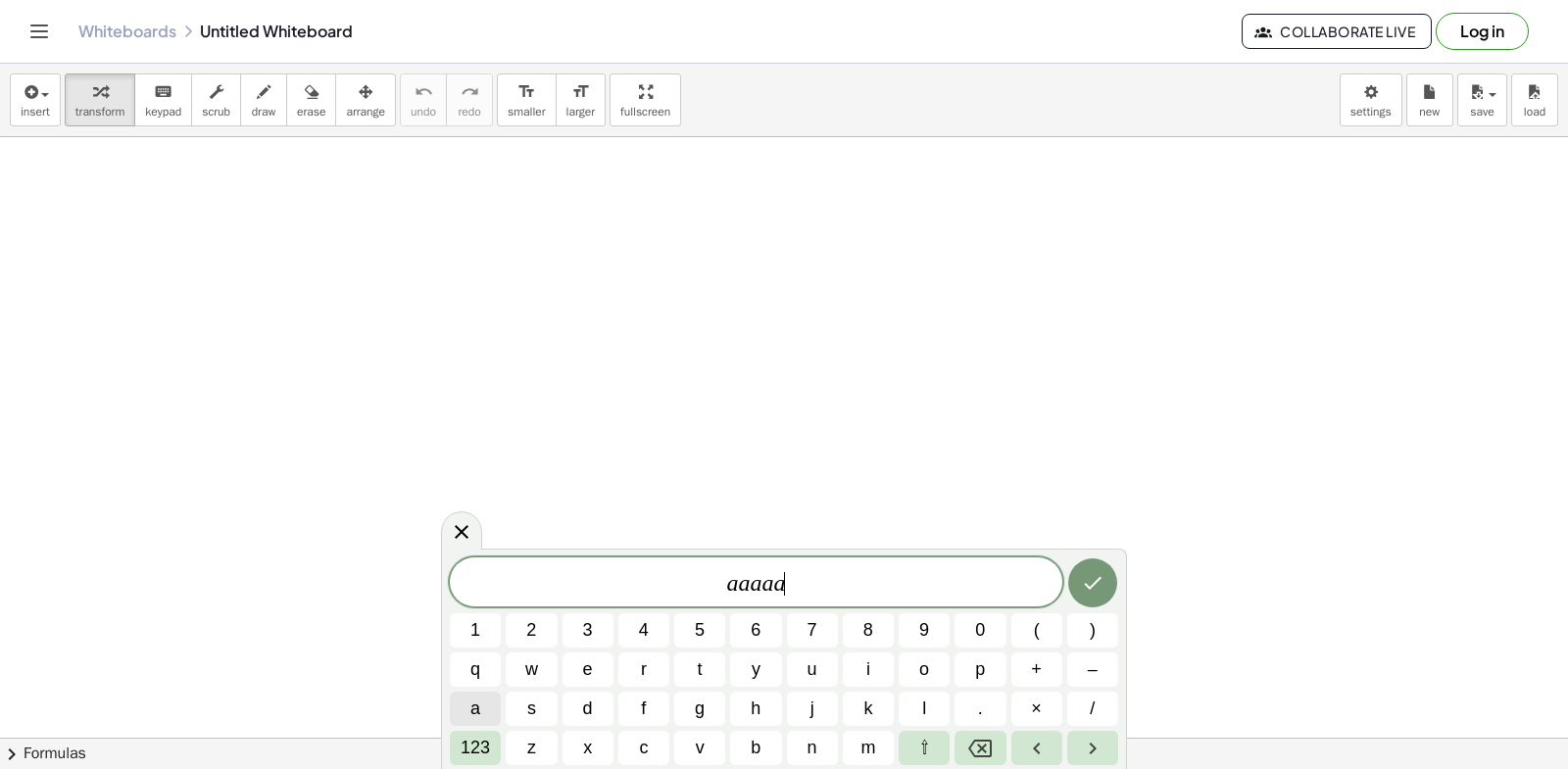 click on "a" at bounding box center (475, 708) 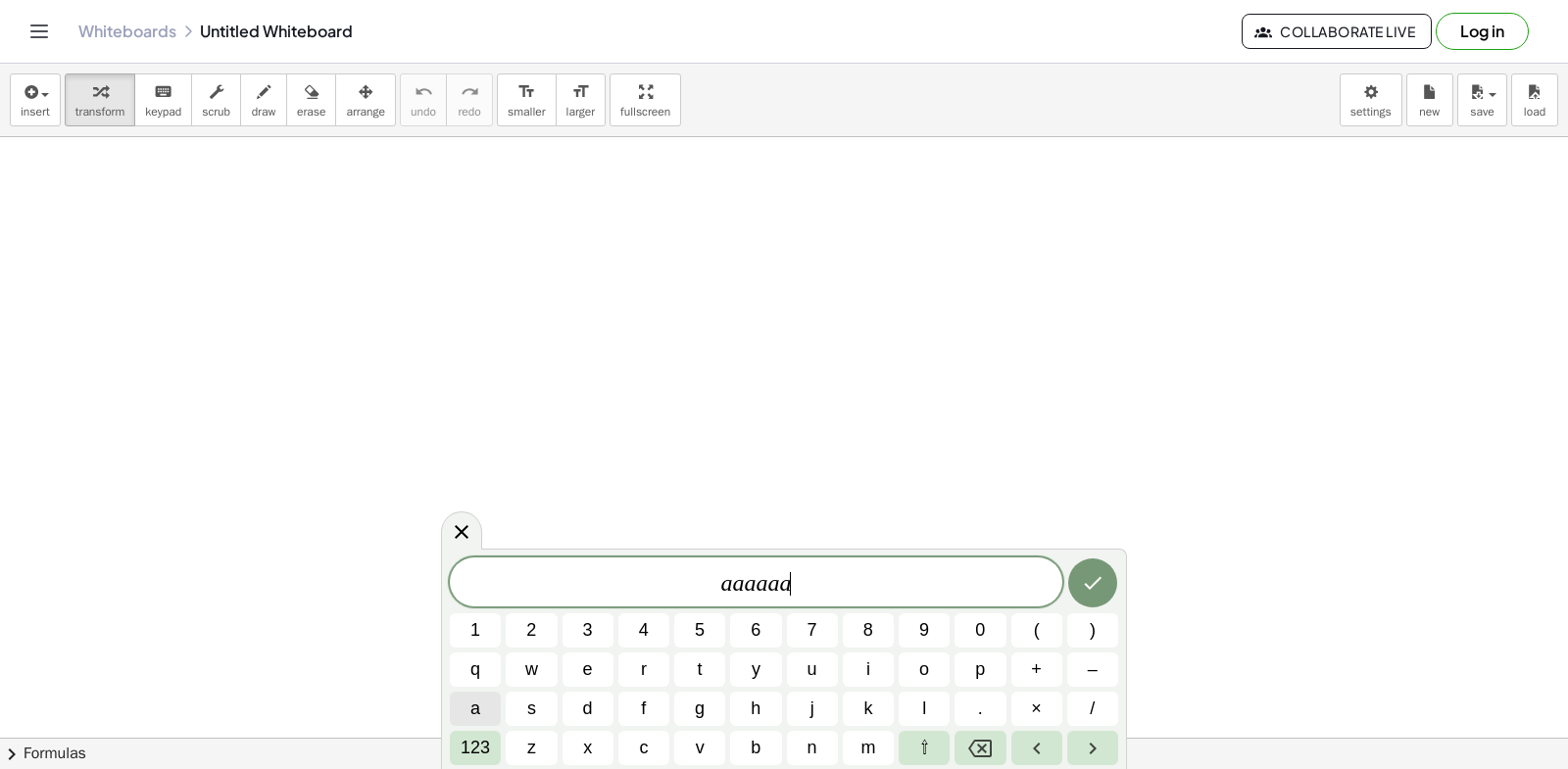 click on "a" at bounding box center [475, 708] 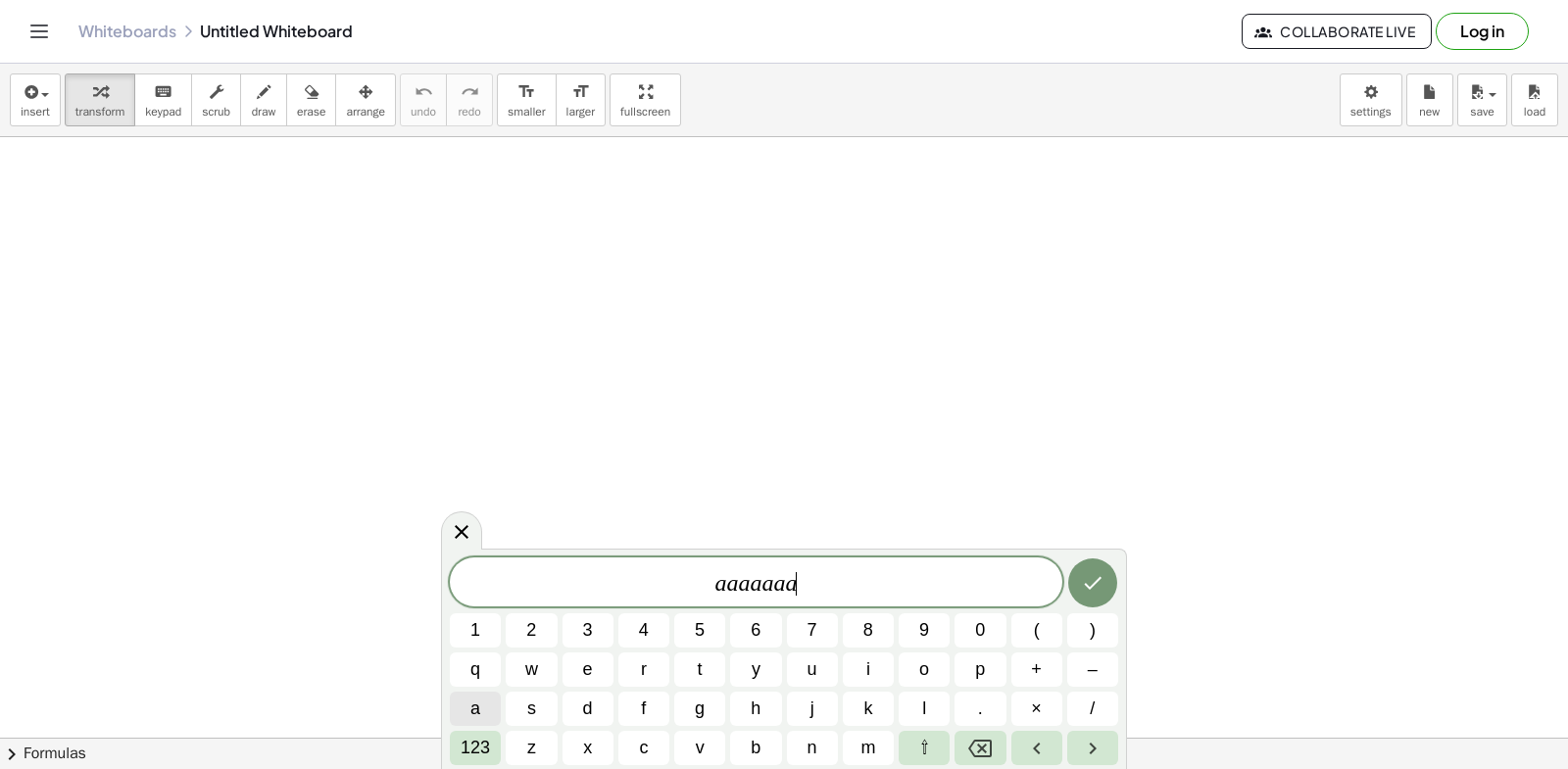 click on "a" at bounding box center [475, 708] 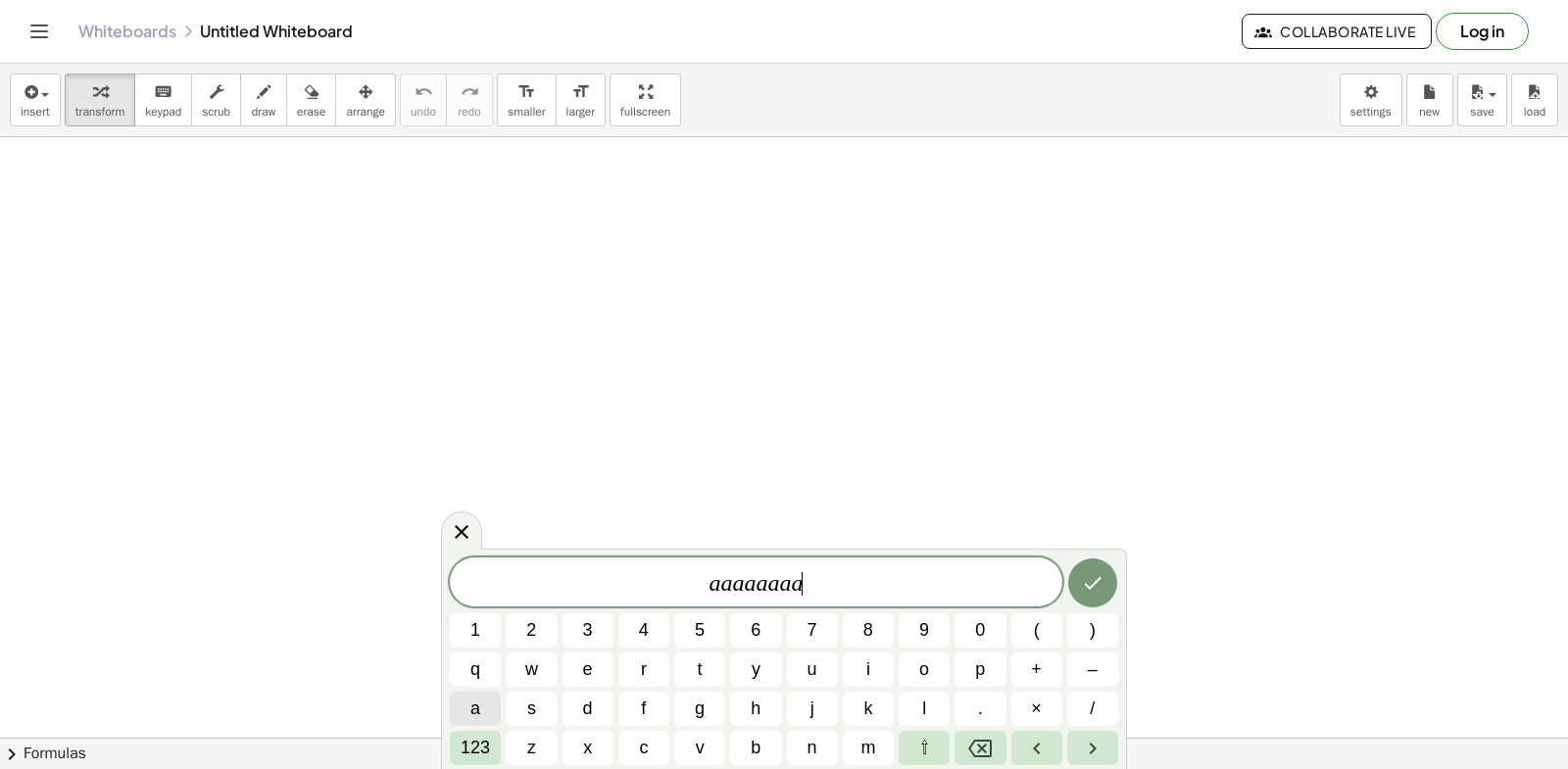 click on "a" at bounding box center [475, 708] 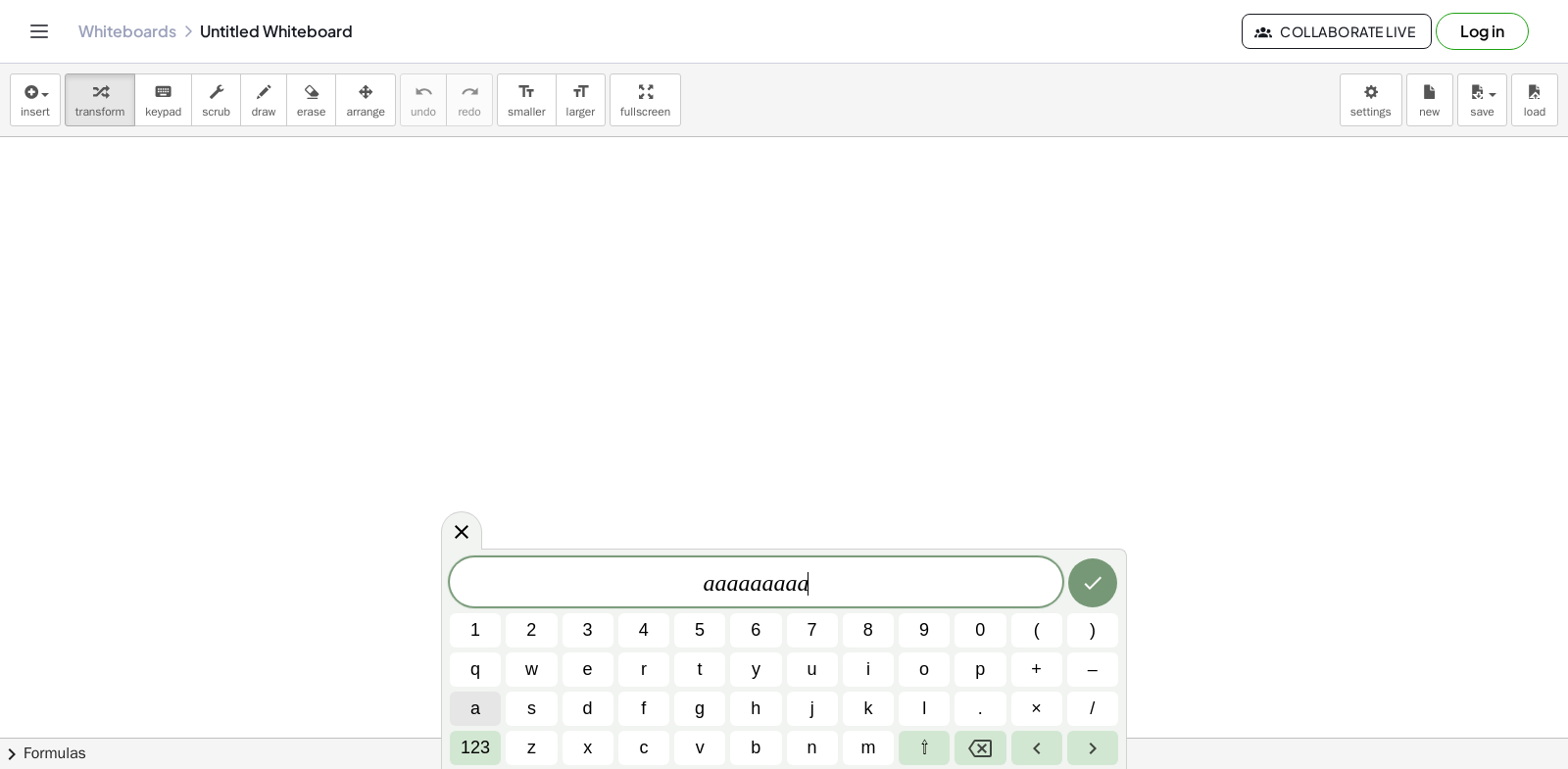 click on "a" at bounding box center (475, 708) 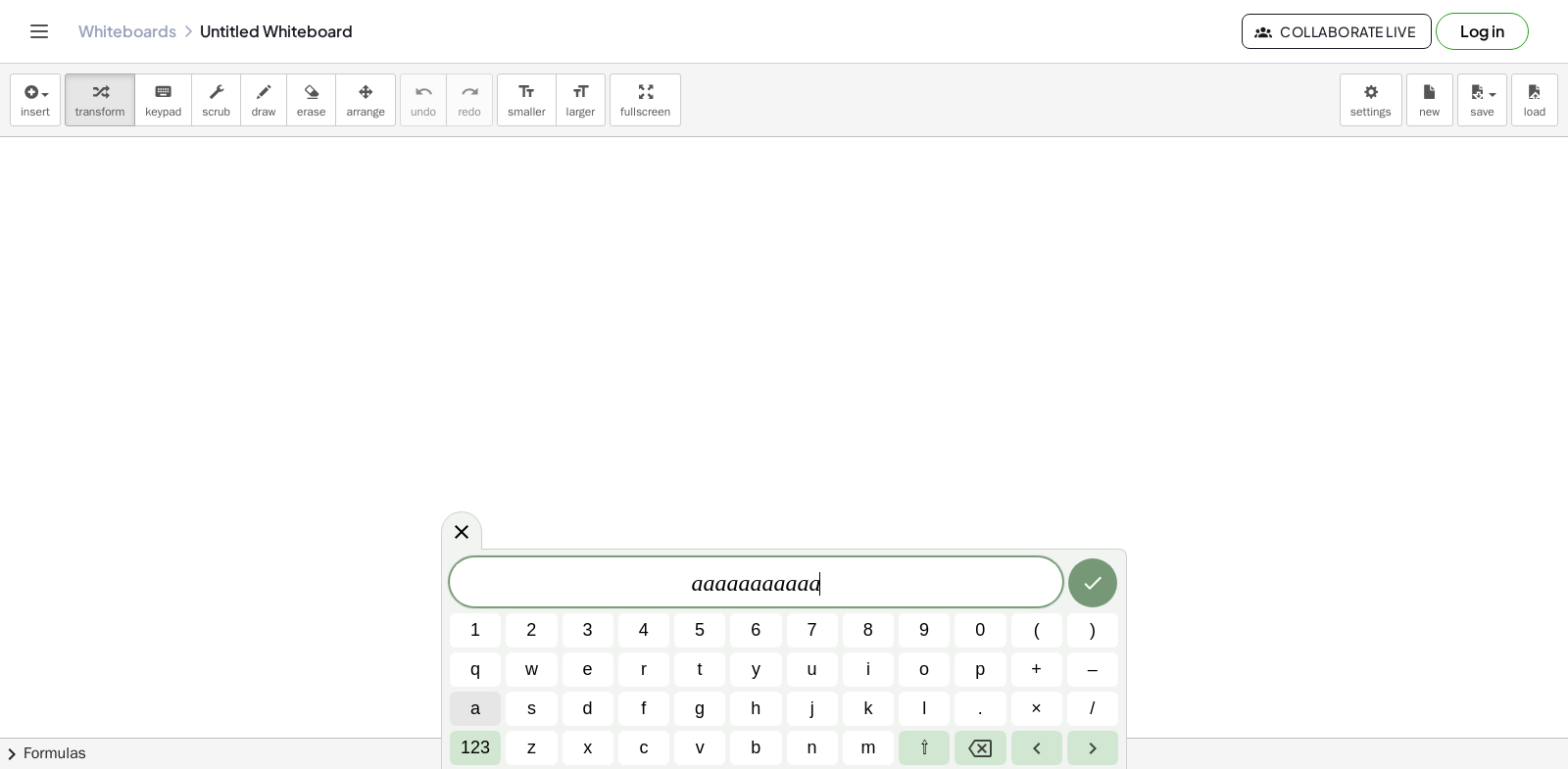 click on "a" at bounding box center (475, 708) 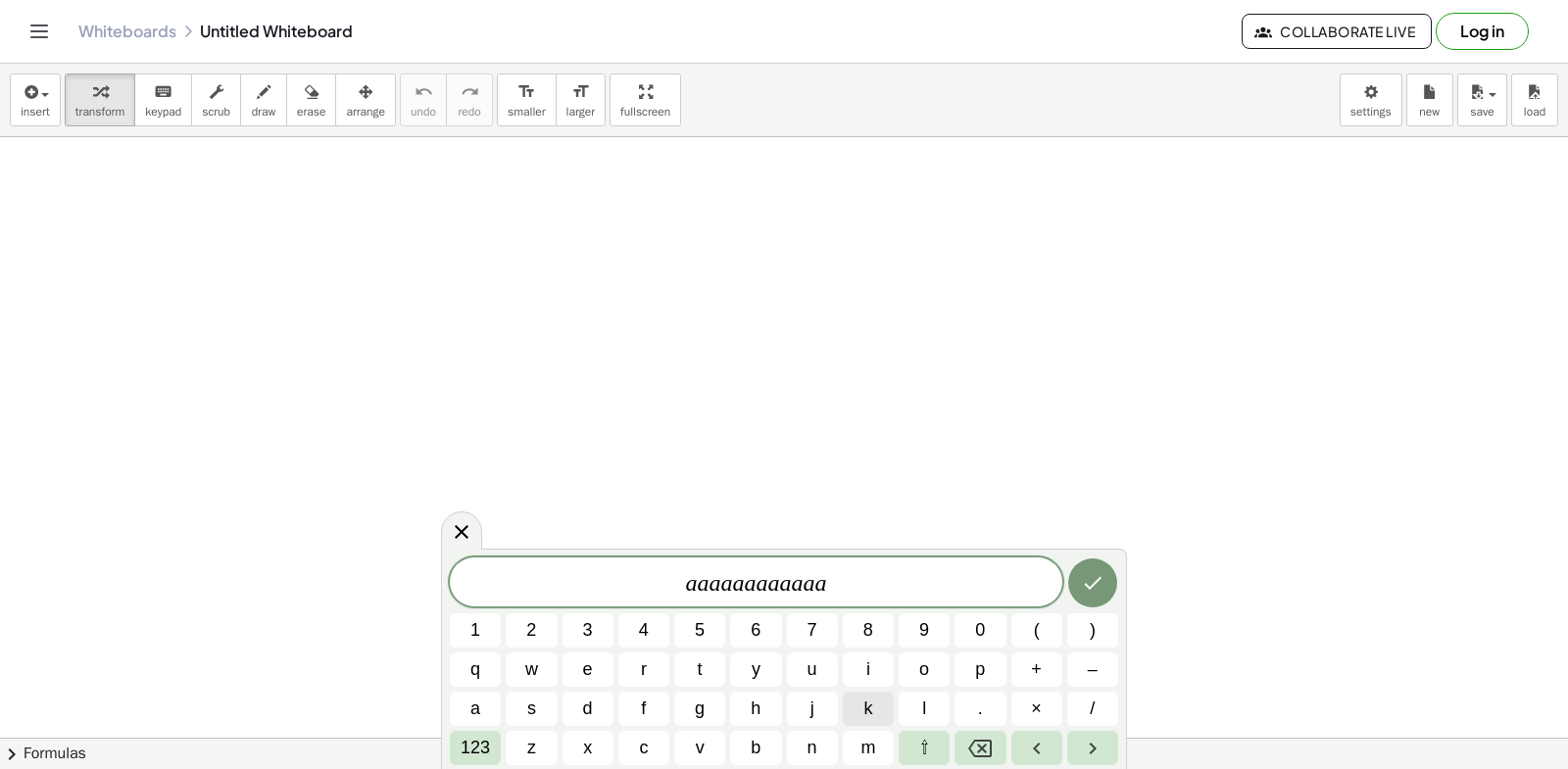 click on "a a a a a a a a a a a a ​ 1 2 3 4 5 6 7 8 9 0 ( ) q w e r t y u i o p + – a s d f g h j k l . × / 123 z x c v b n m ⇧" at bounding box center (784, 661) 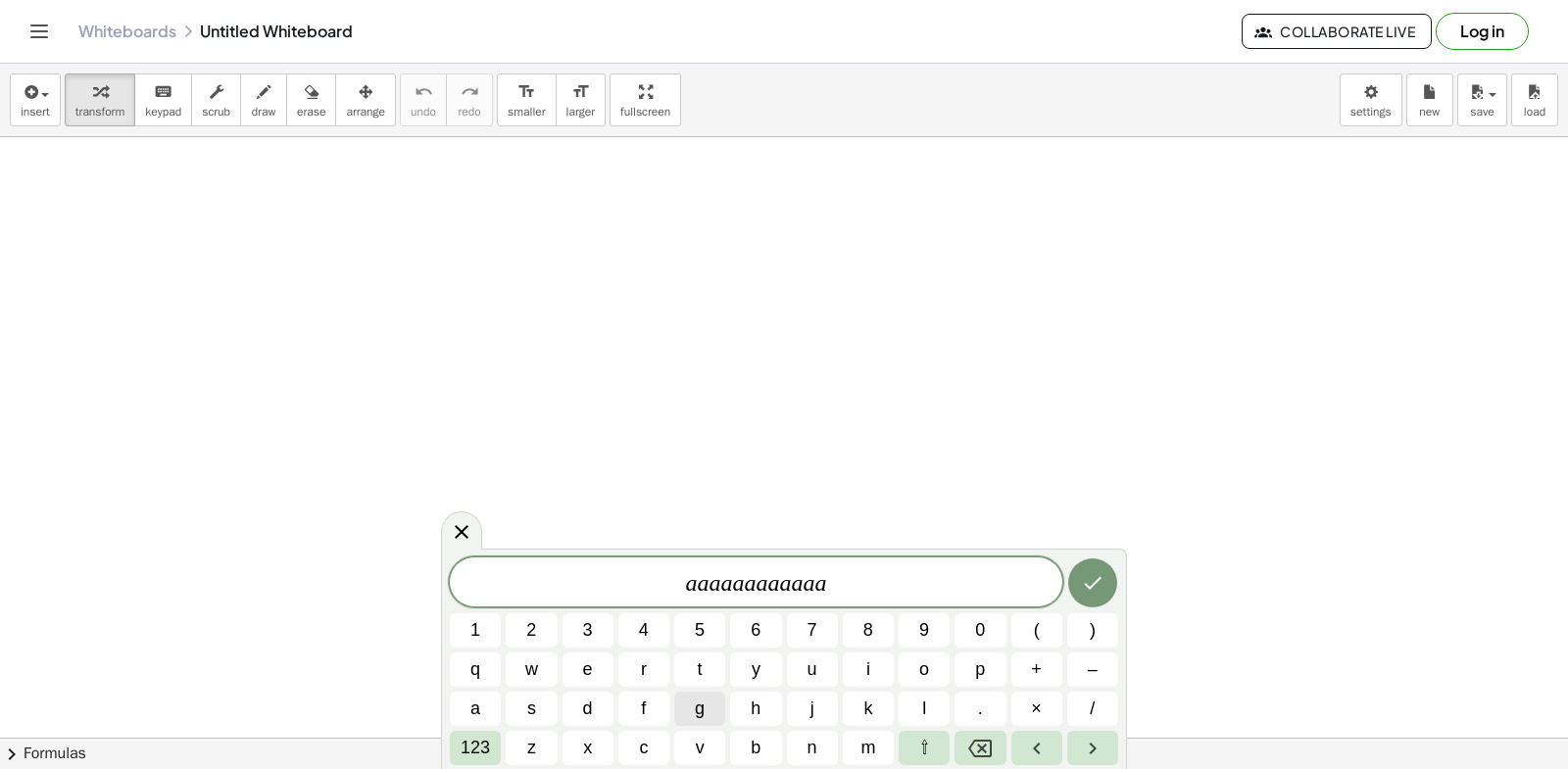 click on "g" at bounding box center (700, 708) 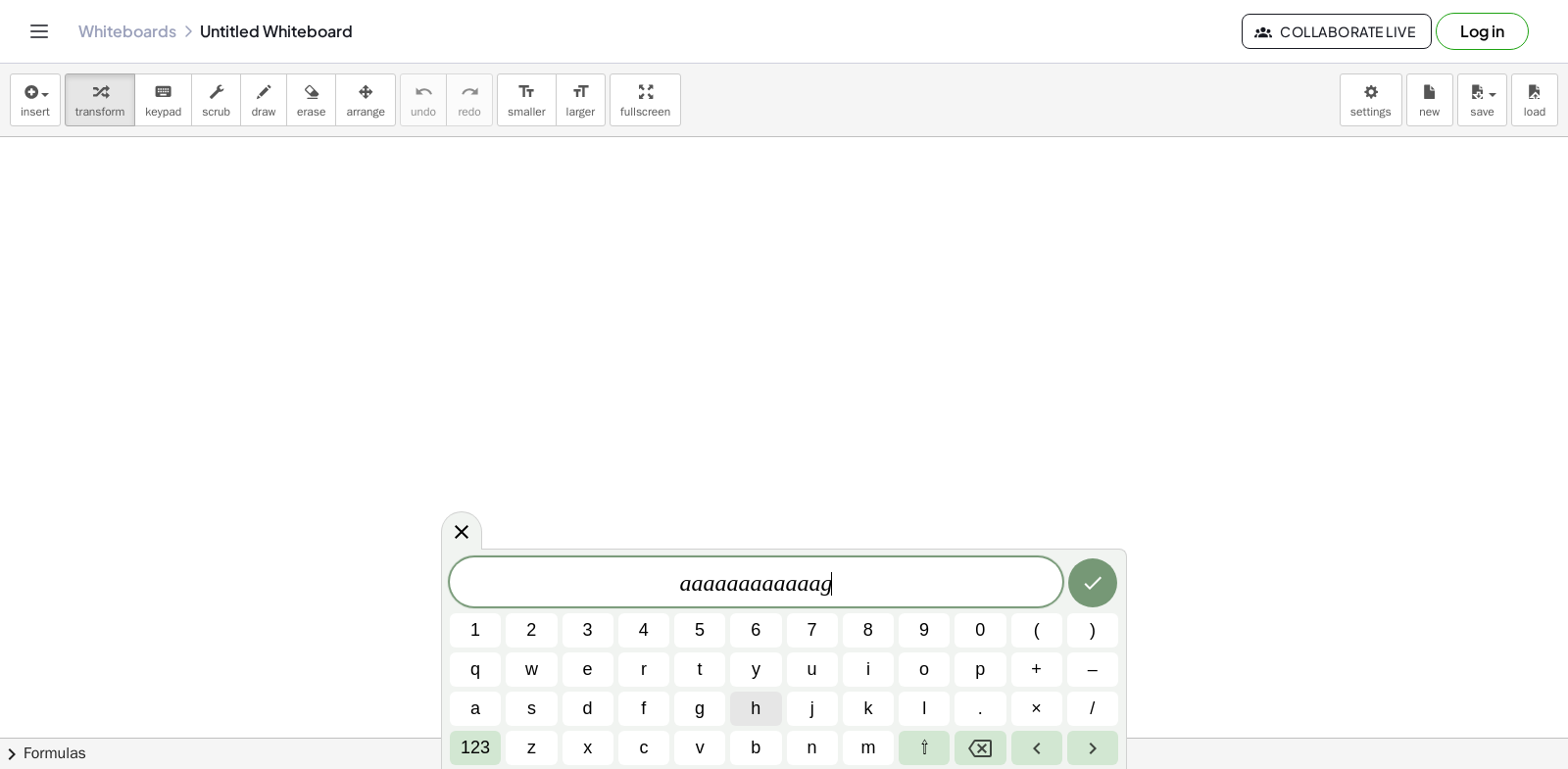 click on "a a a a a a a a a a a a g ​ 1 2 3 4 5 6 7 8 9 0 ( ) q w e r t y u i o p + – a s d f g h j k l . × / 123 z x c v b n m ⇧" at bounding box center (784, 661) 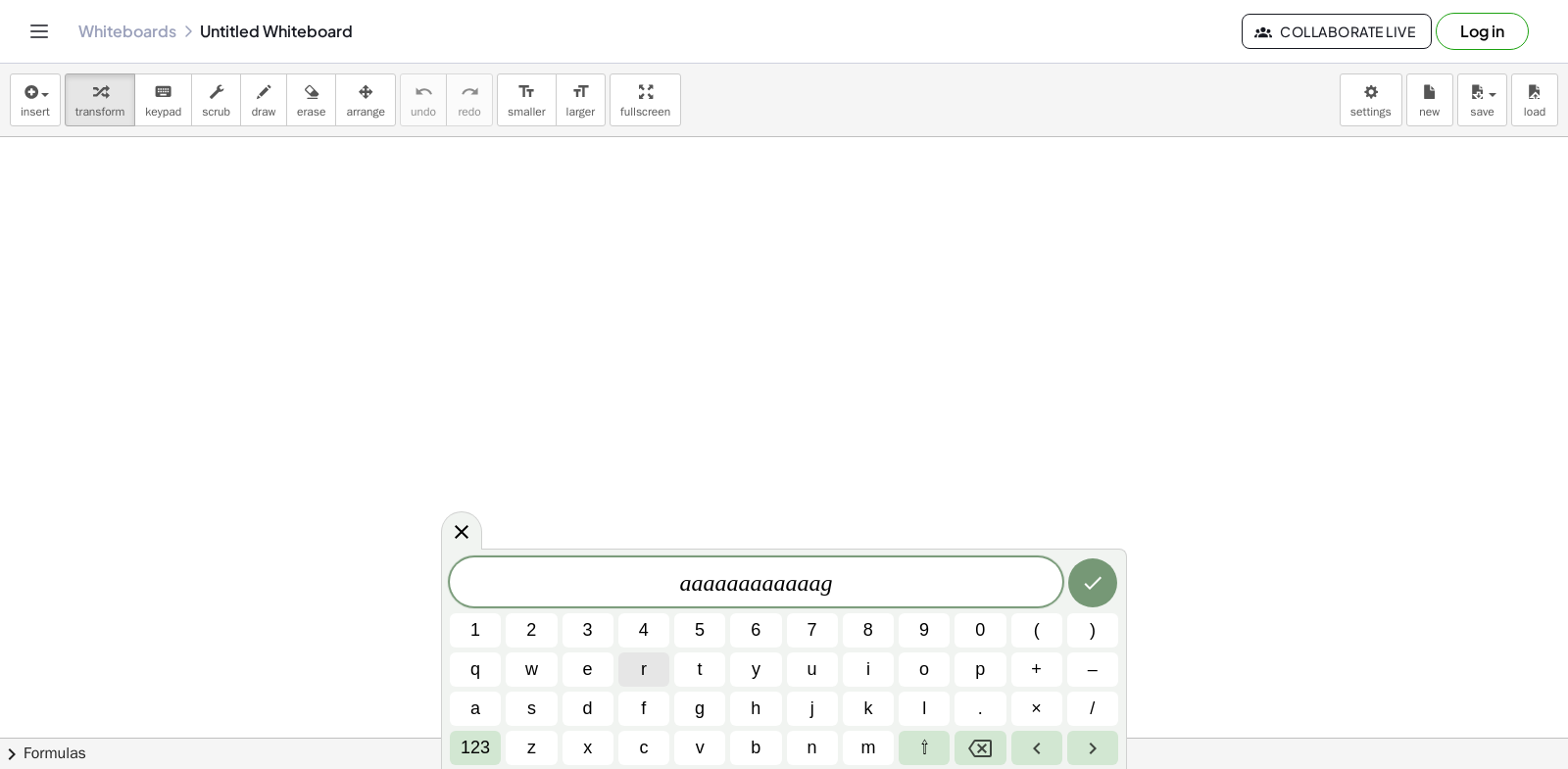 click on "r" at bounding box center (644, 669) 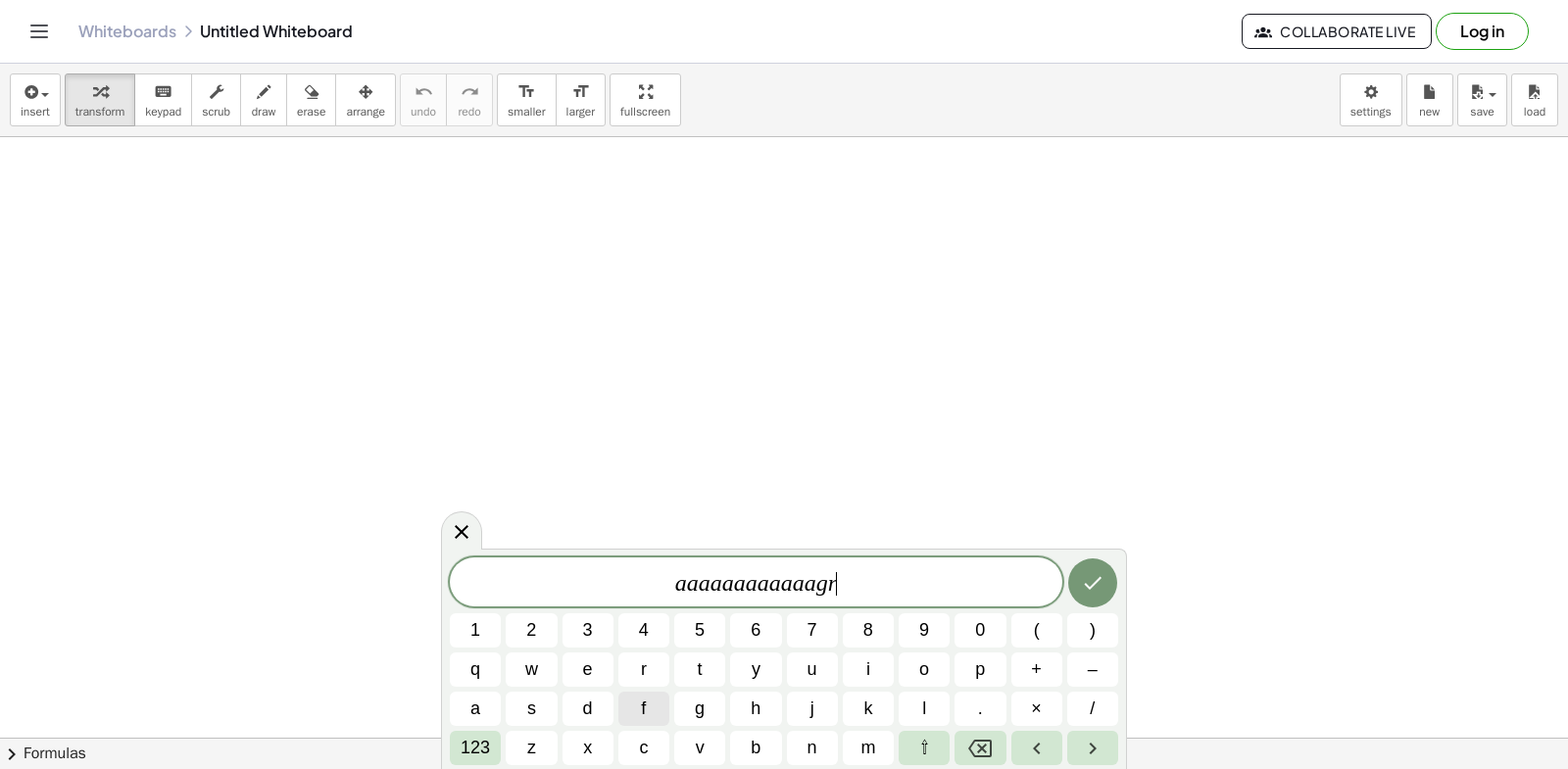 click on "f" at bounding box center (644, 708) 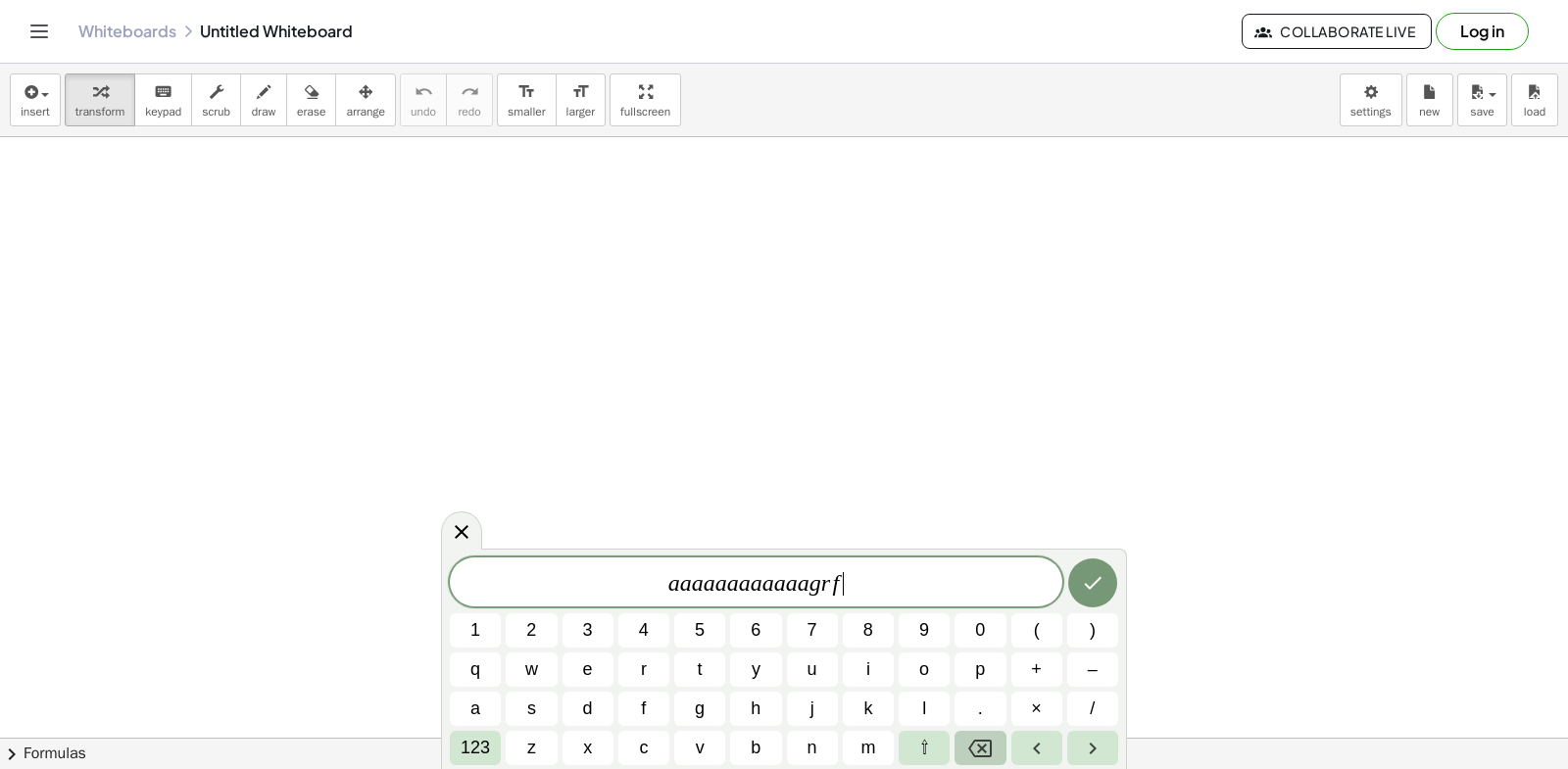 click at bounding box center (980, 747) 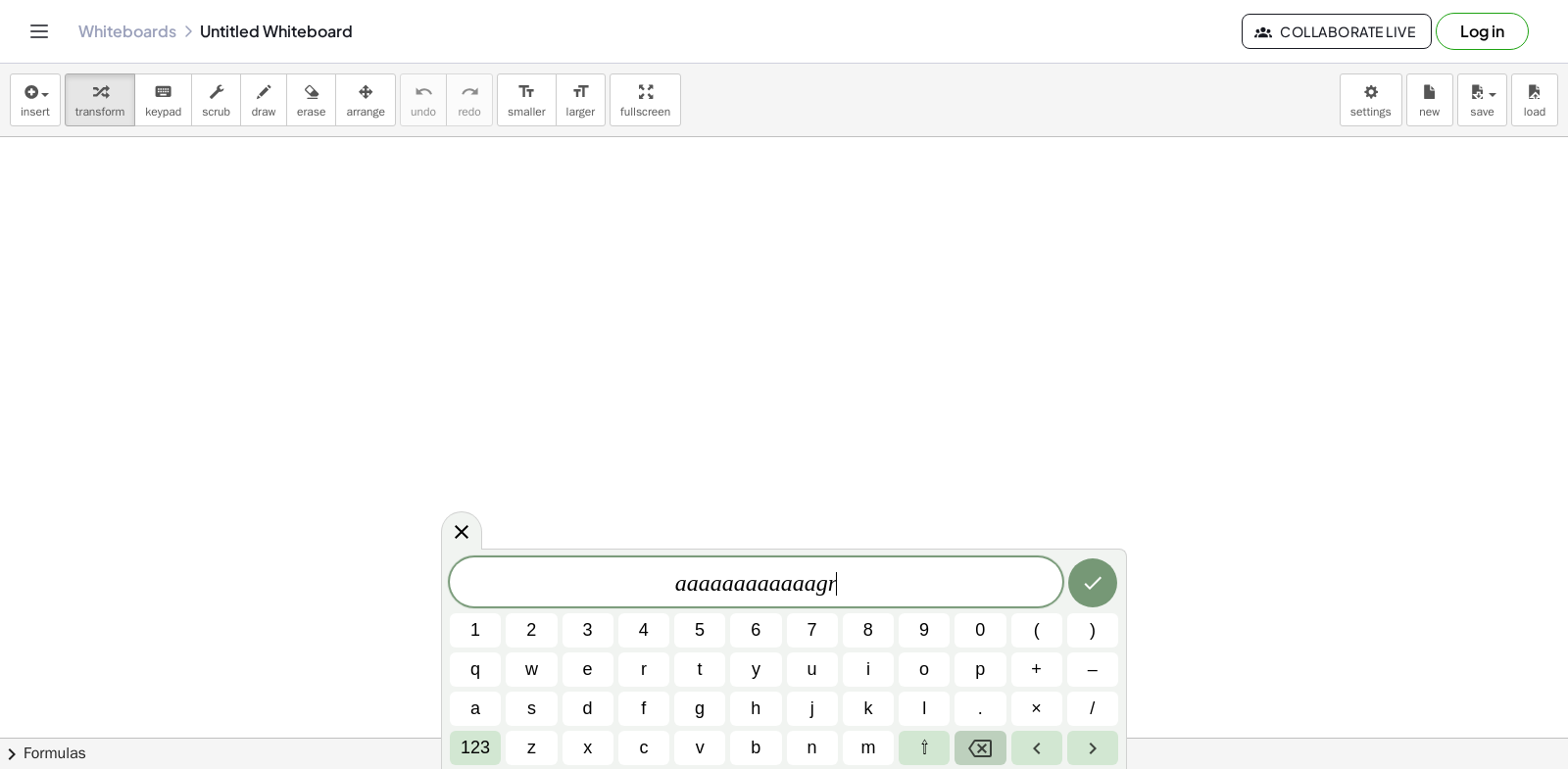 click at bounding box center (980, 747) 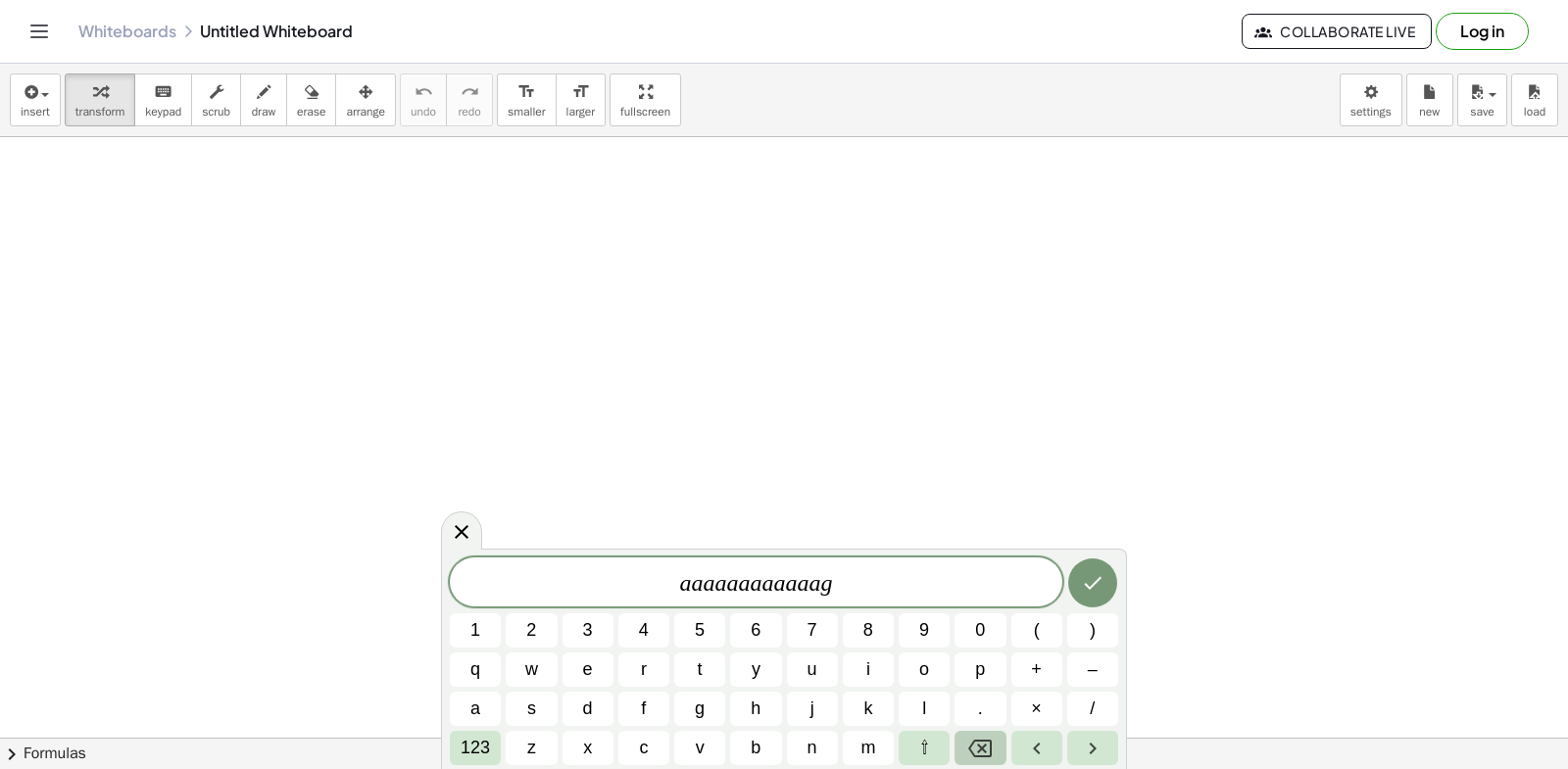 click at bounding box center [980, 747] 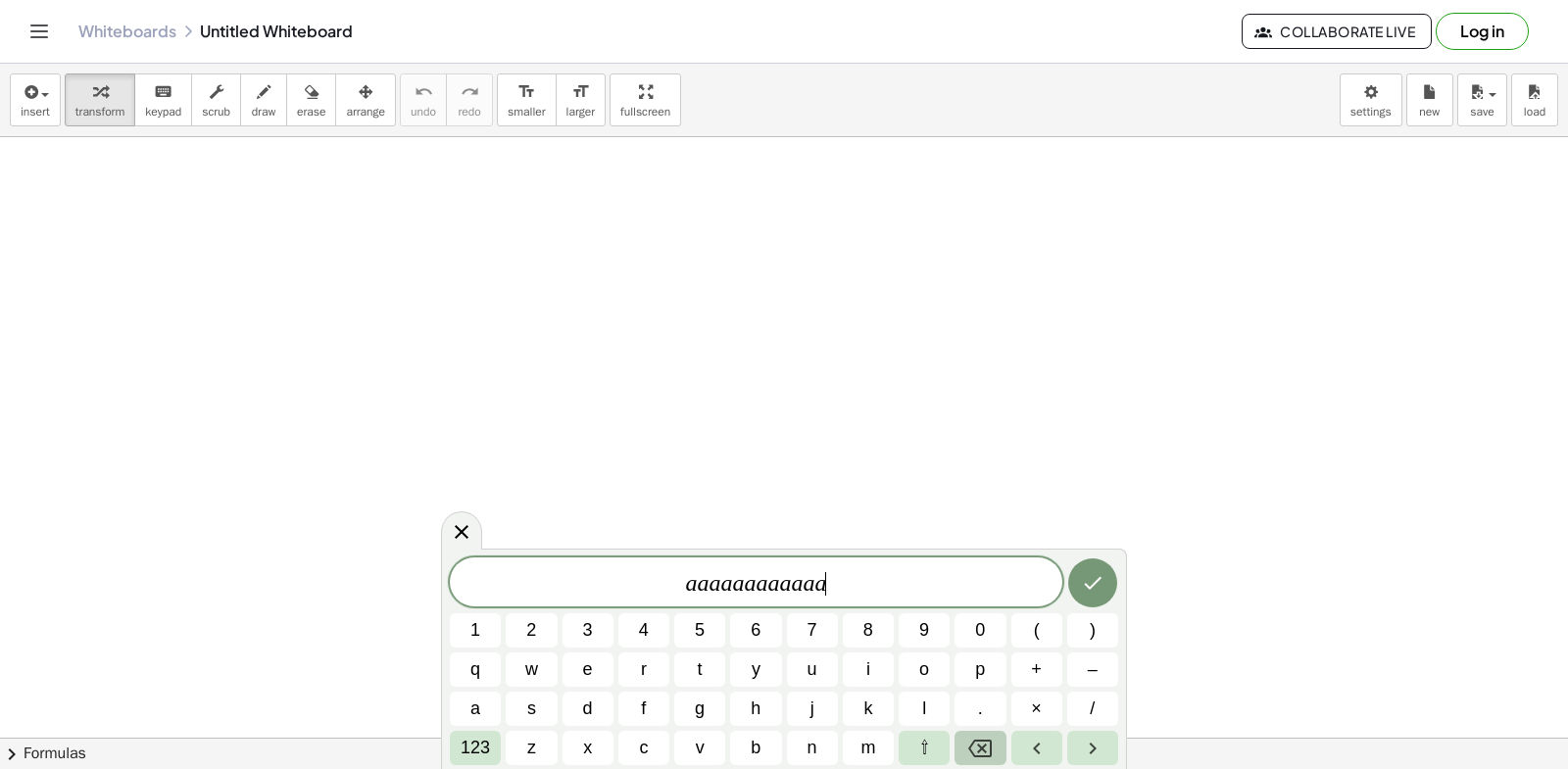 click at bounding box center (980, 747) 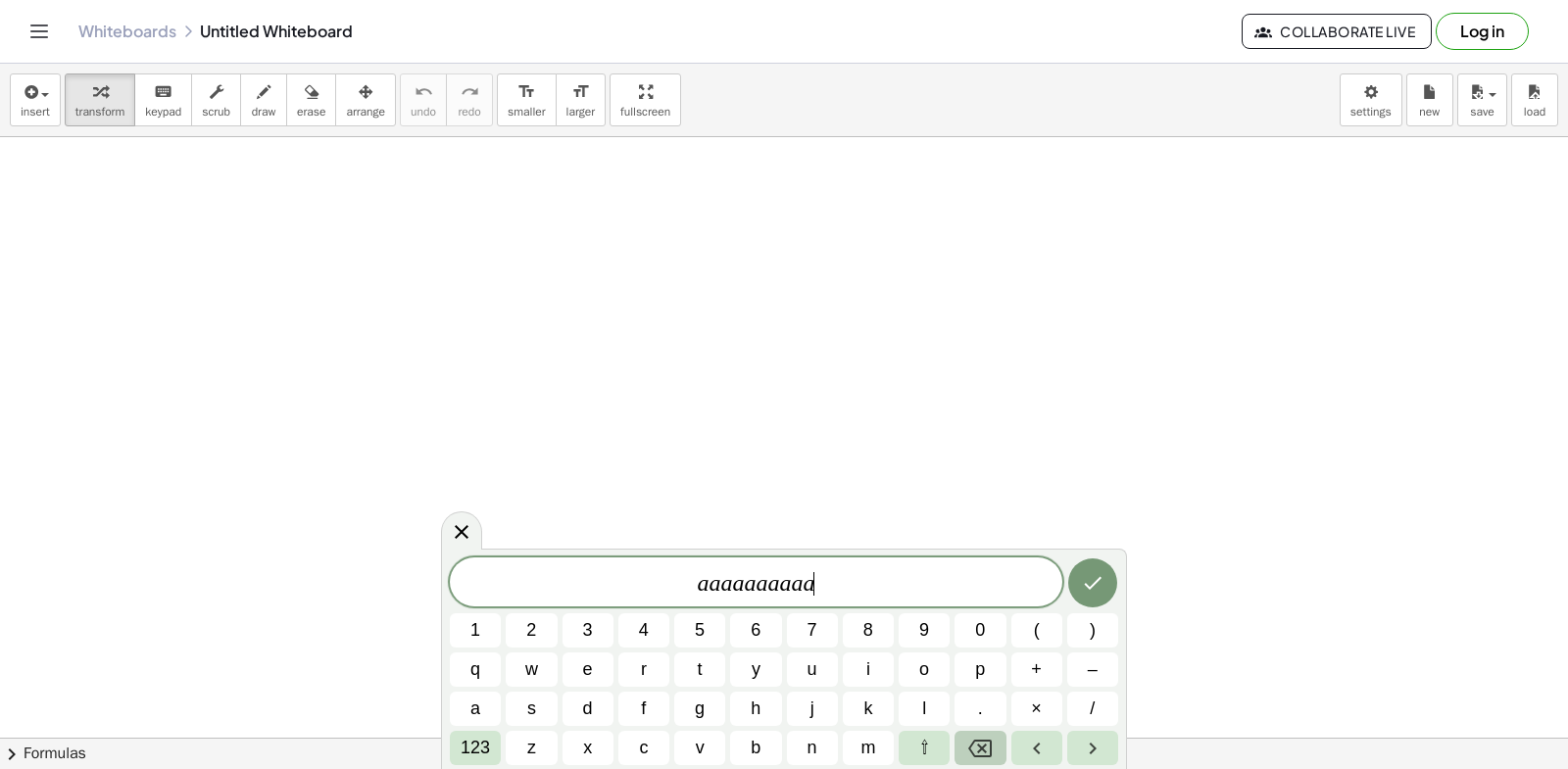 click at bounding box center (980, 747) 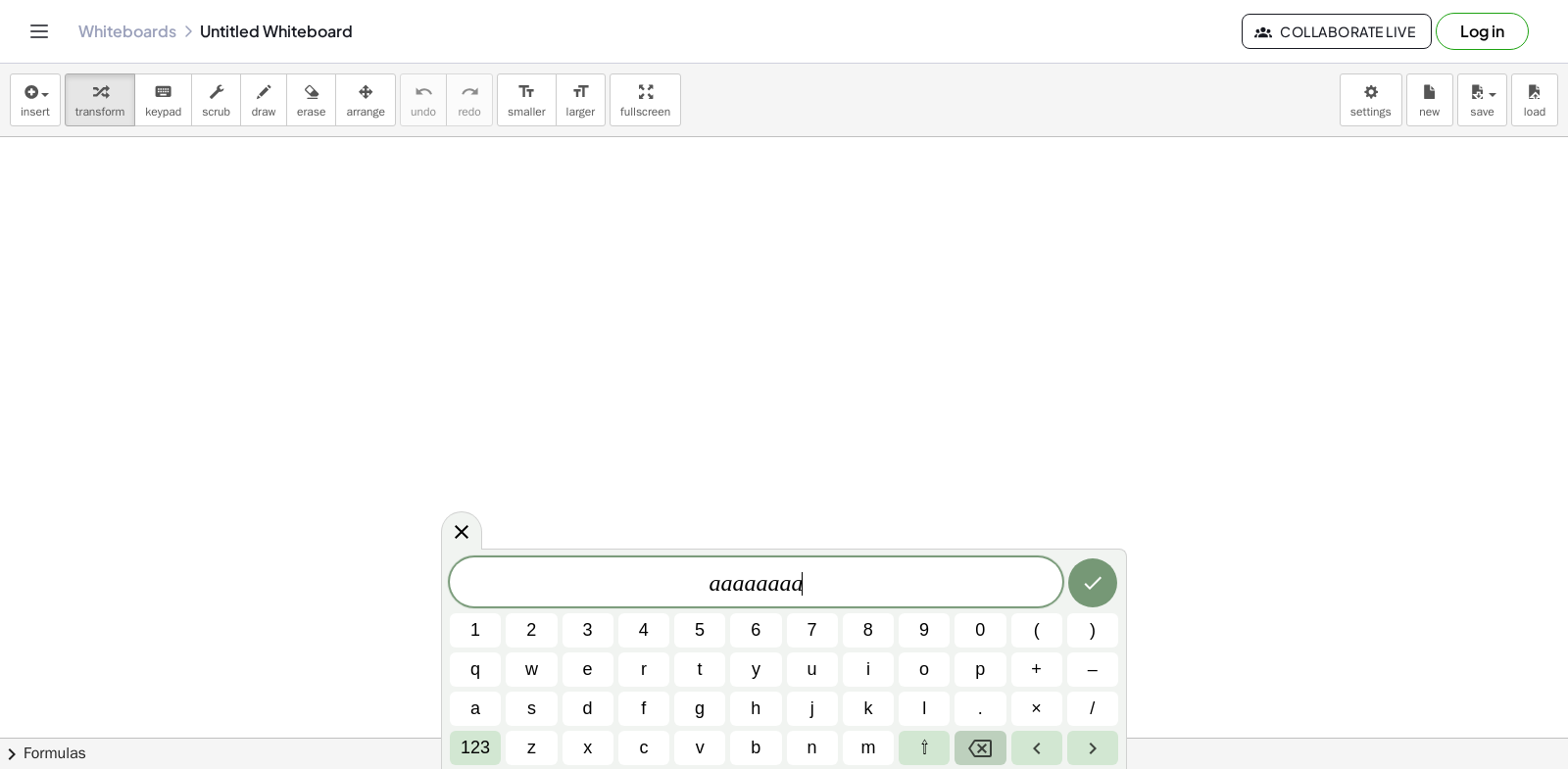 click at bounding box center [980, 747] 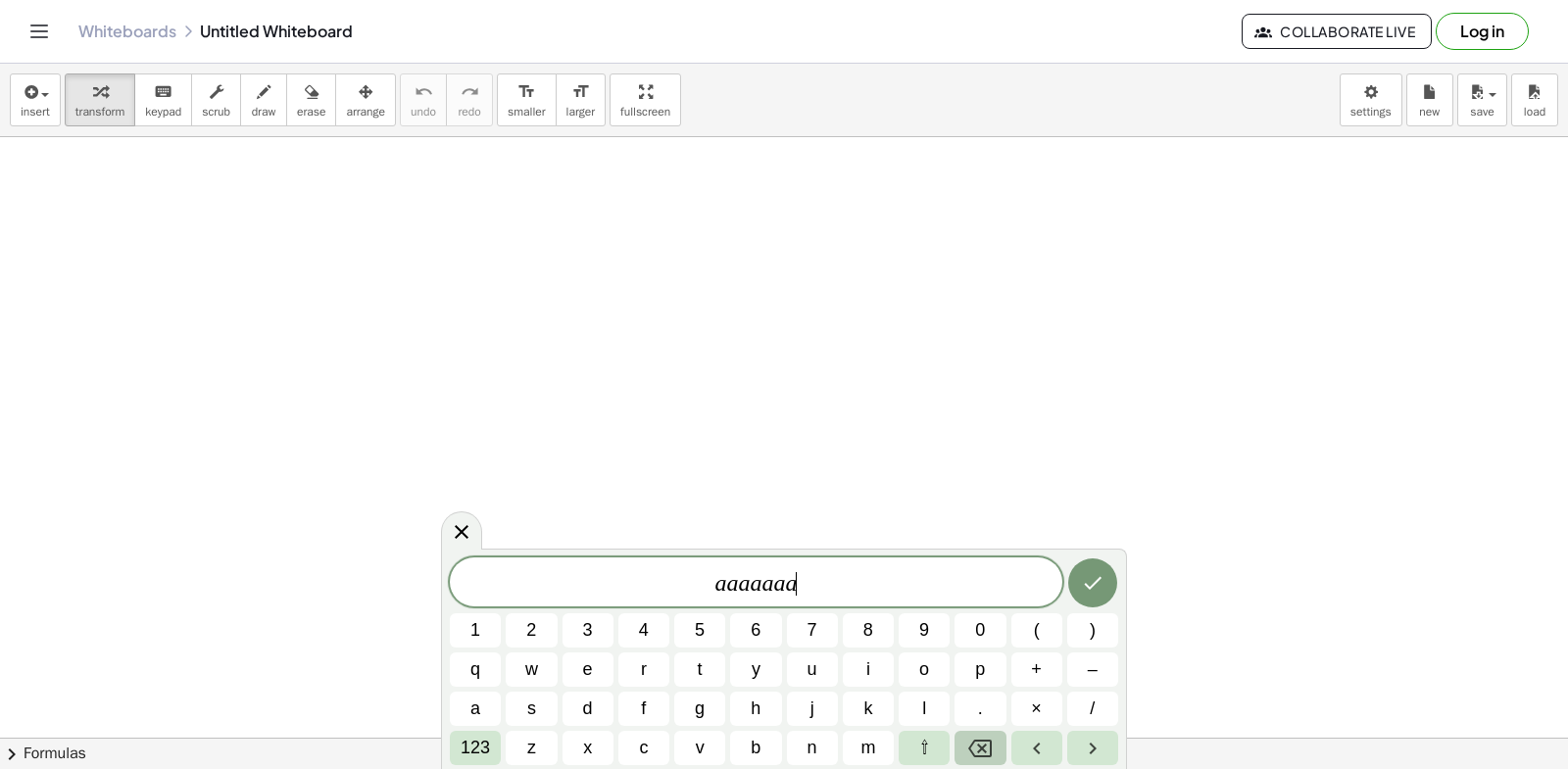click at bounding box center [980, 747] 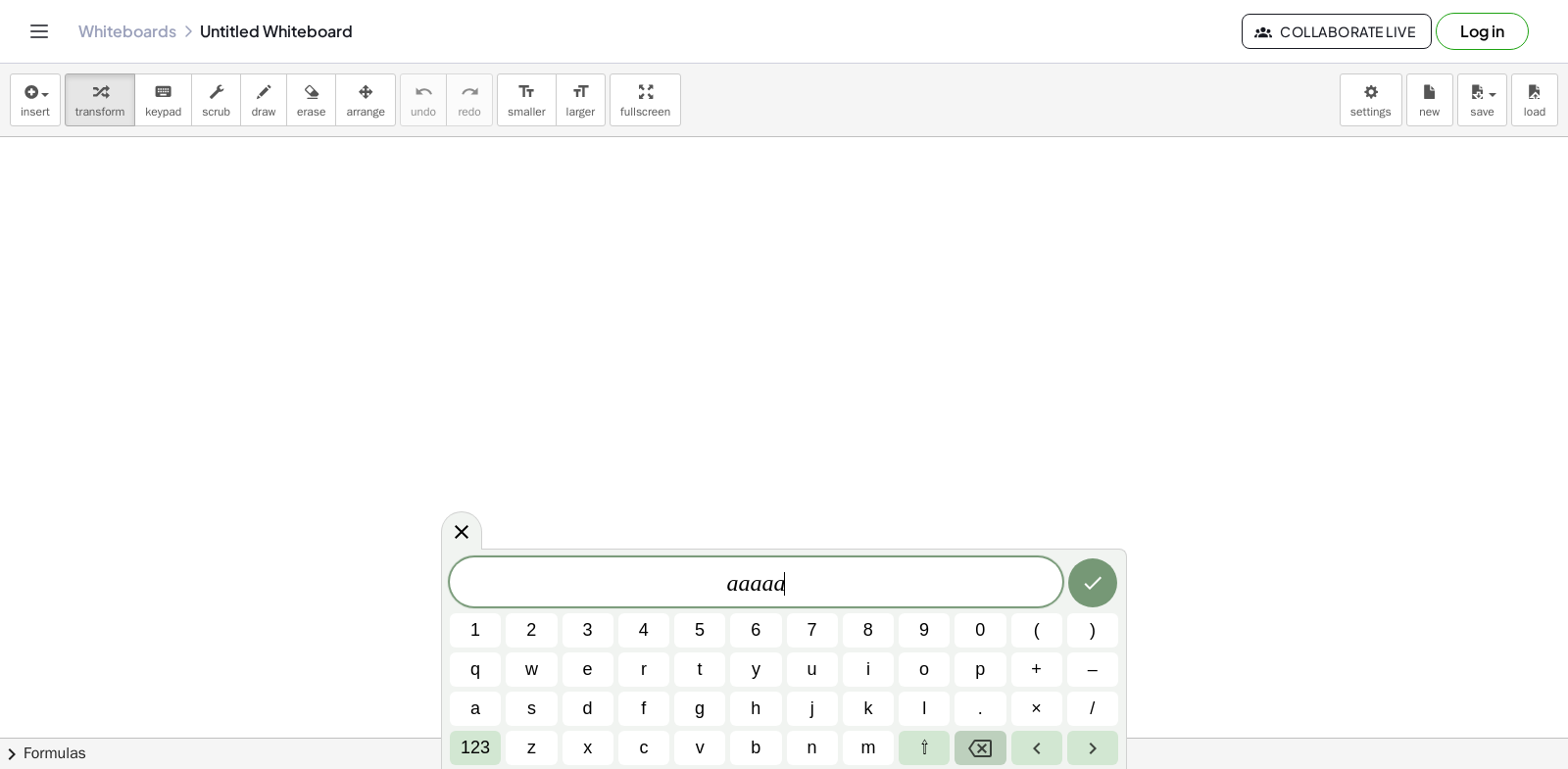 click at bounding box center (980, 747) 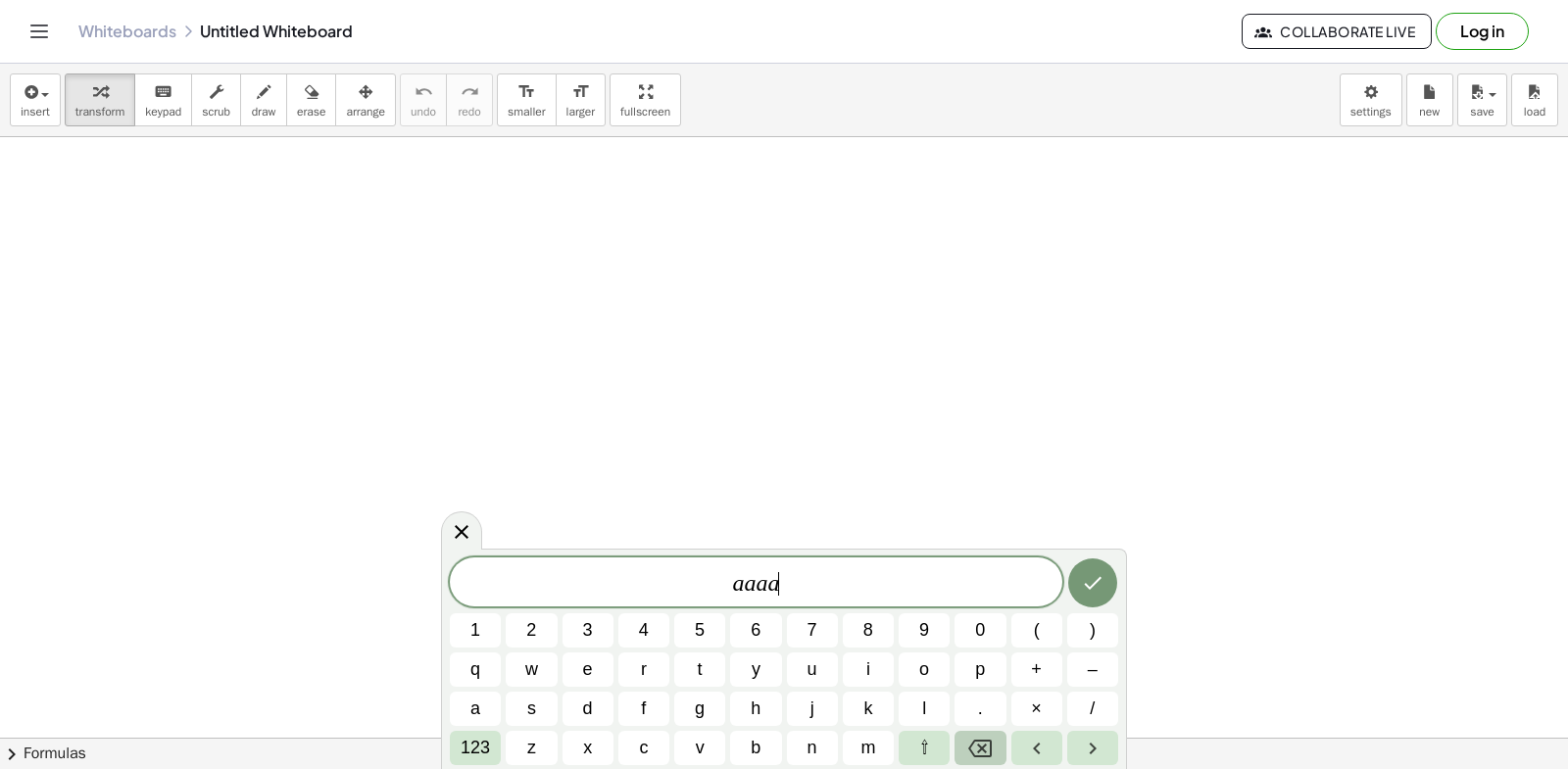 click at bounding box center [980, 747] 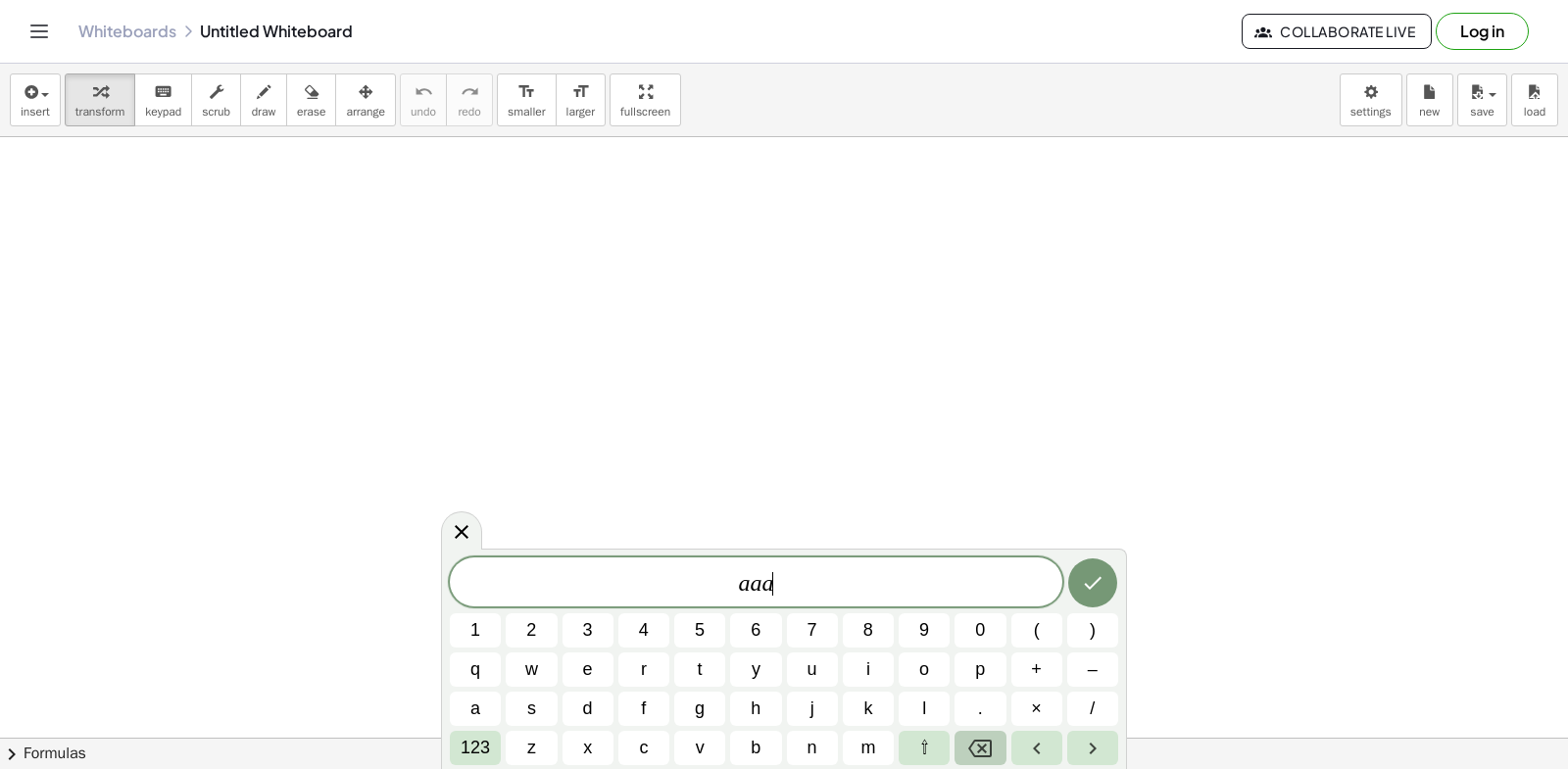 click at bounding box center [980, 747] 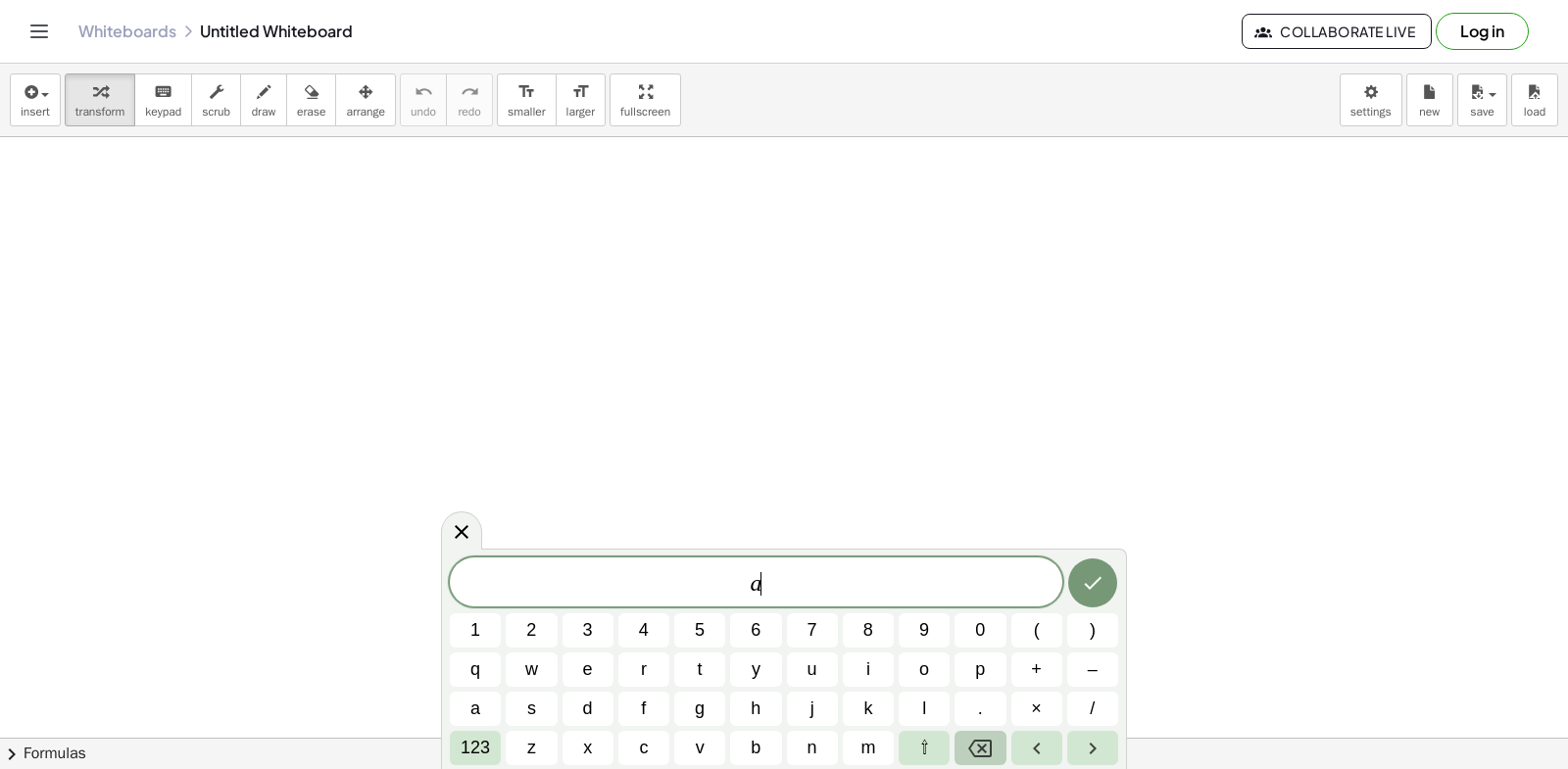 click at bounding box center [980, 747] 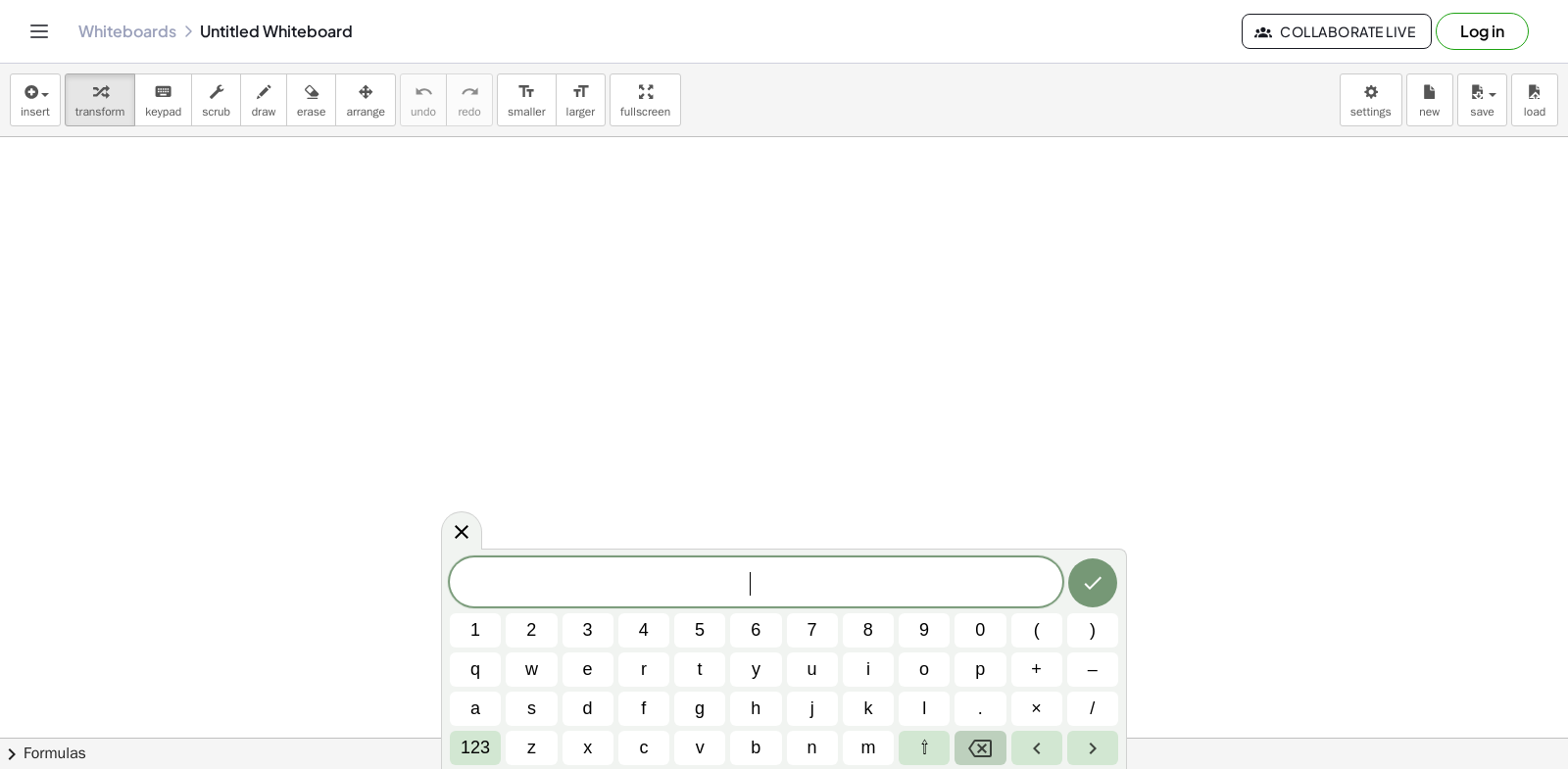 click at bounding box center [980, 747] 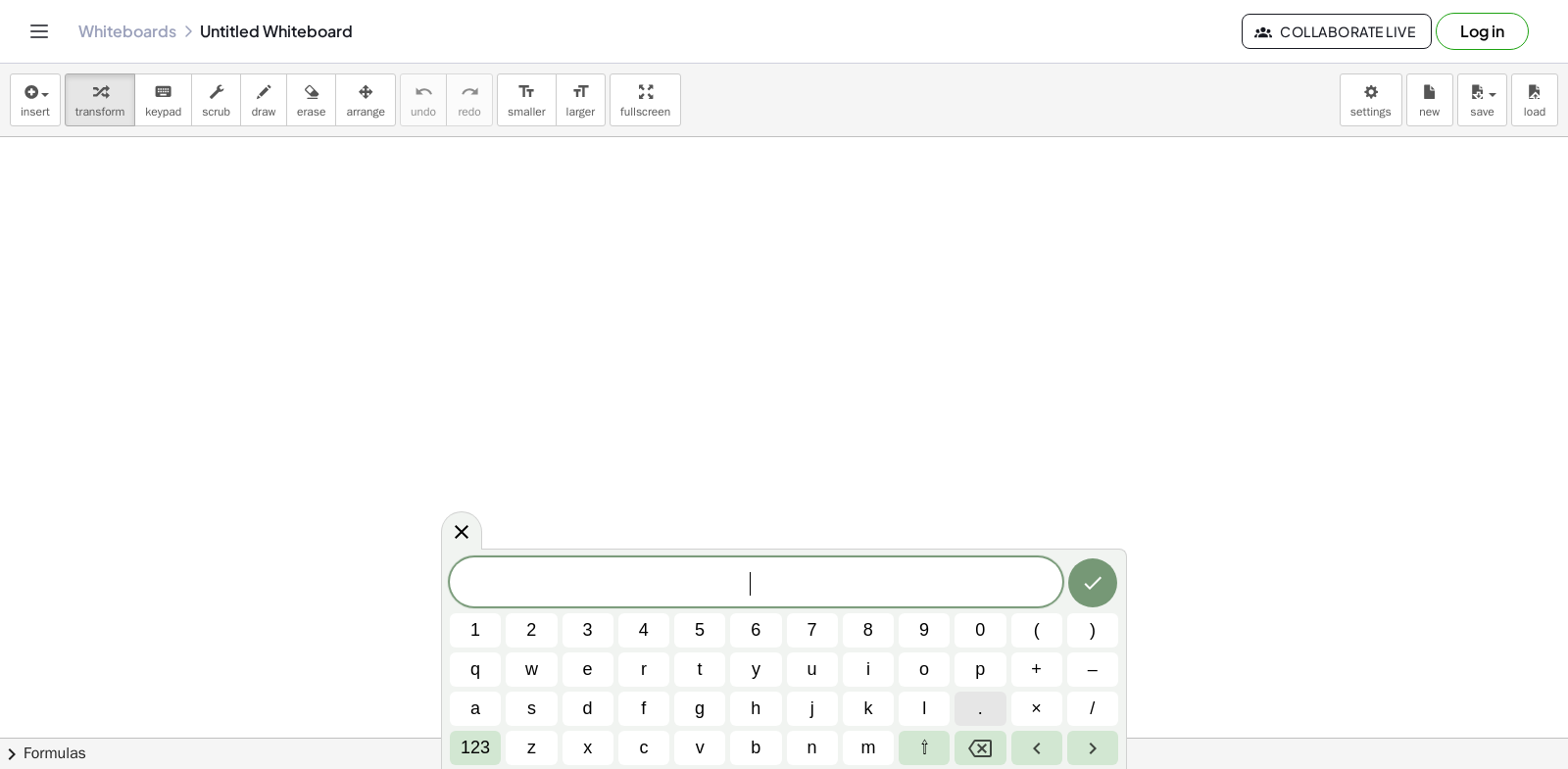 click on "." at bounding box center [980, 708] 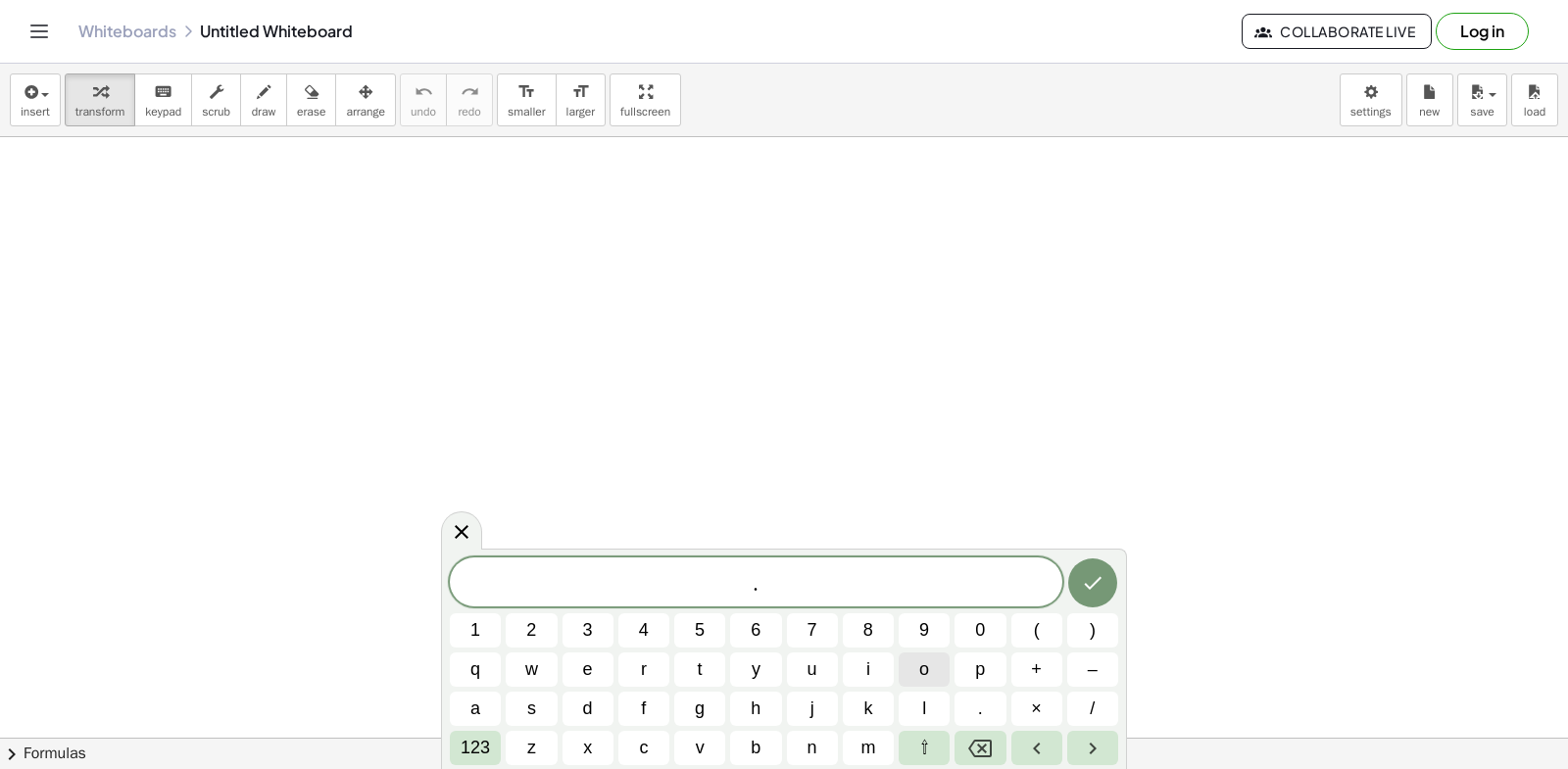 click on "o" at bounding box center [924, 669] 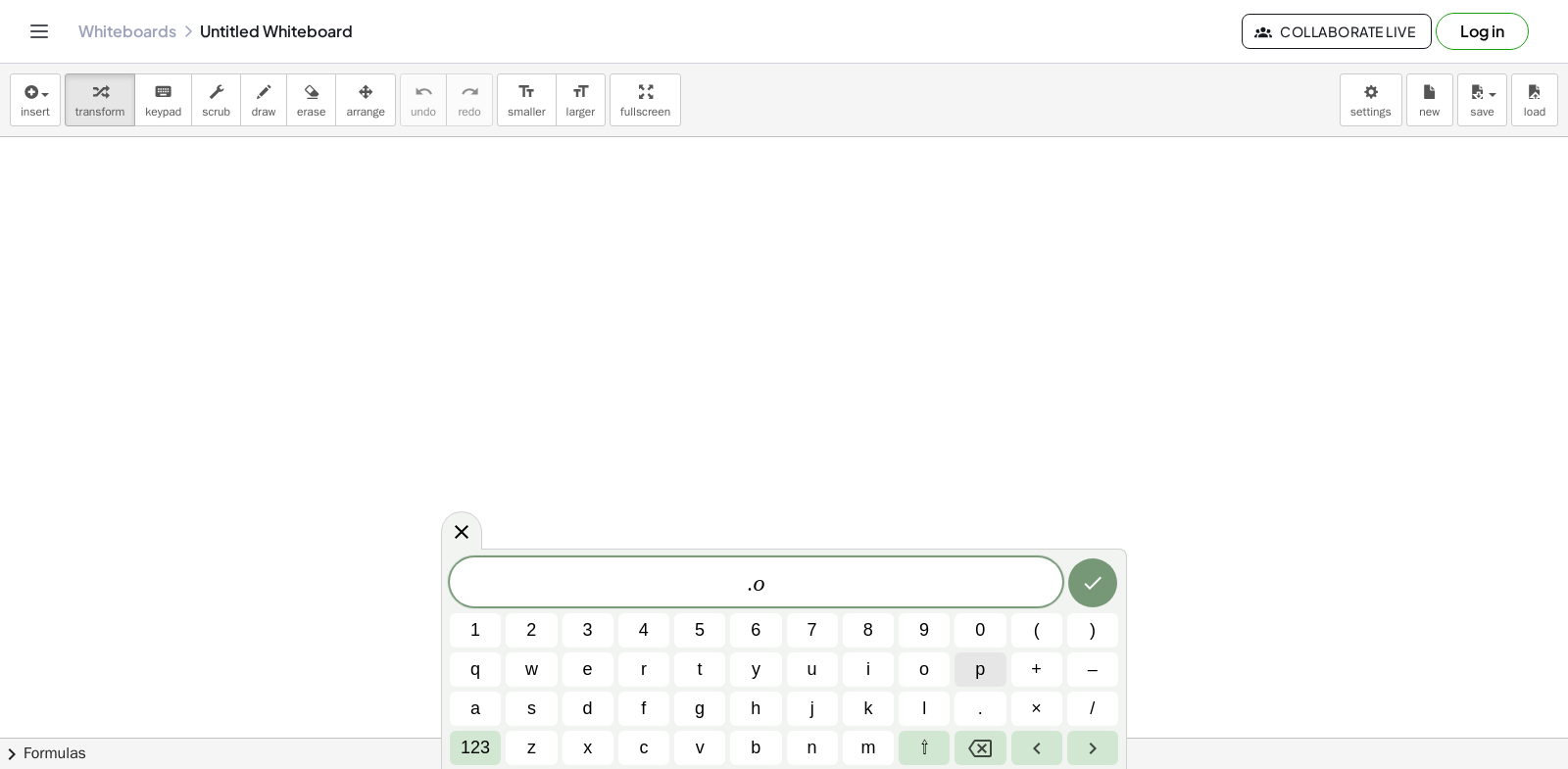 click on "p" at bounding box center [980, 669] 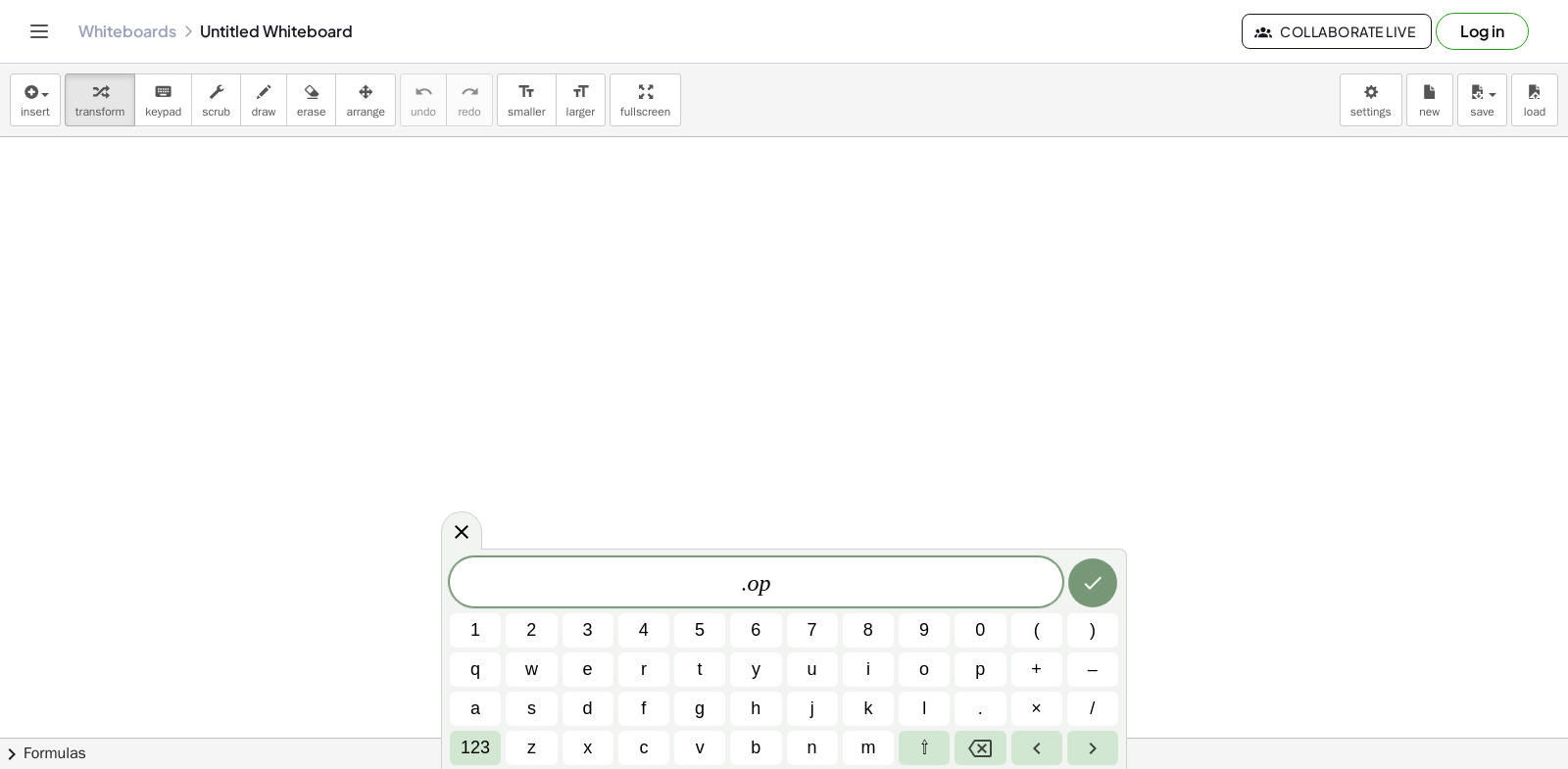 click on ". o p 1 2 3 4 5 6 7 8 9 0 ( ) q w e r t y u i o p + – a s d f g h j k l . × / 123 z x c v b n m ⇧" at bounding box center [784, 658] 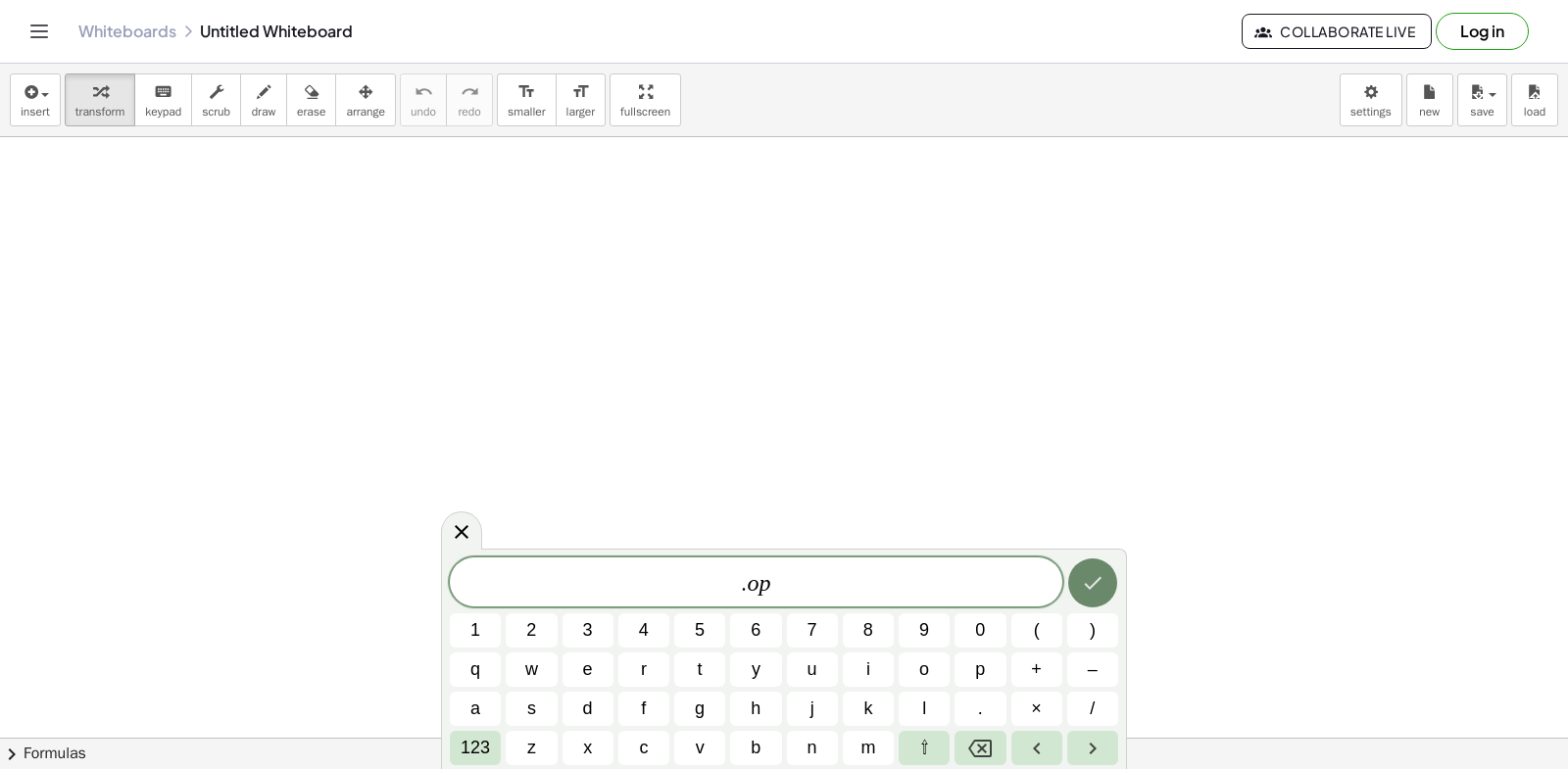 click at bounding box center (1093, 583) 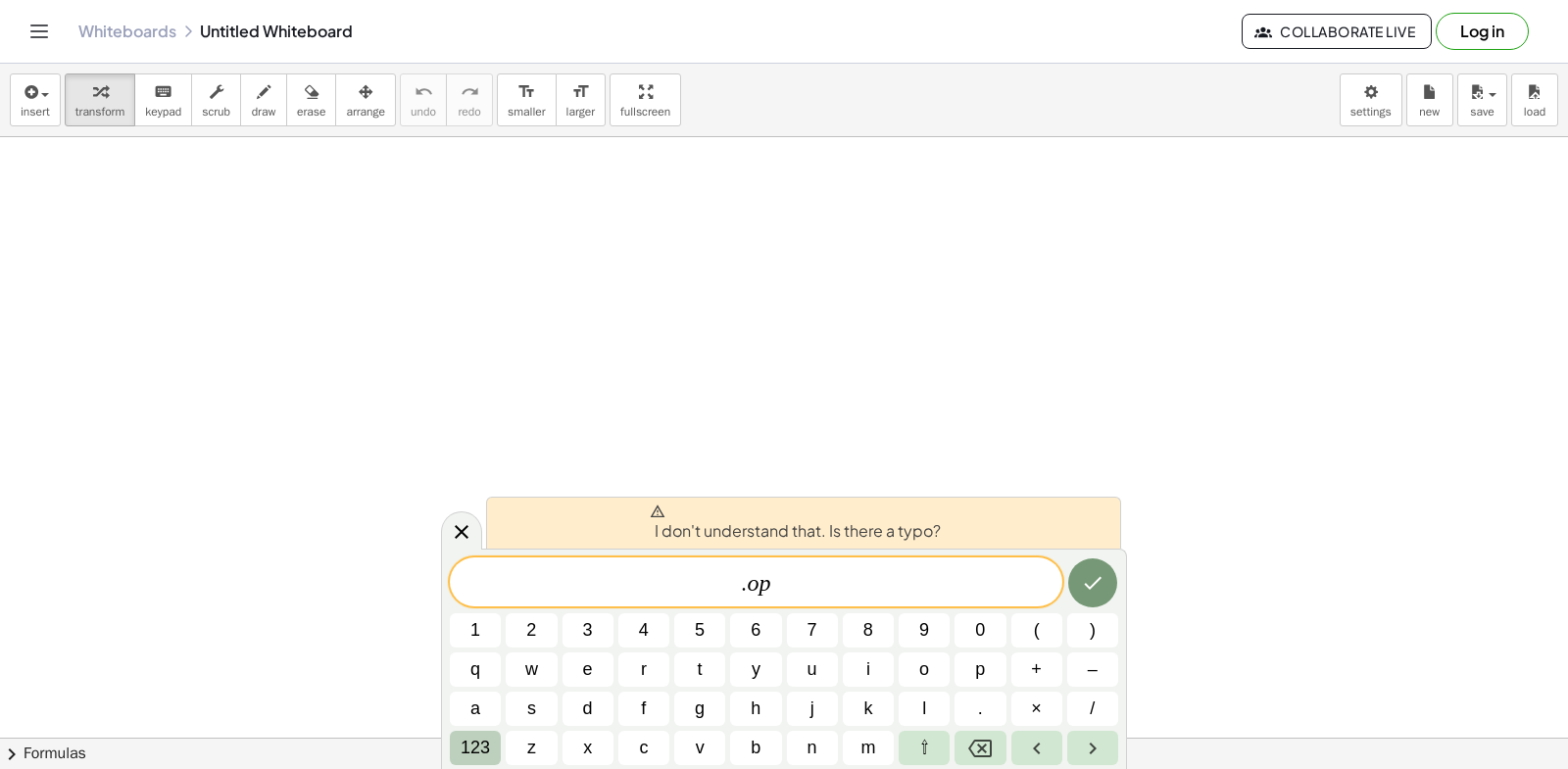click on "123" at bounding box center (475, 747) 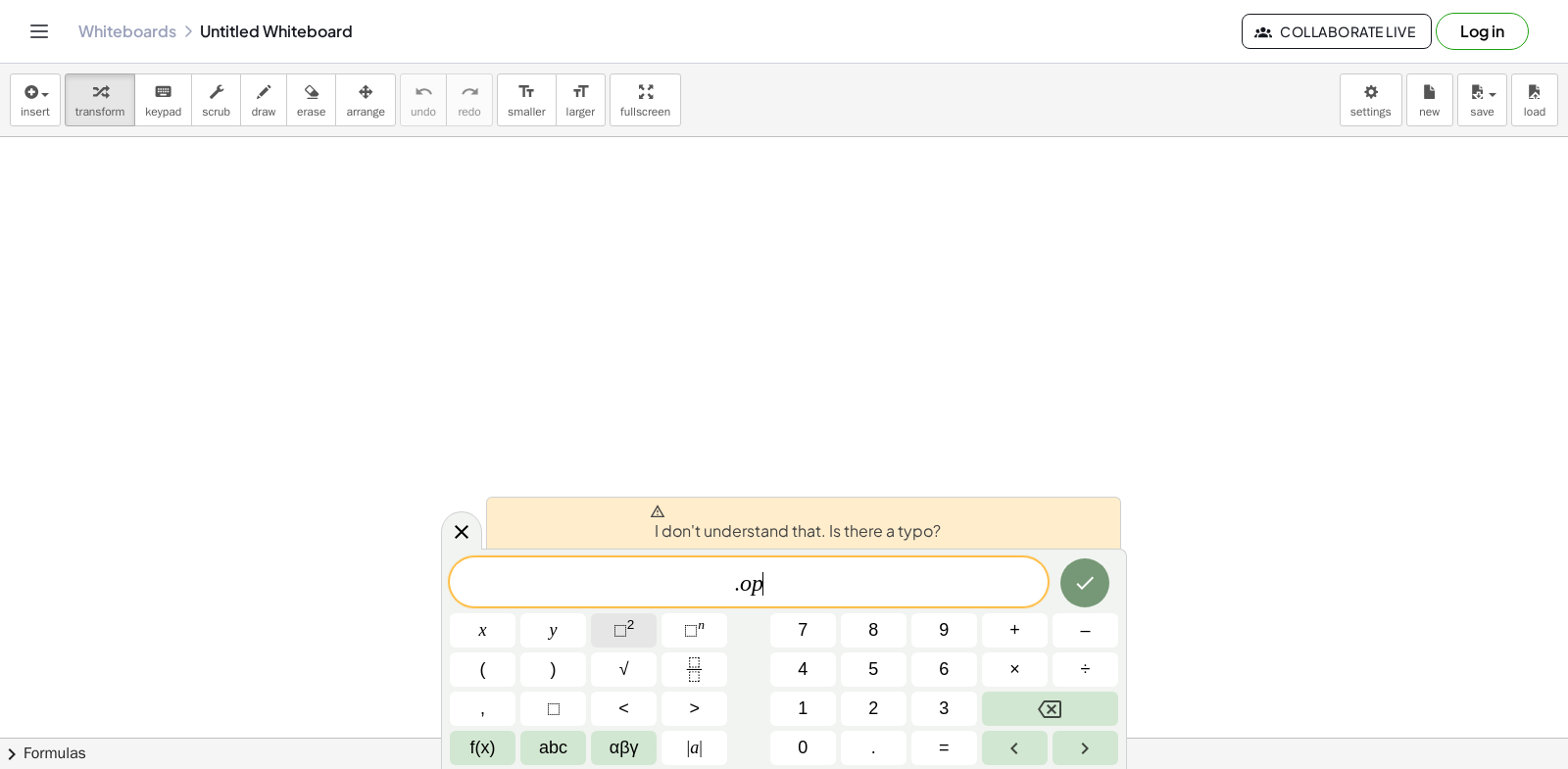 click on "⬚ 2" at bounding box center (623, 630) 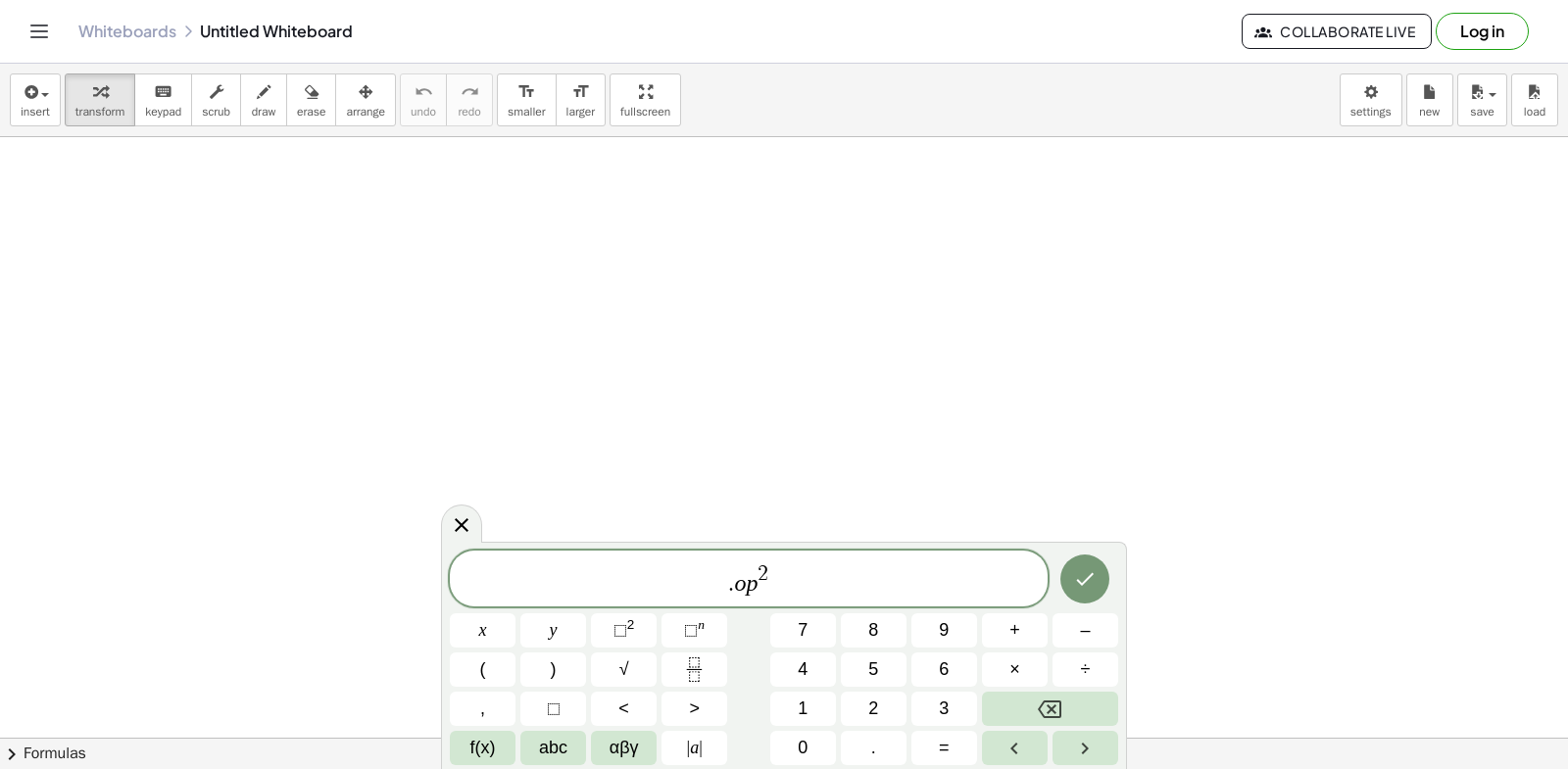 drag, startPoint x: 579, startPoint y: 649, endPoint x: 705, endPoint y: 688, distance: 131.89769 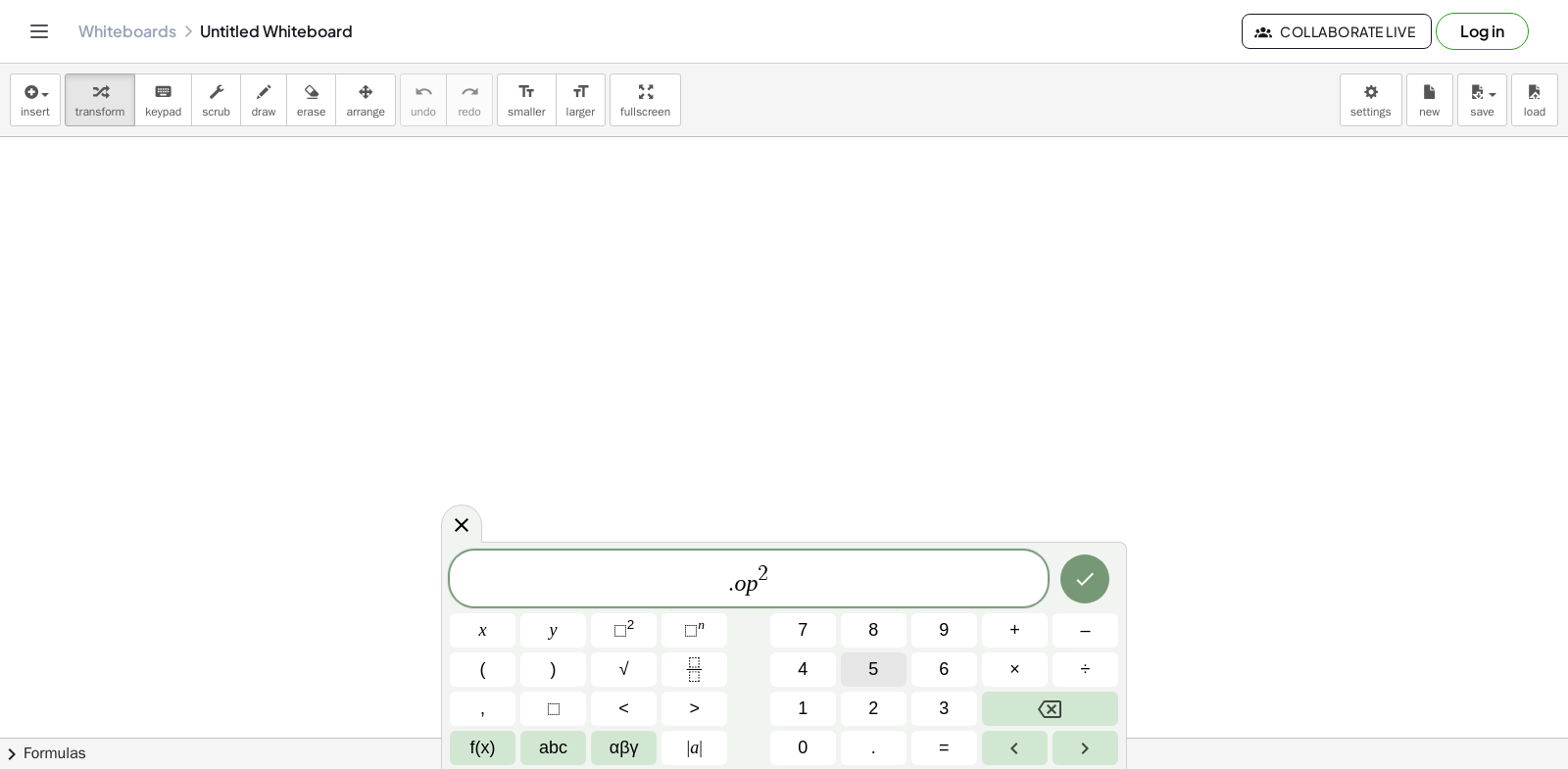 click on "5" at bounding box center (873, 669) 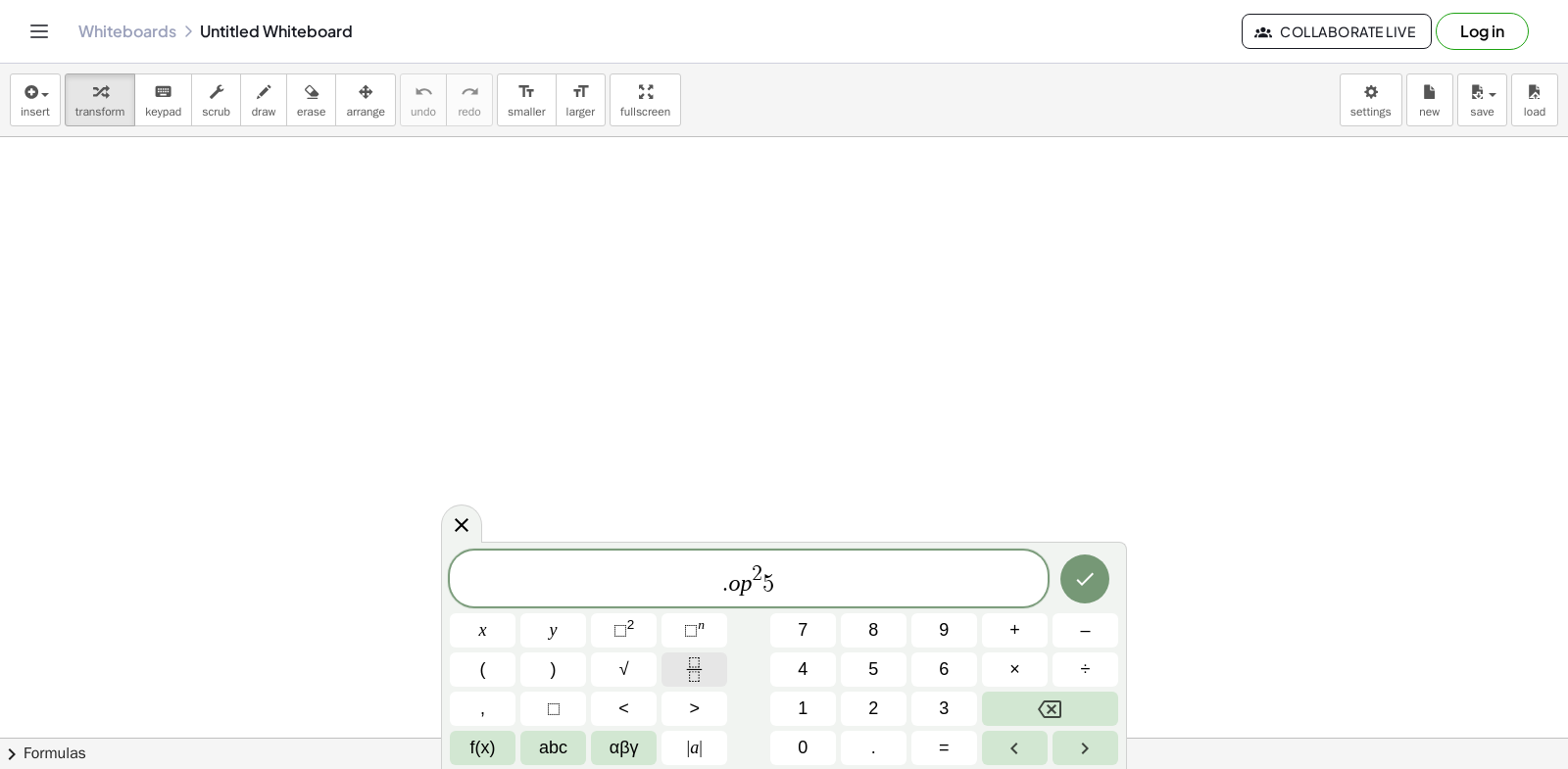 drag, startPoint x: 729, startPoint y: 678, endPoint x: 675, endPoint y: 674, distance: 54.147945 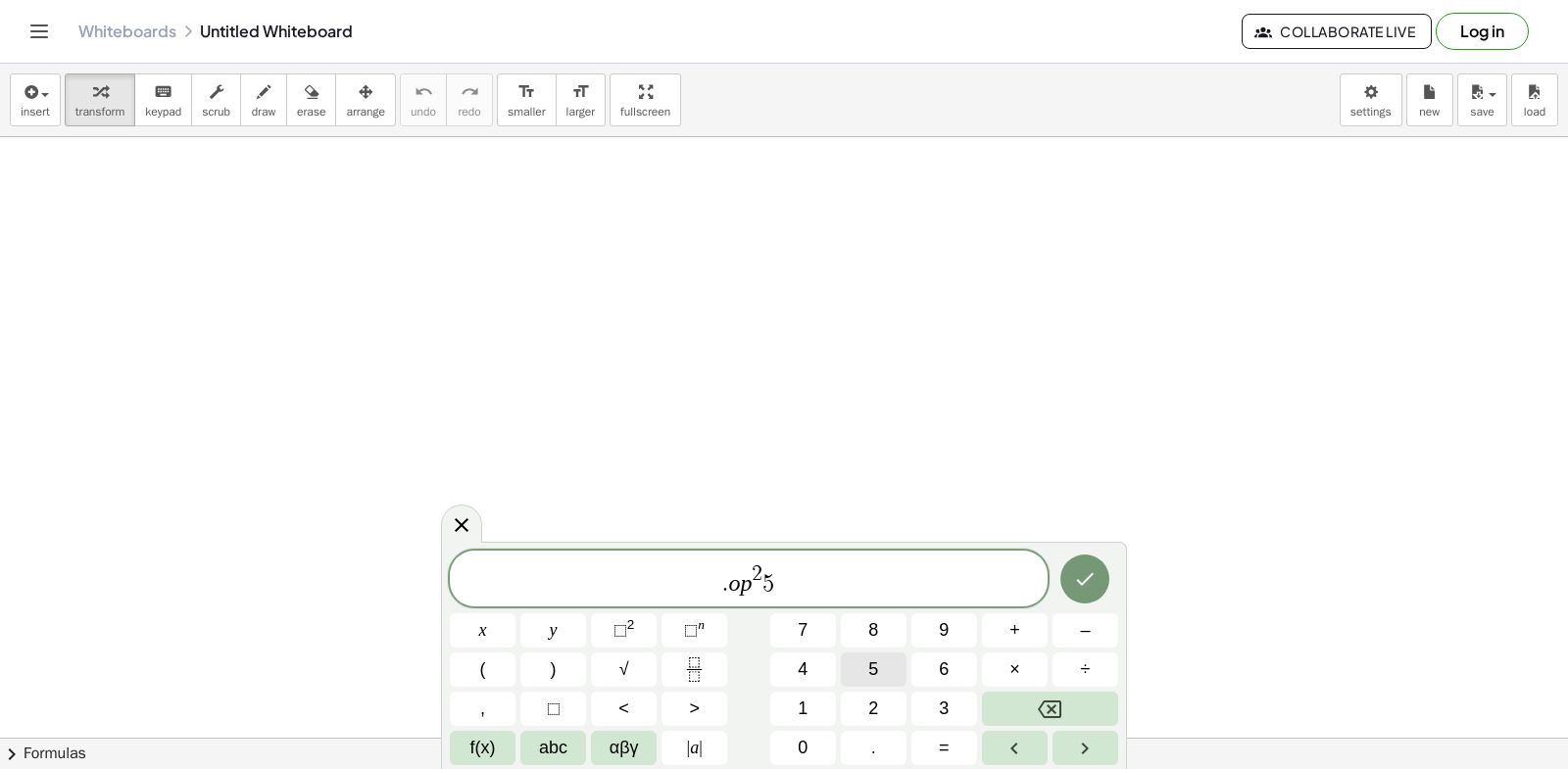 click on ". o p 2 5 x y ⬚ 2 ⬚ n 7 8 9 + – ( ) √ 4 5 6 × ÷ , ⬚ < > 1 2 3 f(x) abc αβγ | a | 0 . =" at bounding box center [784, 657] 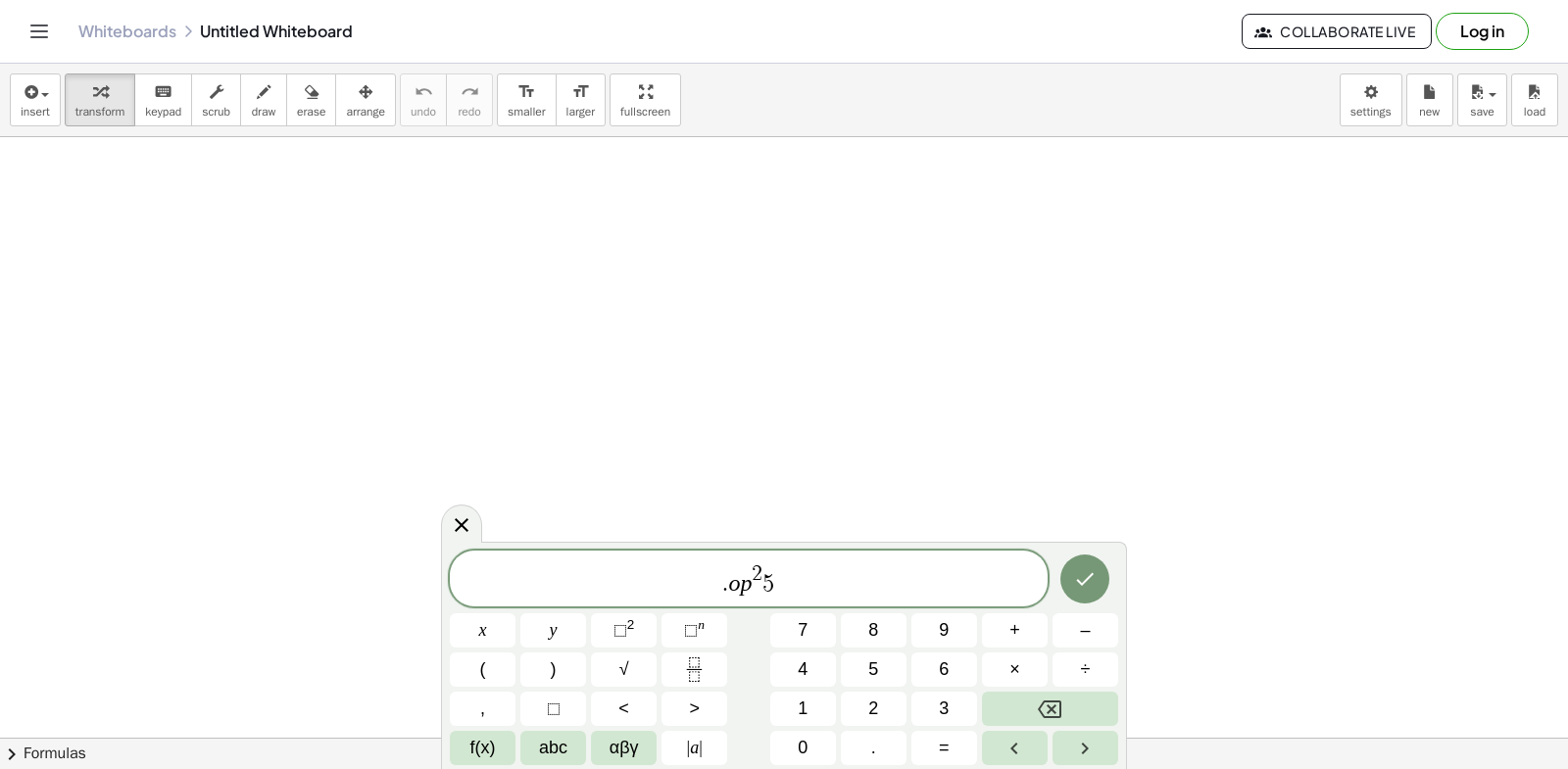 drag, startPoint x: 948, startPoint y: 646, endPoint x: 931, endPoint y: 651, distance: 17.720045 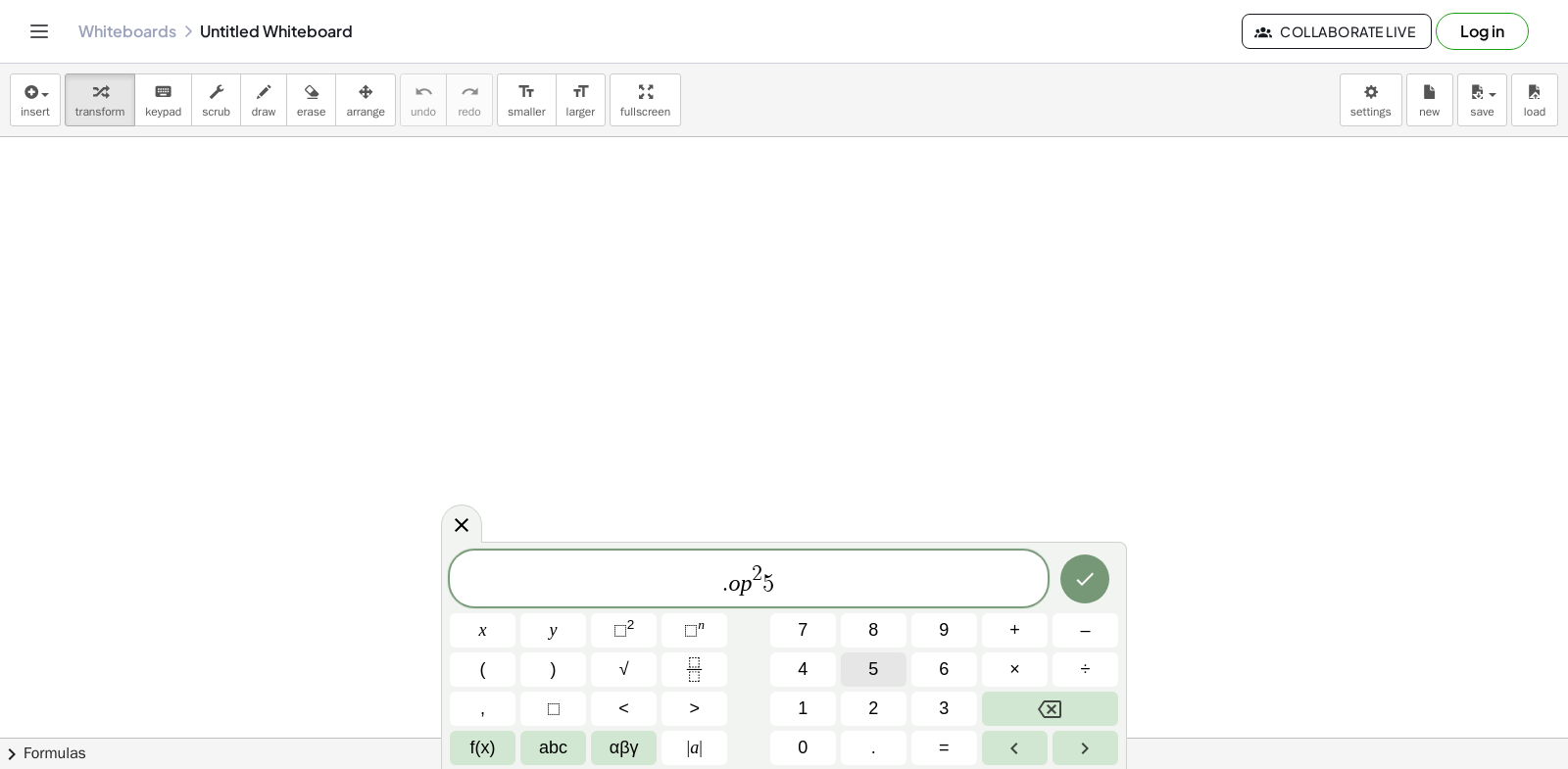 click on ". o p 2 5 x y ⬚ 2 ⬚ n 7 8 9 + – ( ) √ 4 5 6 × ÷ , ⬚ < > 1 2 3 f(x) abc αβγ | a | 0 . =" at bounding box center (784, 657) 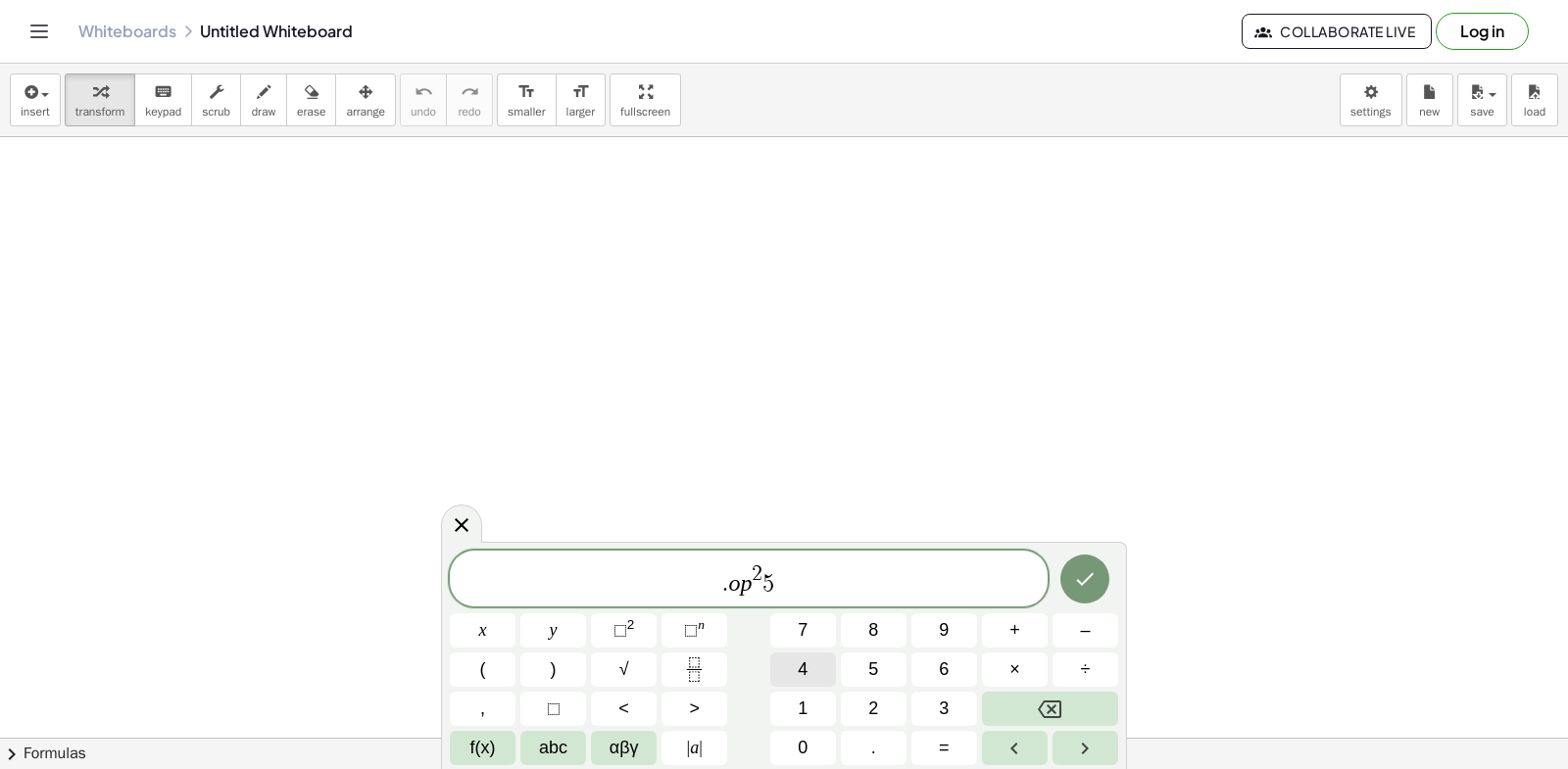 click on "4" at bounding box center [803, 669] 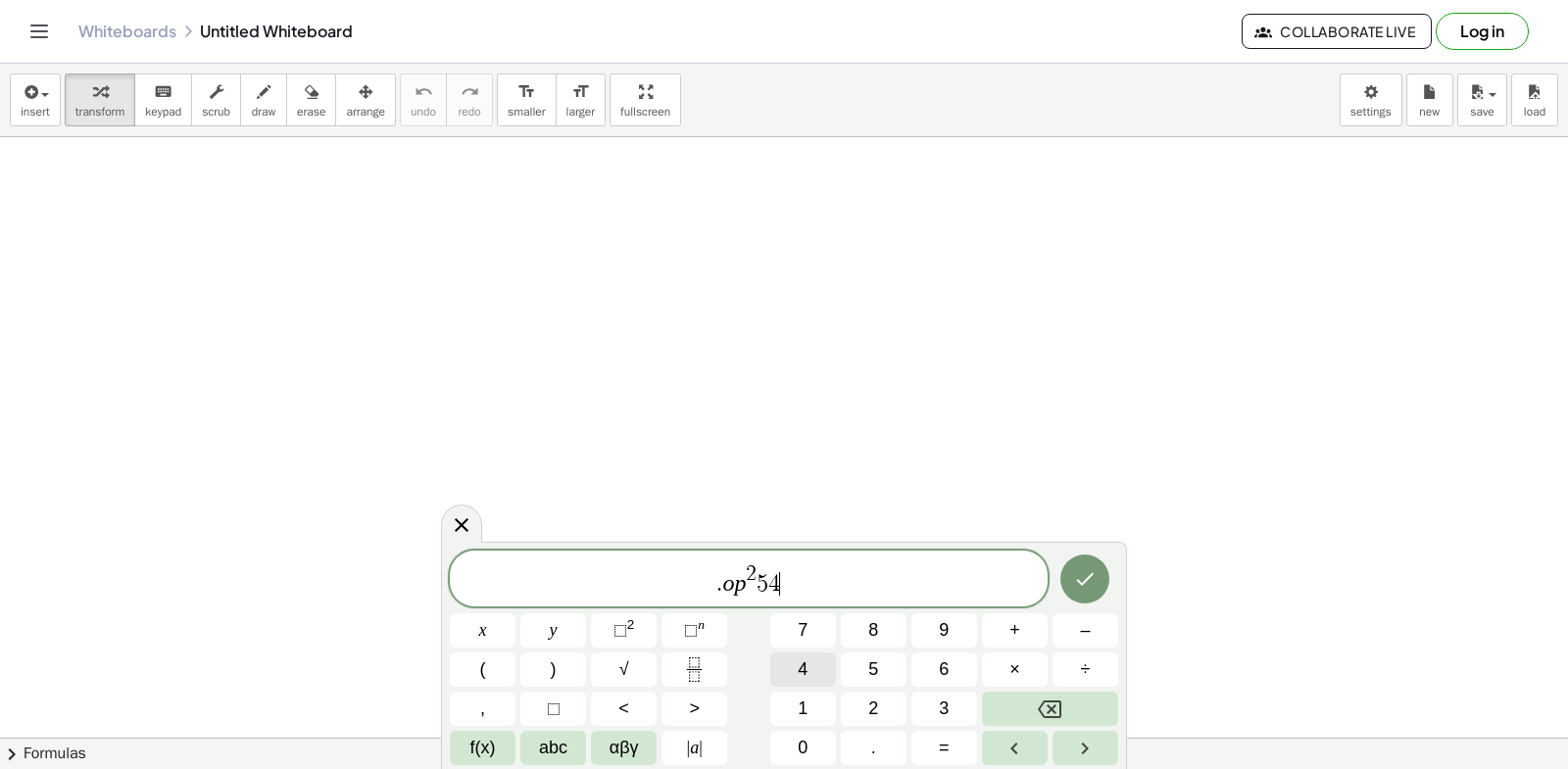 click on "4" at bounding box center (803, 669) 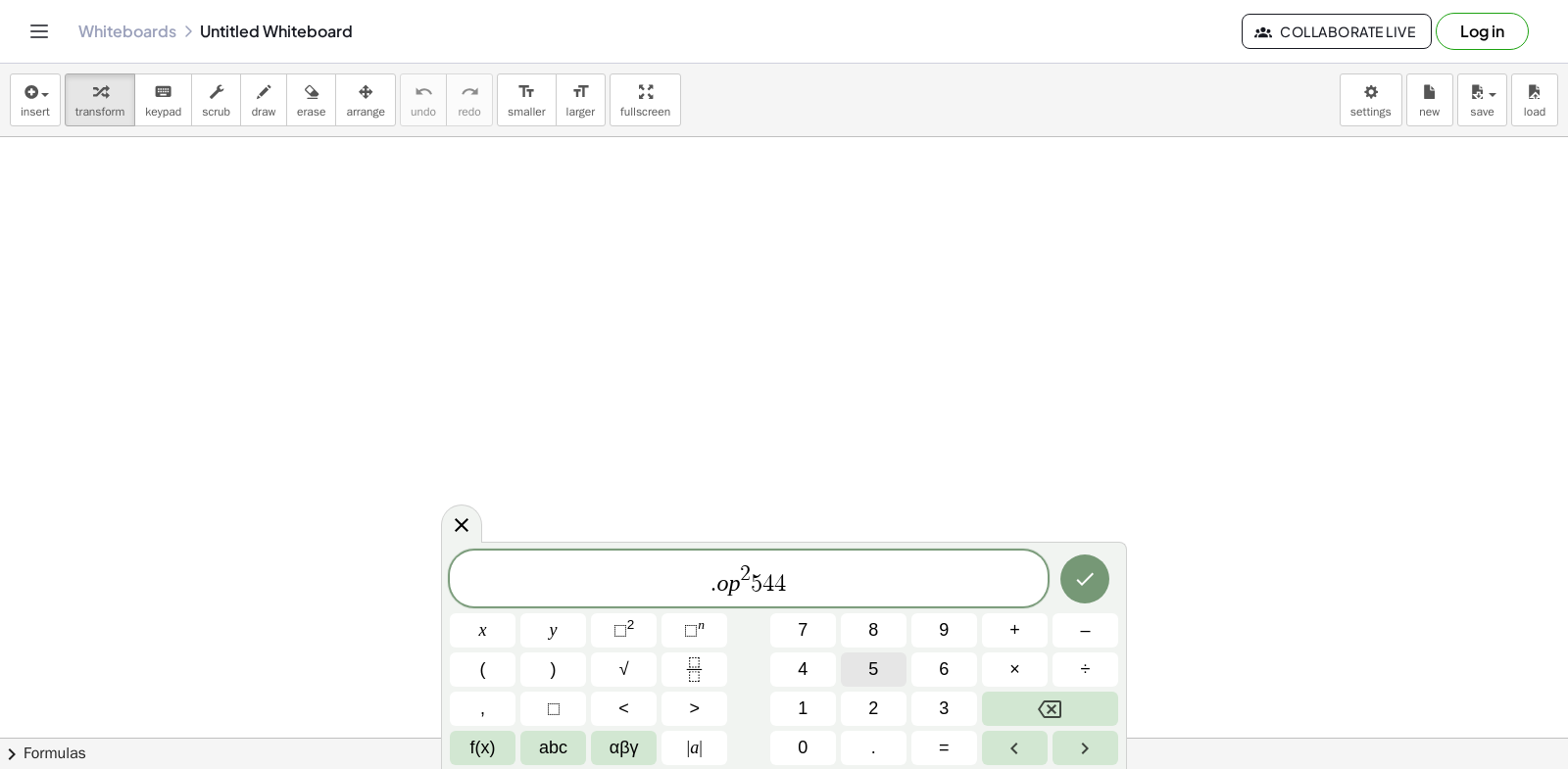 click on ". o p 2 5 4 4 ​ x y ⬚ 2 ⬚ n 7 8 9 + – ( ) √ 4 5 6 × ÷ , ⬚ < > 1 2 3 f(x) abc αβγ | a | 0 . =" at bounding box center [784, 657] 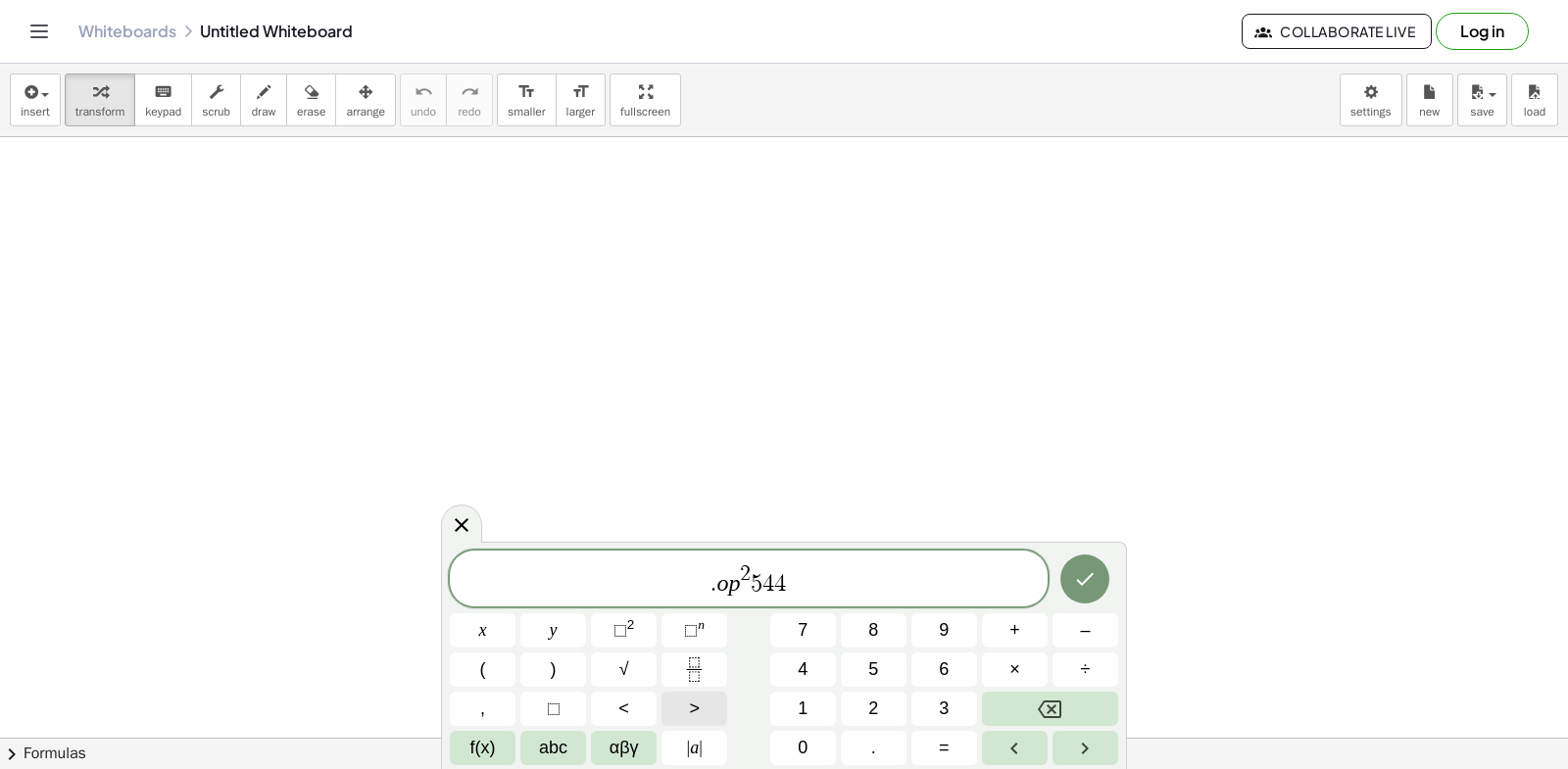 click on ">" at bounding box center [694, 708] 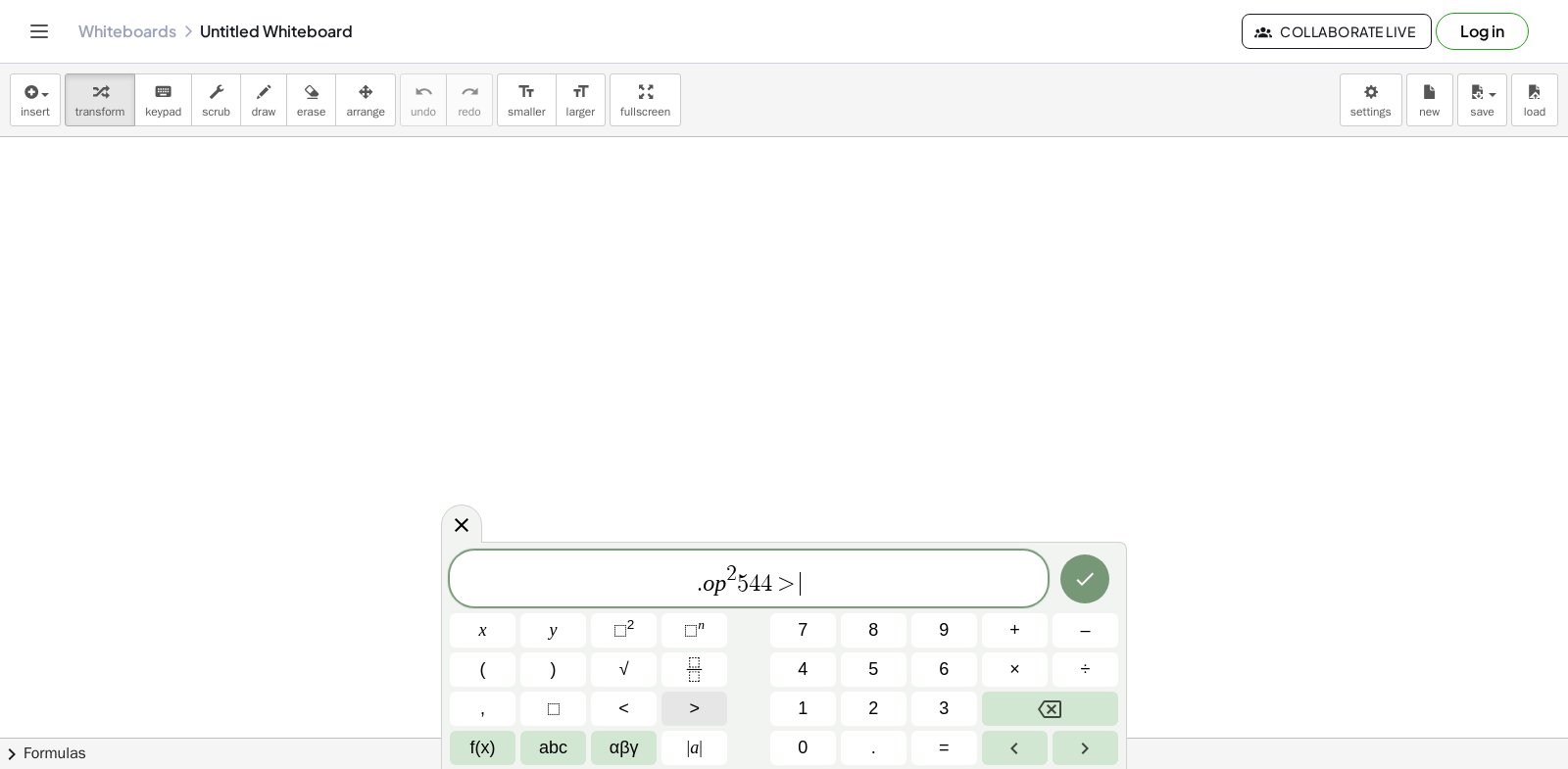 click on ">" at bounding box center [694, 708] 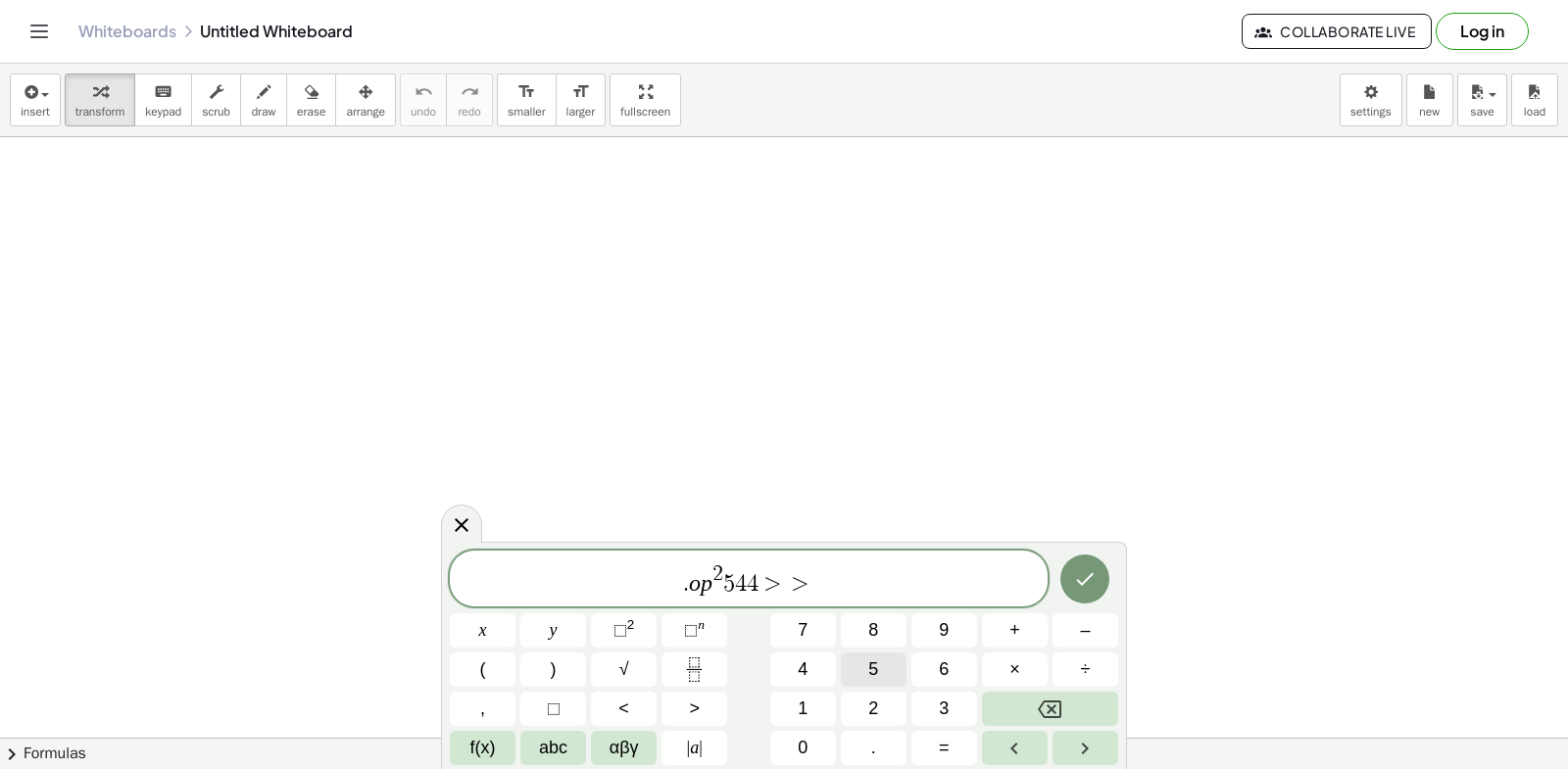 click on "5" at bounding box center [873, 669] 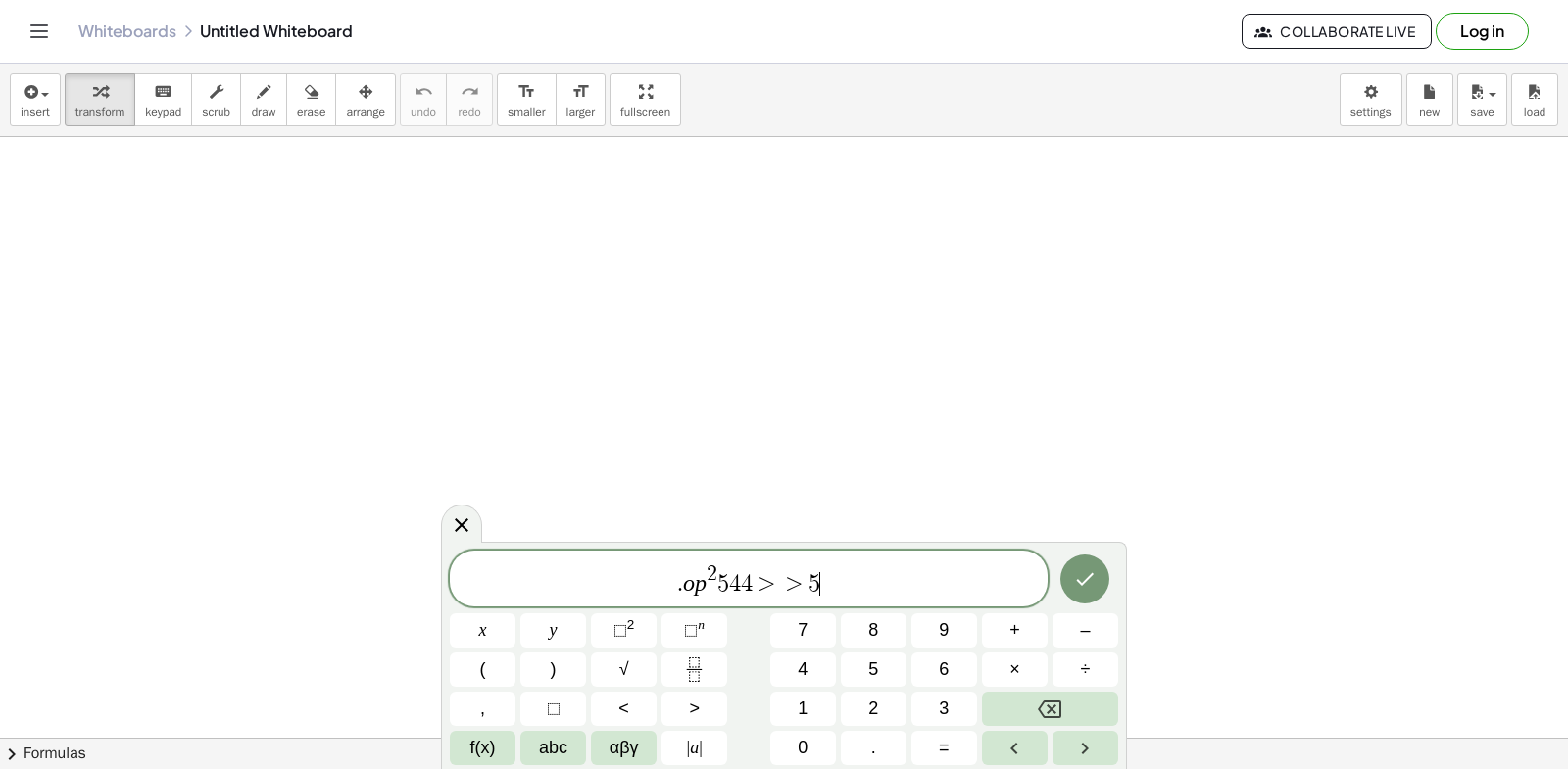 click on ". o p 2 5 4 4 > > 5 ​ x y ⬚ 2 ⬚ n 7 8 9 + – ( ) √ 4 5 6 × ÷ , ⬚ < > 1 2 3 f(x) abc αβγ | a | 0 . =" at bounding box center (784, 657) 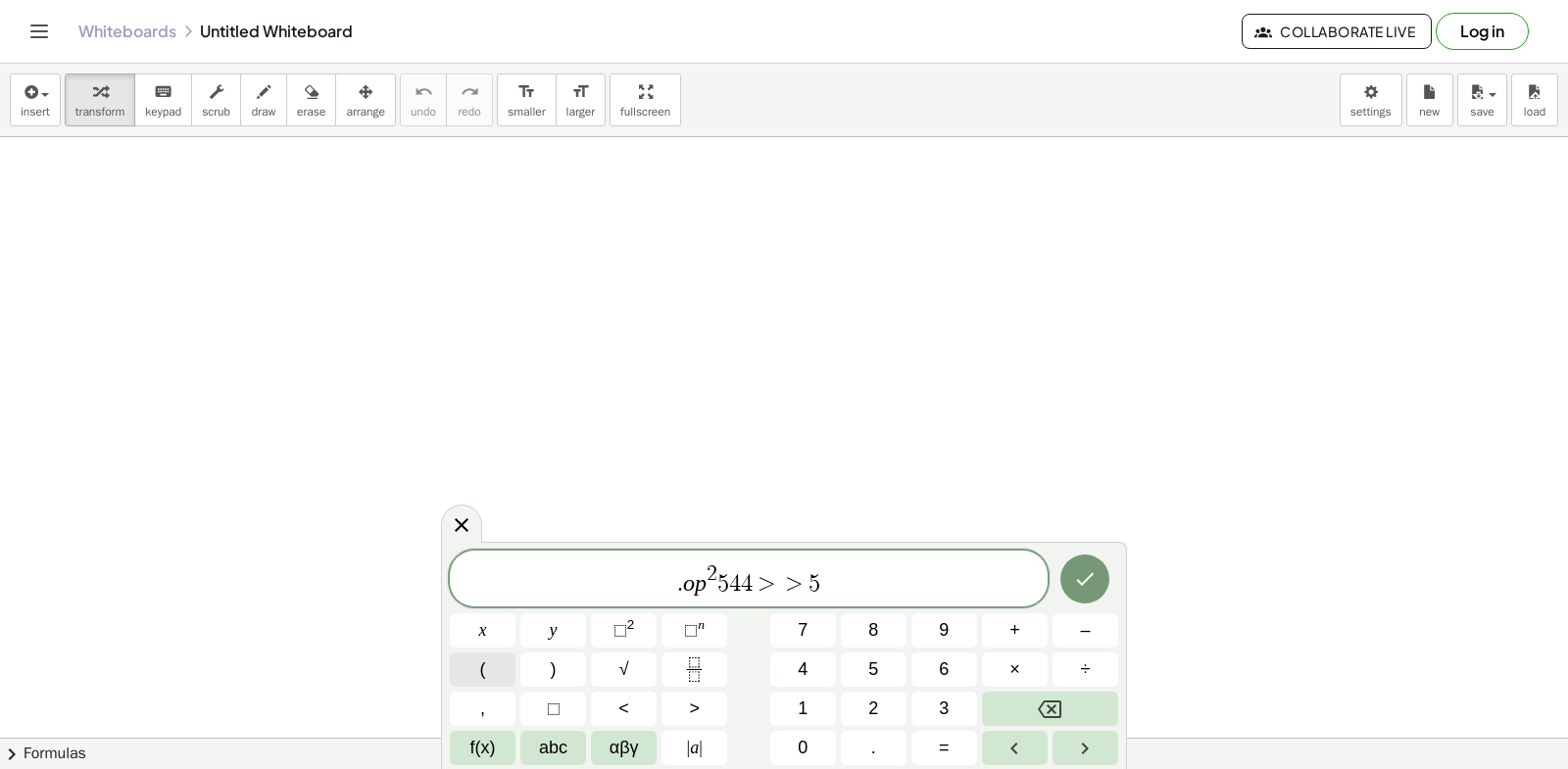 click on ". o p 2 5 4 4 > > 5 x y ⬚ 2 ⬚ n 7 8 9 + – ( ) √ 4 5 6 × ÷ , ⬚ < > 1 2 3 f(x) abc αβγ | a | 0 . =" at bounding box center (784, 657) 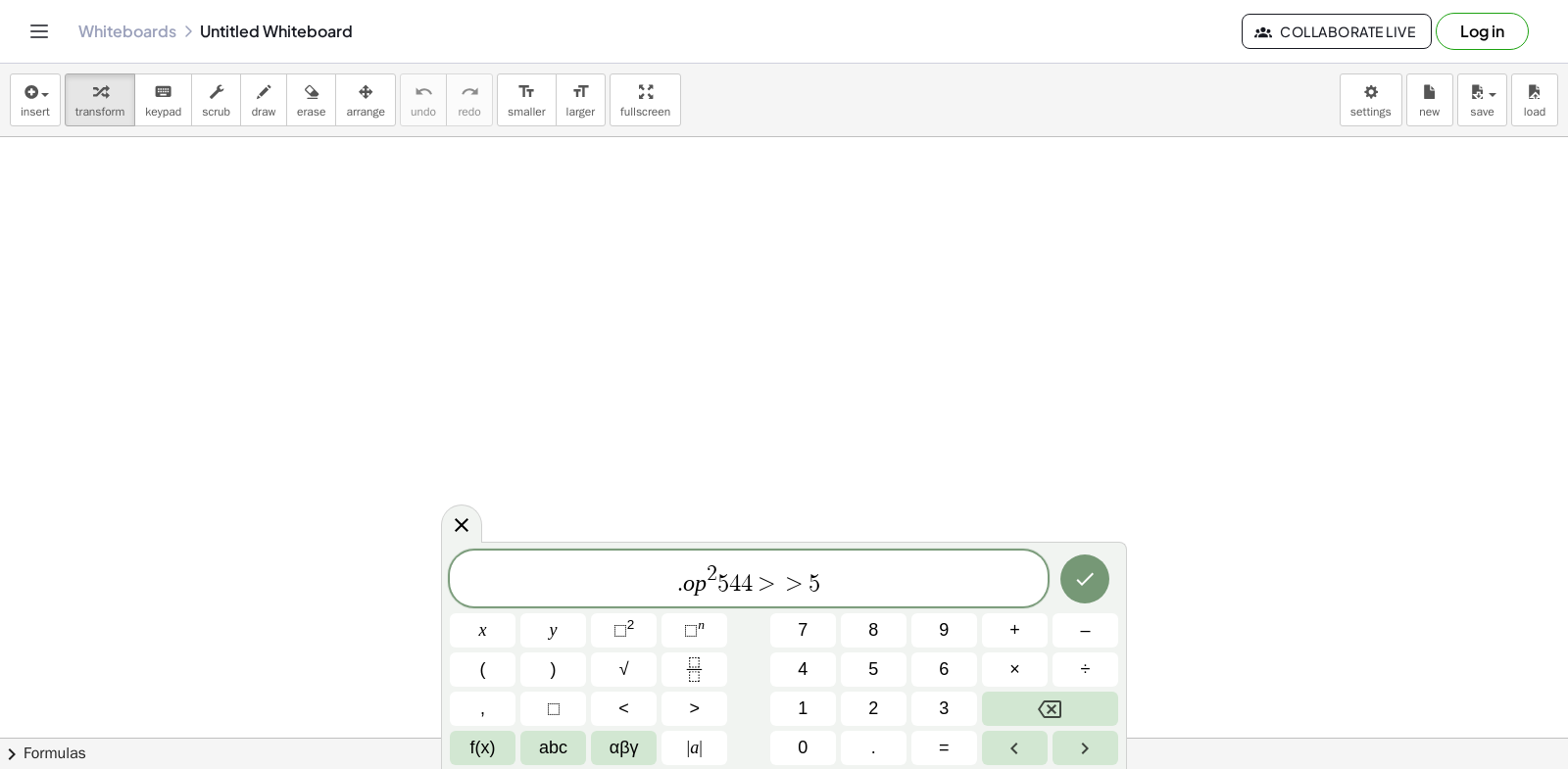 drag, startPoint x: 1036, startPoint y: 602, endPoint x: 1058, endPoint y: 595, distance: 23.086793 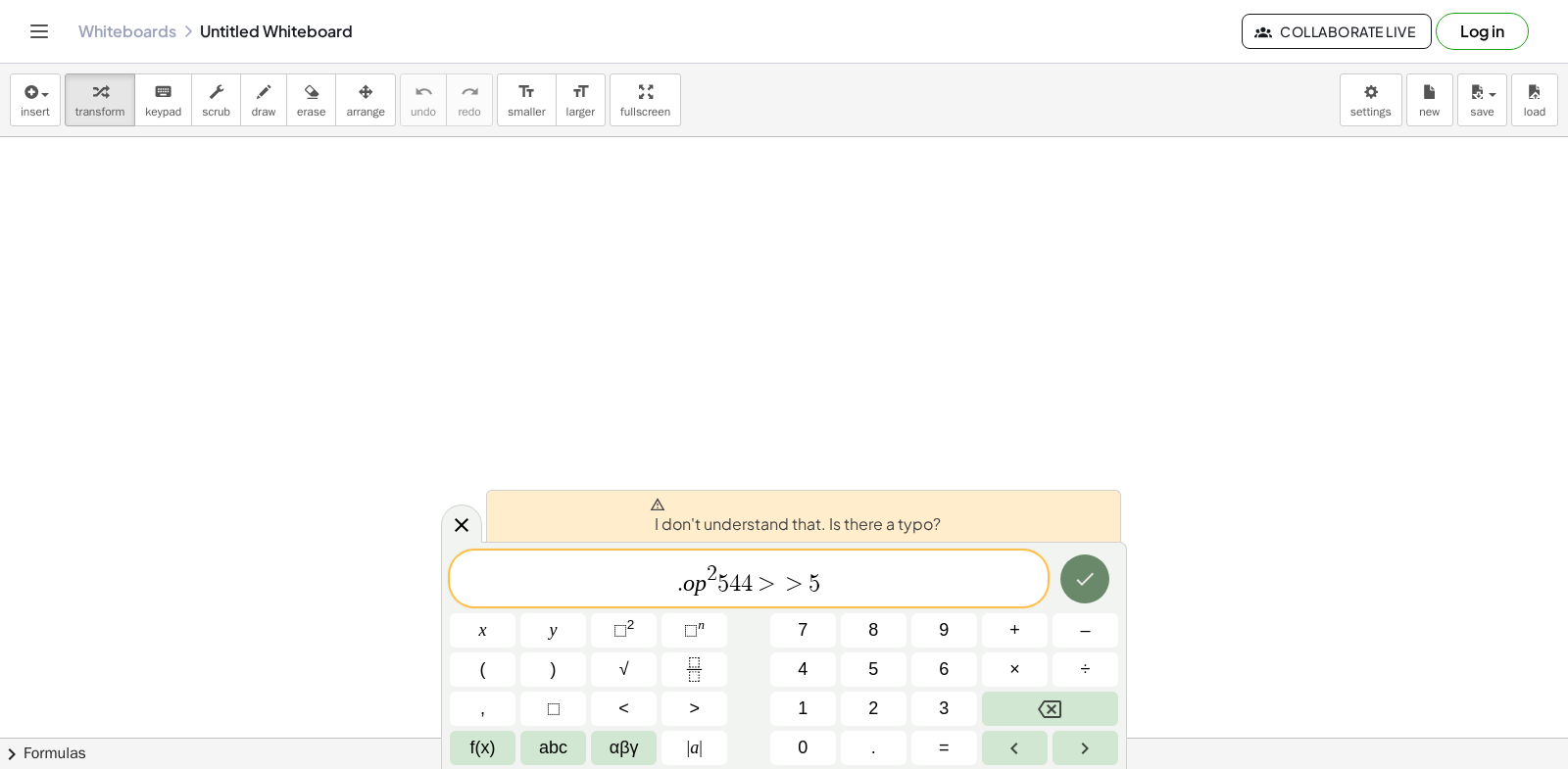 click at bounding box center [1085, 579] 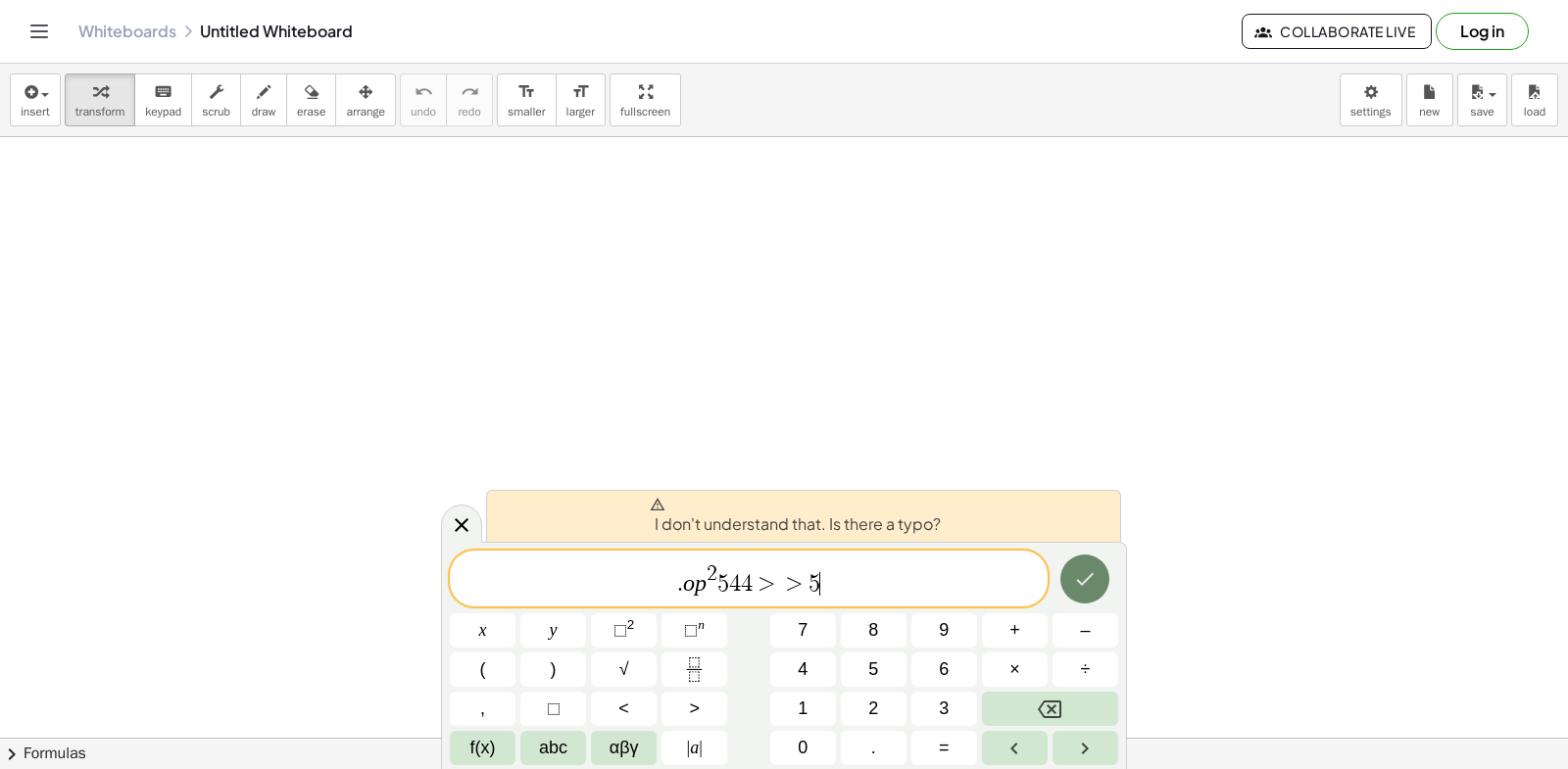 click at bounding box center [1085, 579] 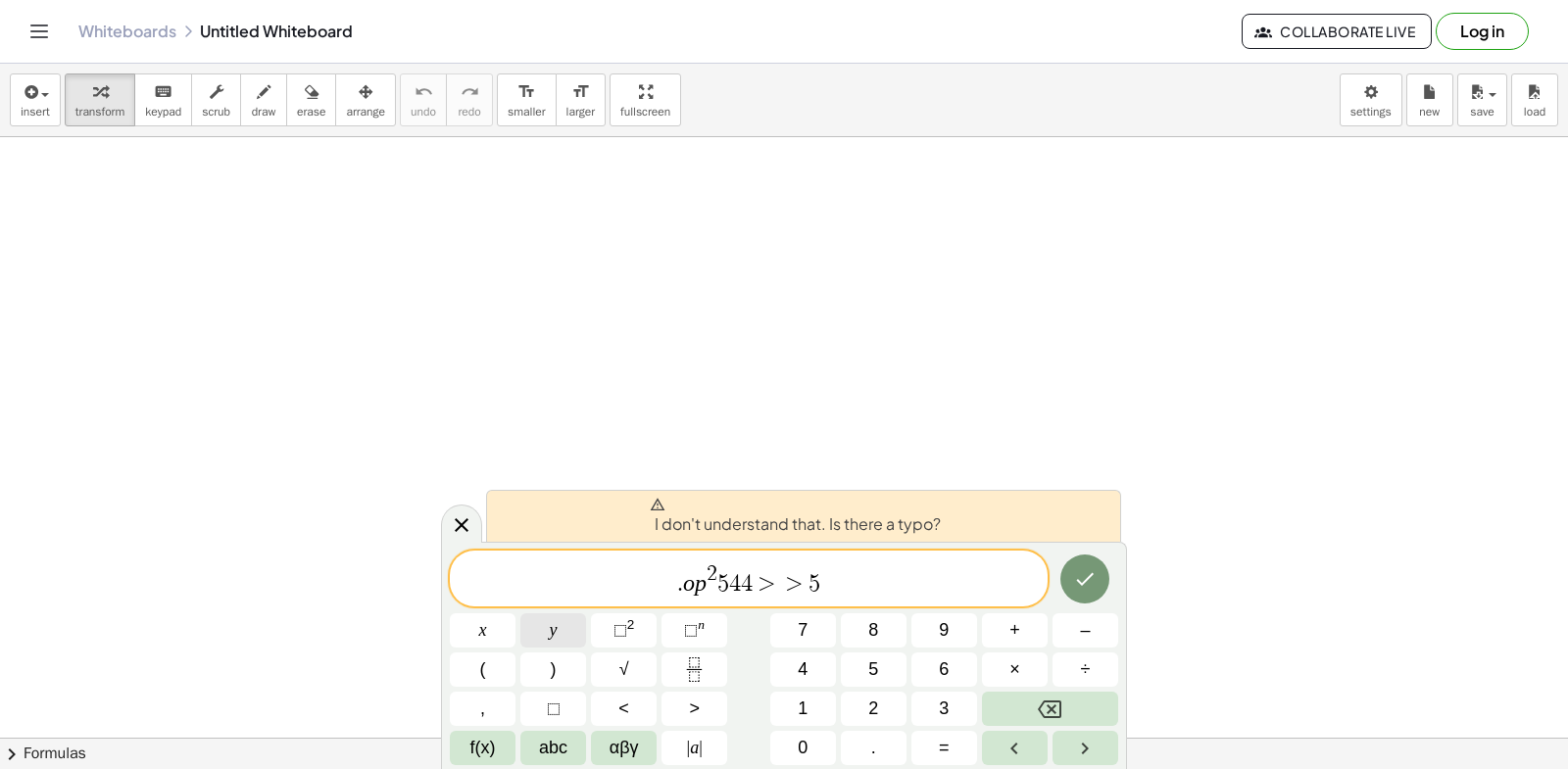 click on "y" at bounding box center [553, 630] 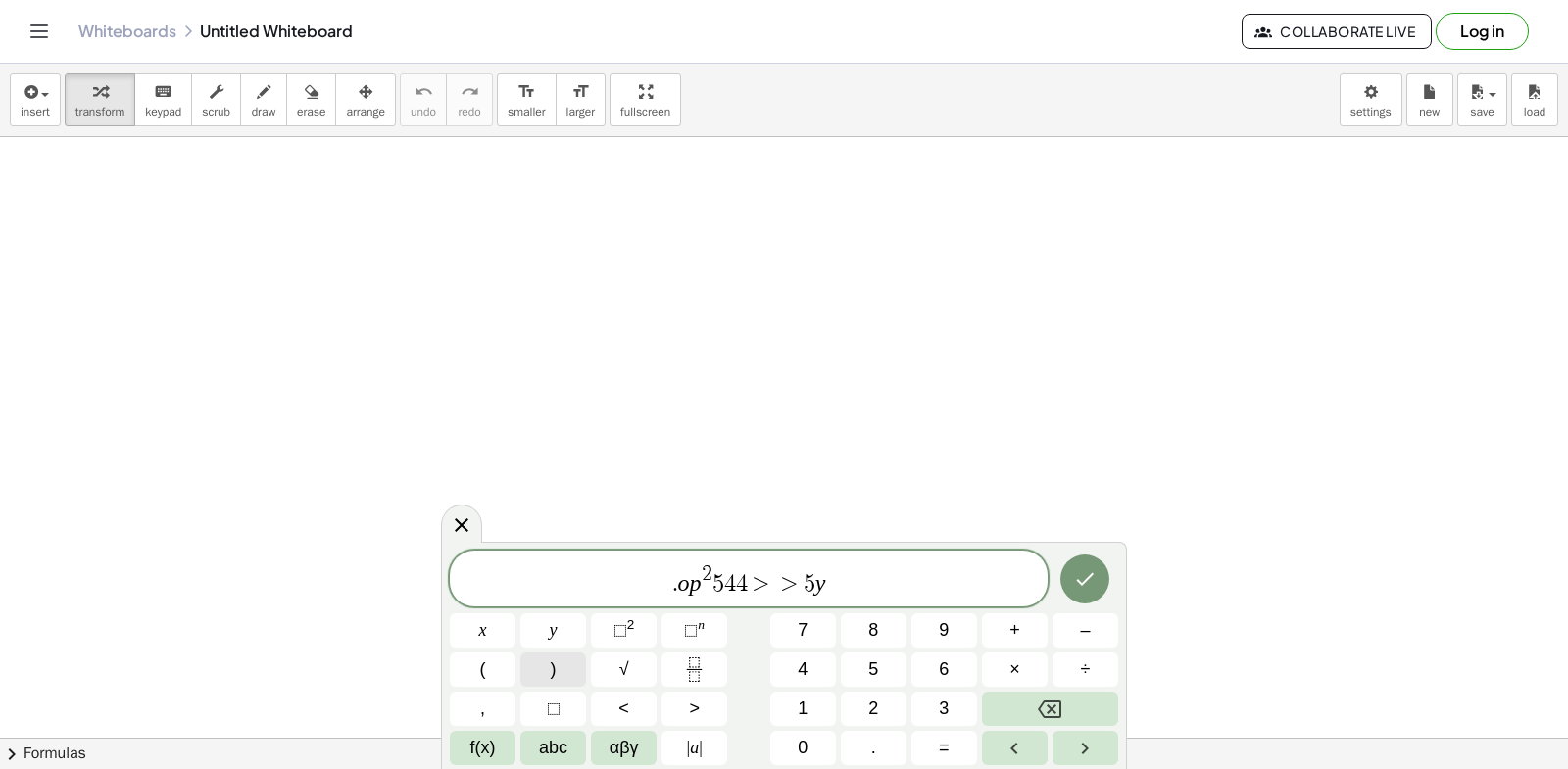 click on ")" at bounding box center (553, 669) 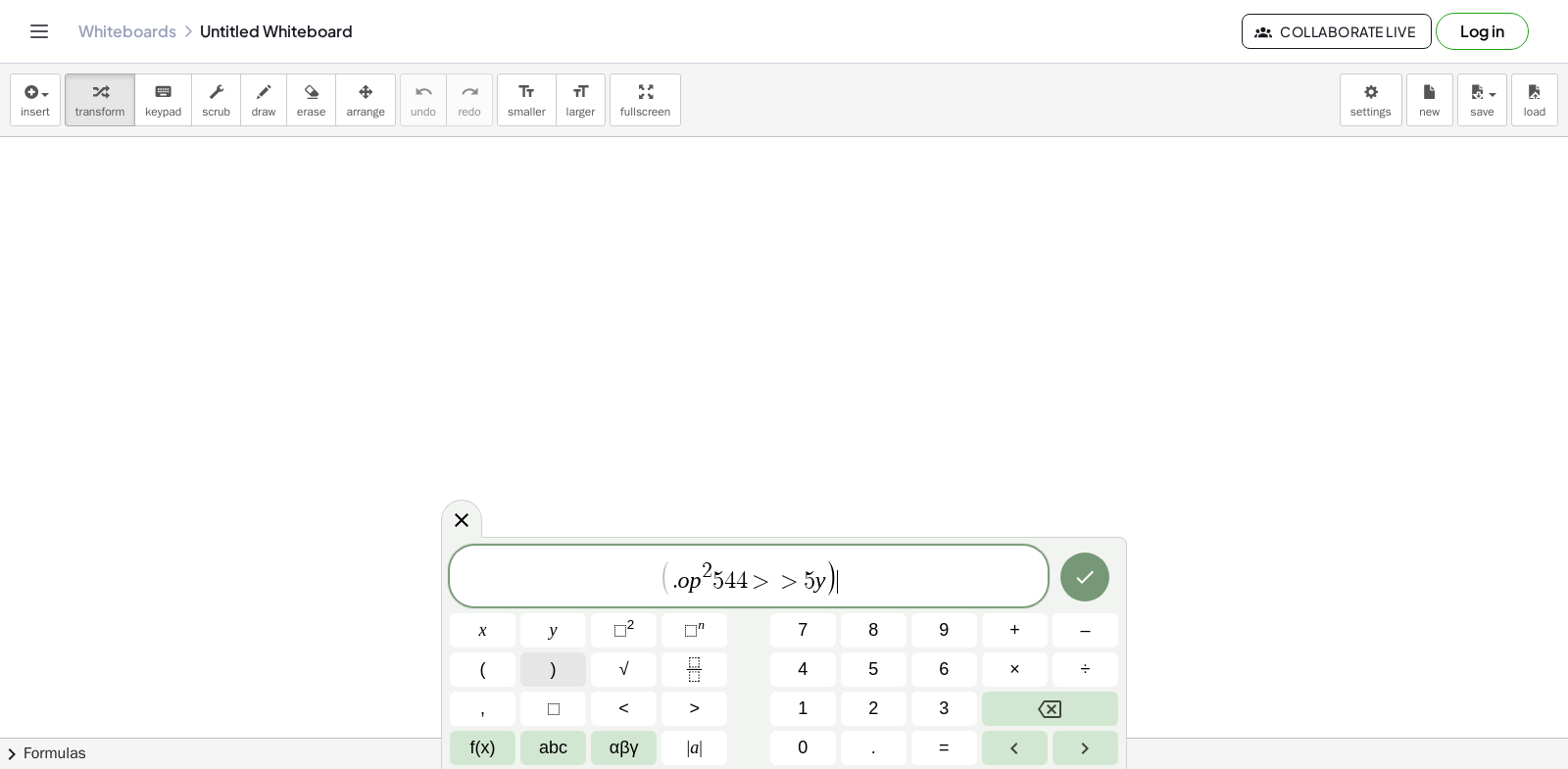 click on ")" at bounding box center [554, 669] 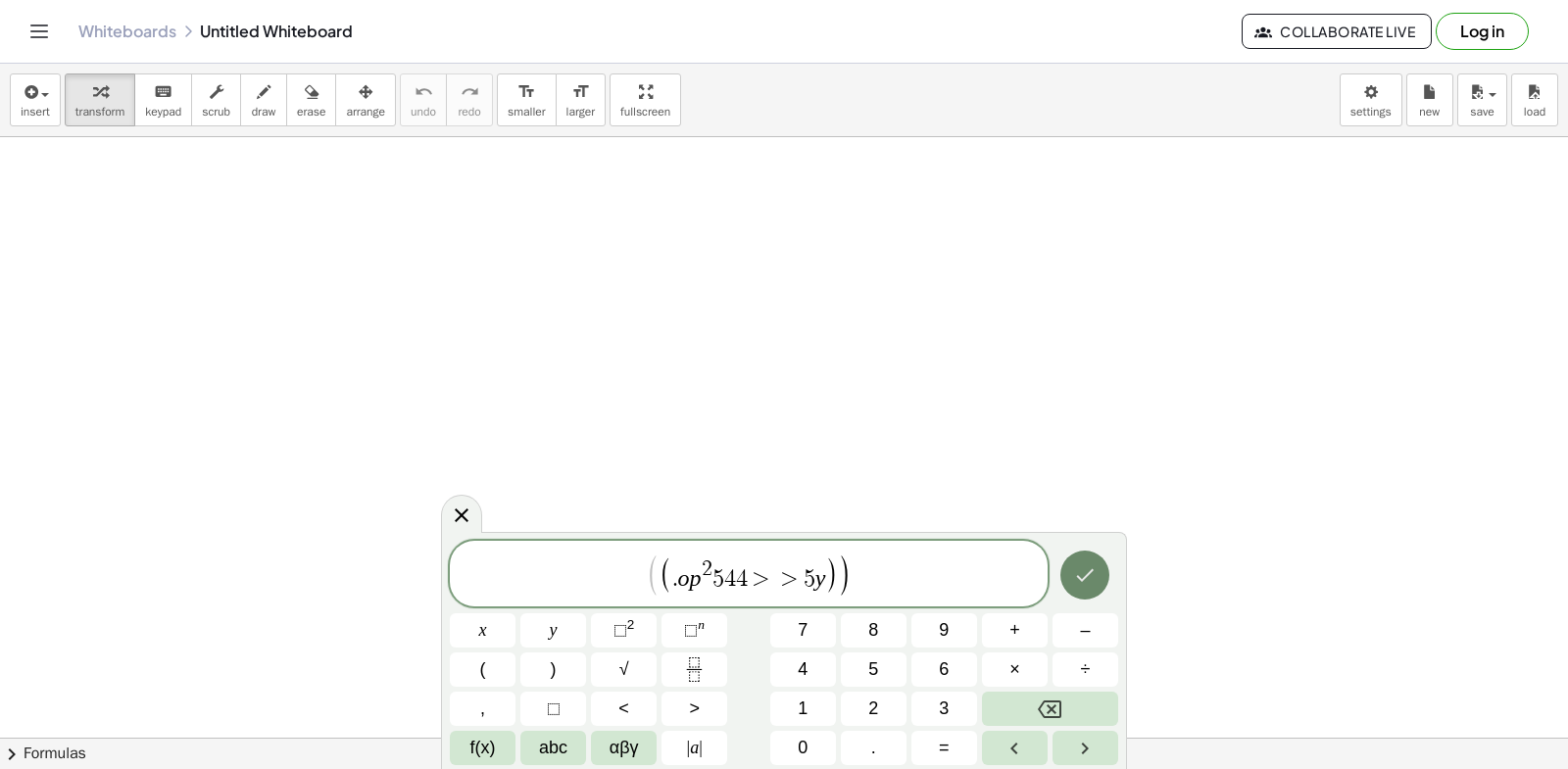 click at bounding box center [1085, 575] 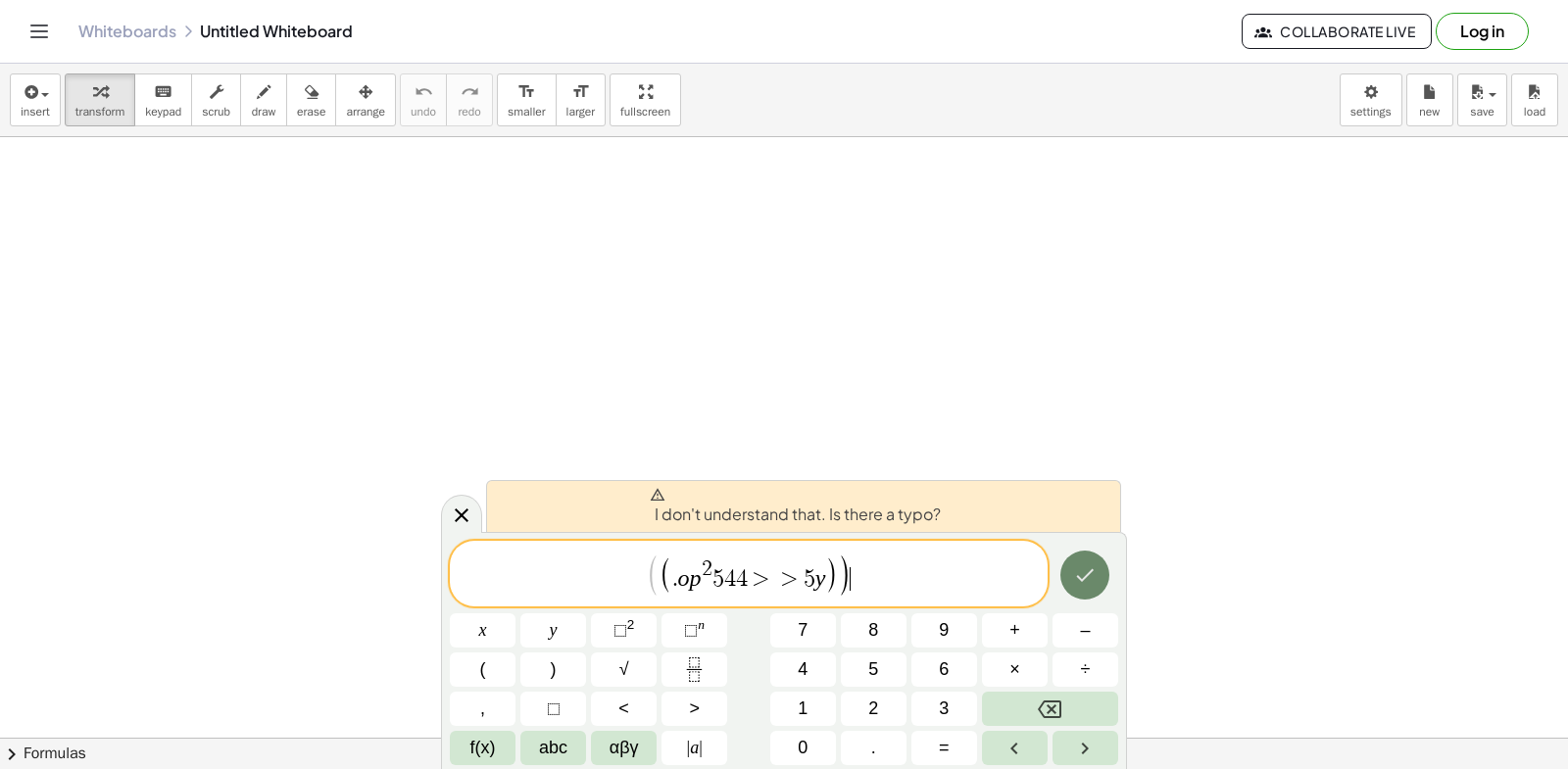 click 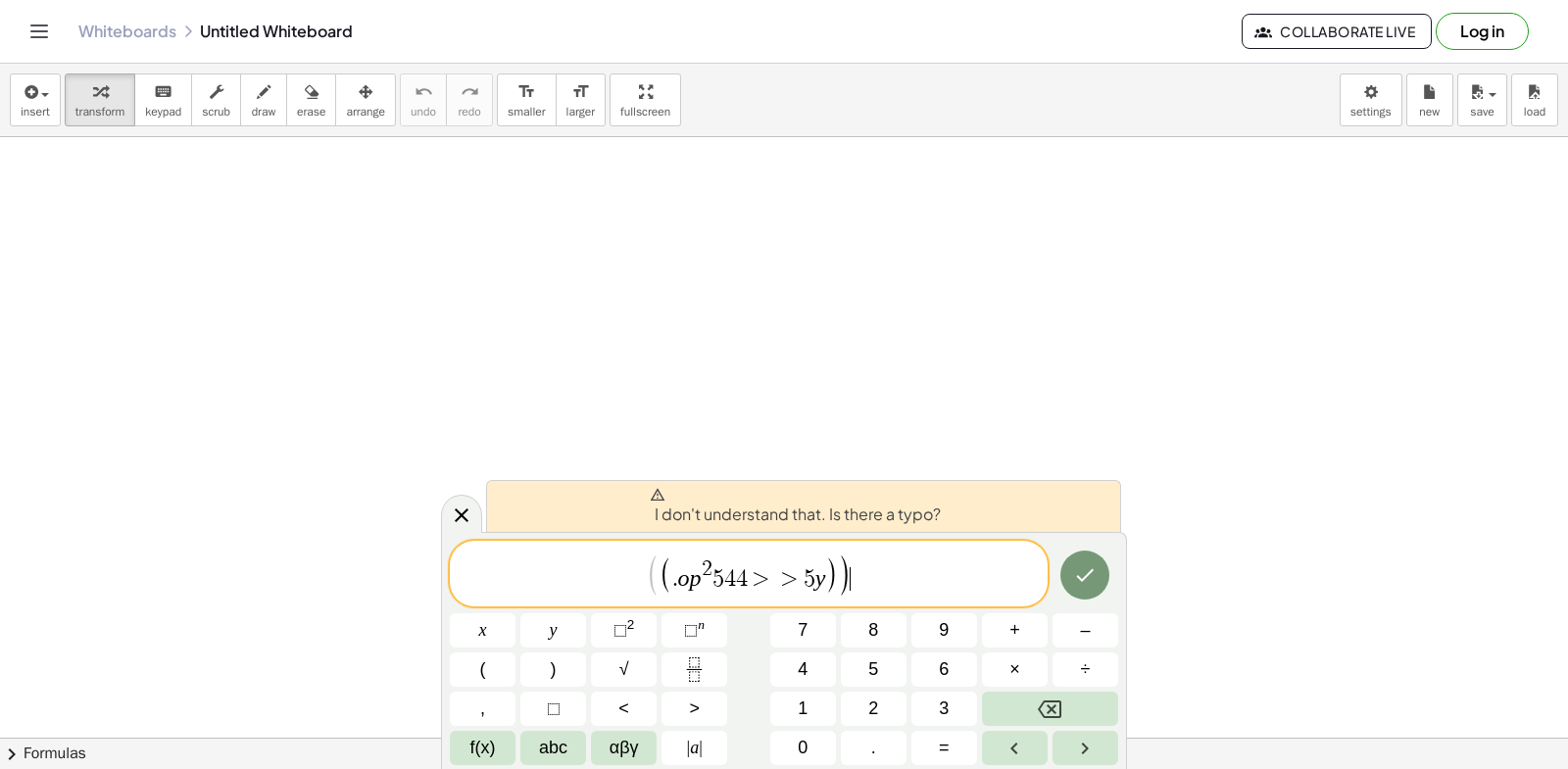click 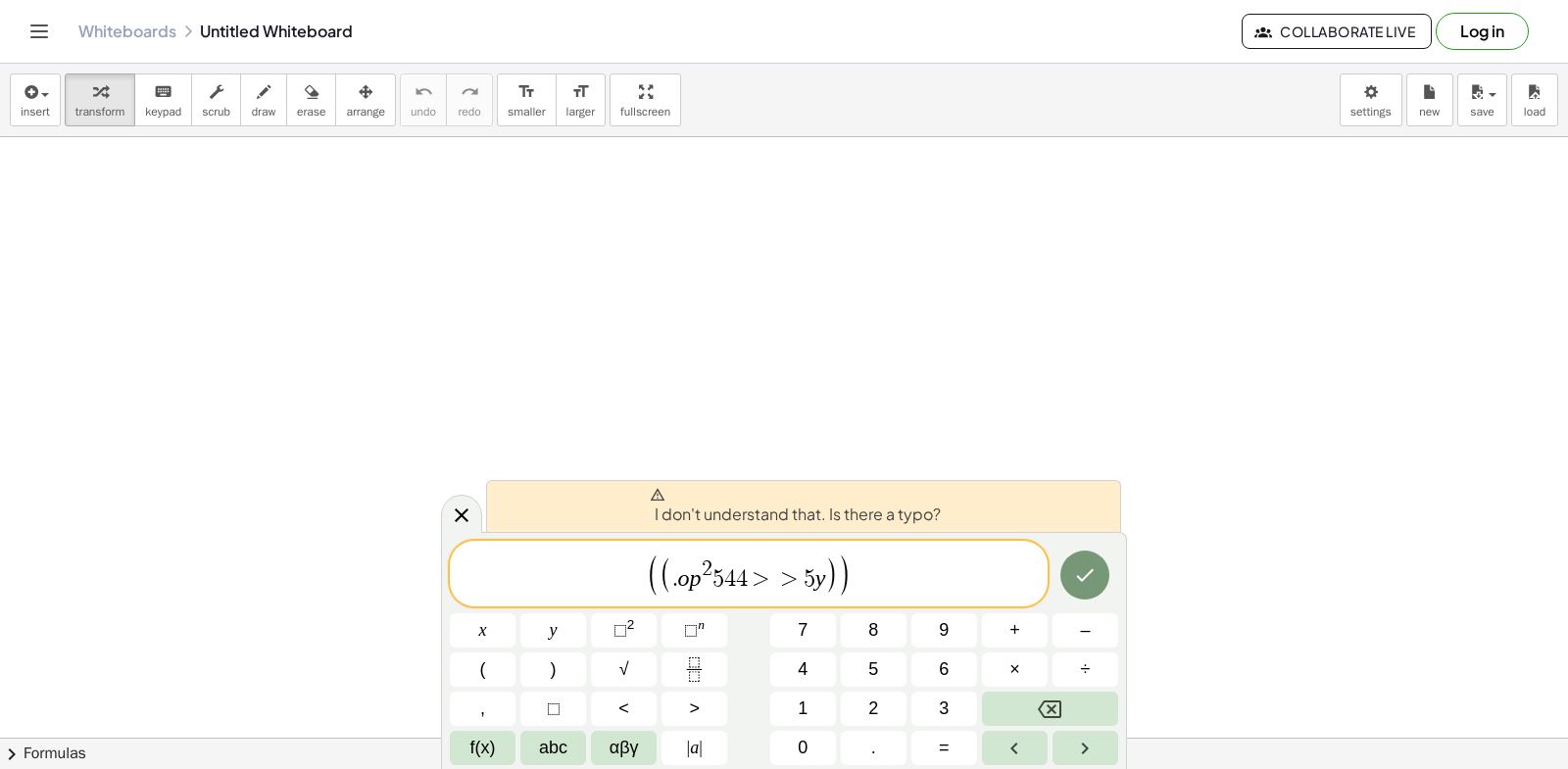 click 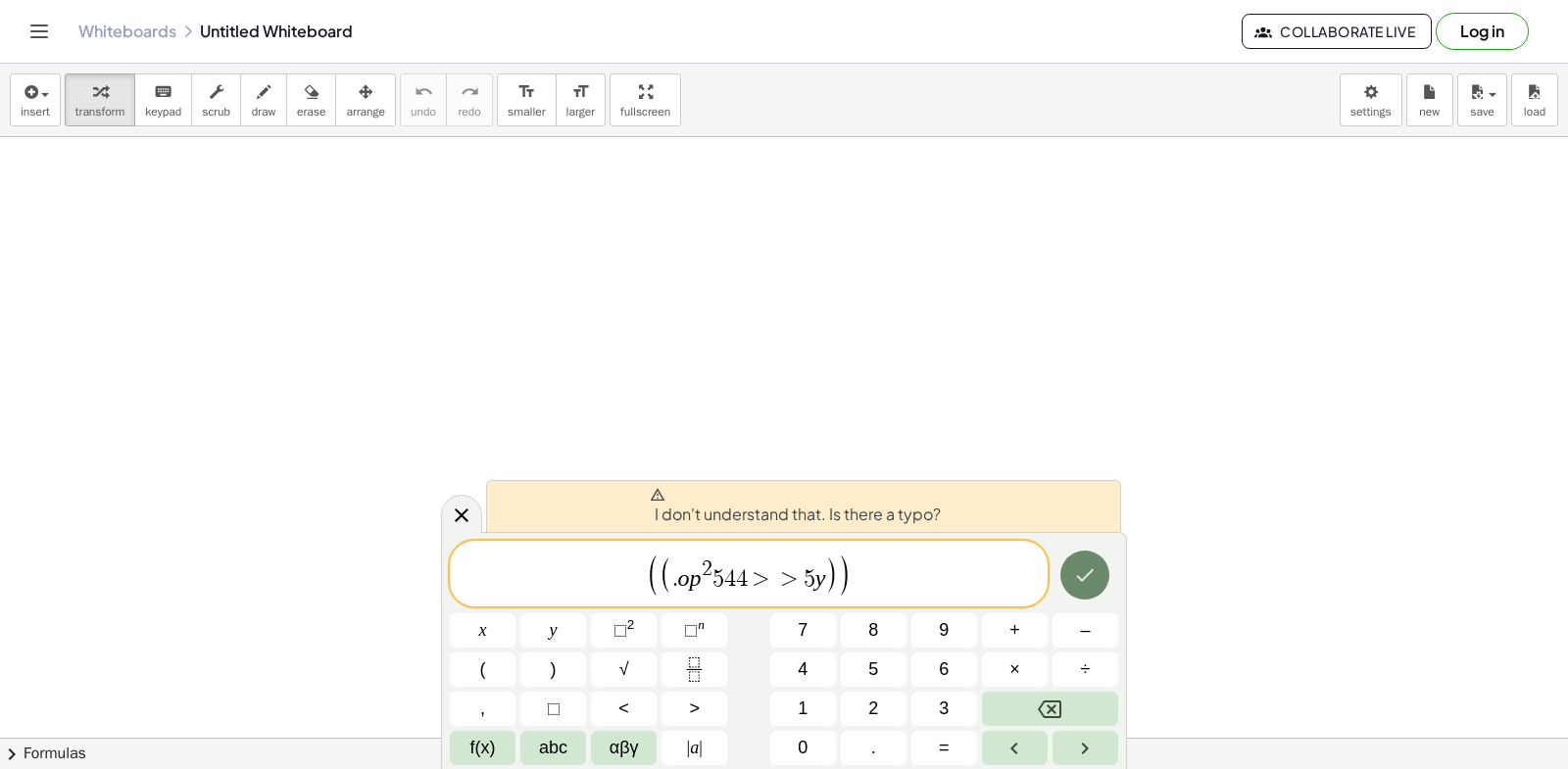 click on "( ( . o p 2 5 4 4 > > 5 y ) ) x y ⬚ 2 ⬚ n 7 8 9 + – ( ) √ 4 5 6 × ÷ , ⬚ < > 1 2 3 f(x) abc αβγ | a | 0 . =" at bounding box center [784, 652] 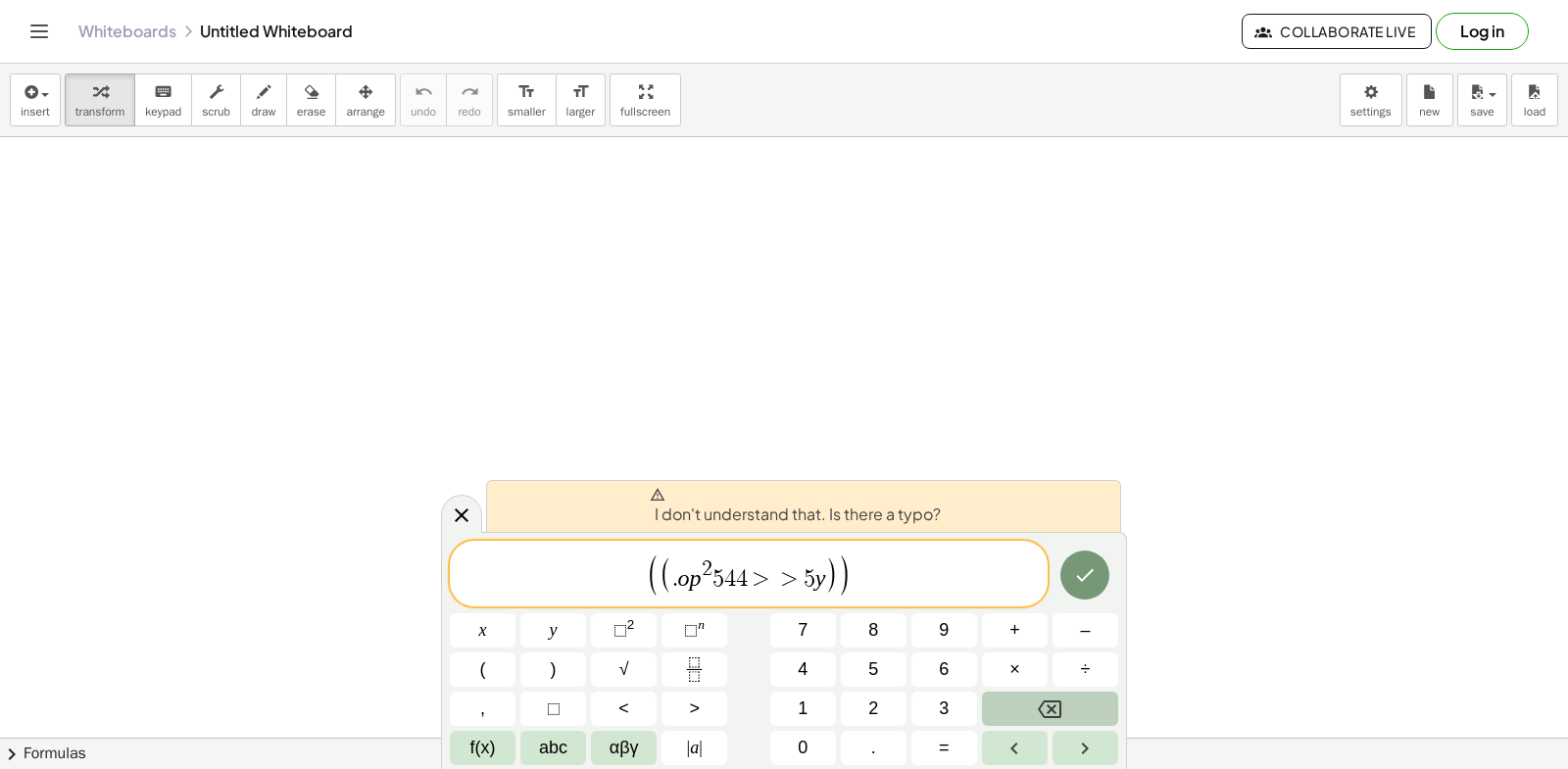 click at bounding box center (1050, 708) 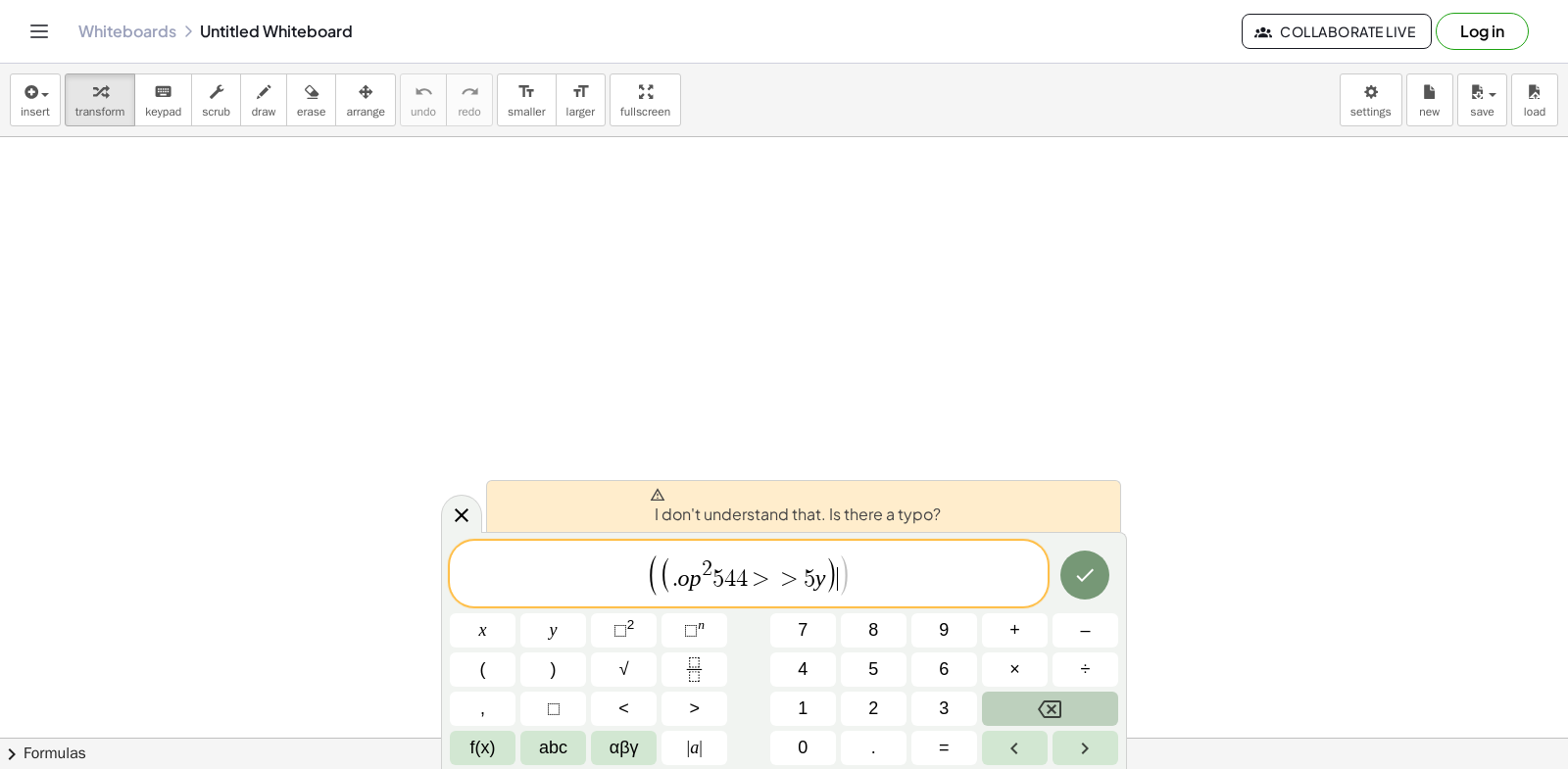 click at bounding box center (1050, 708) 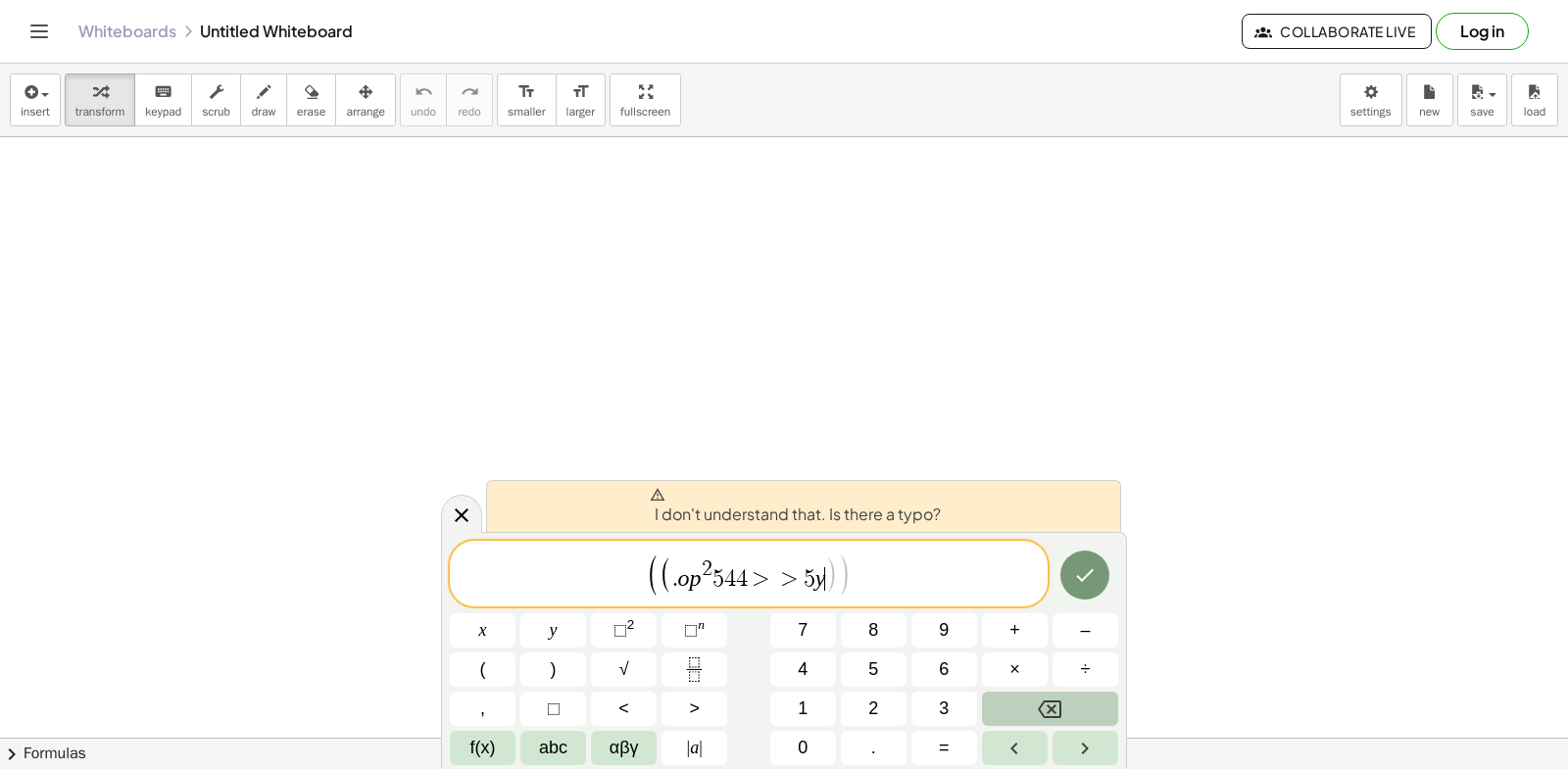 click at bounding box center (1050, 708) 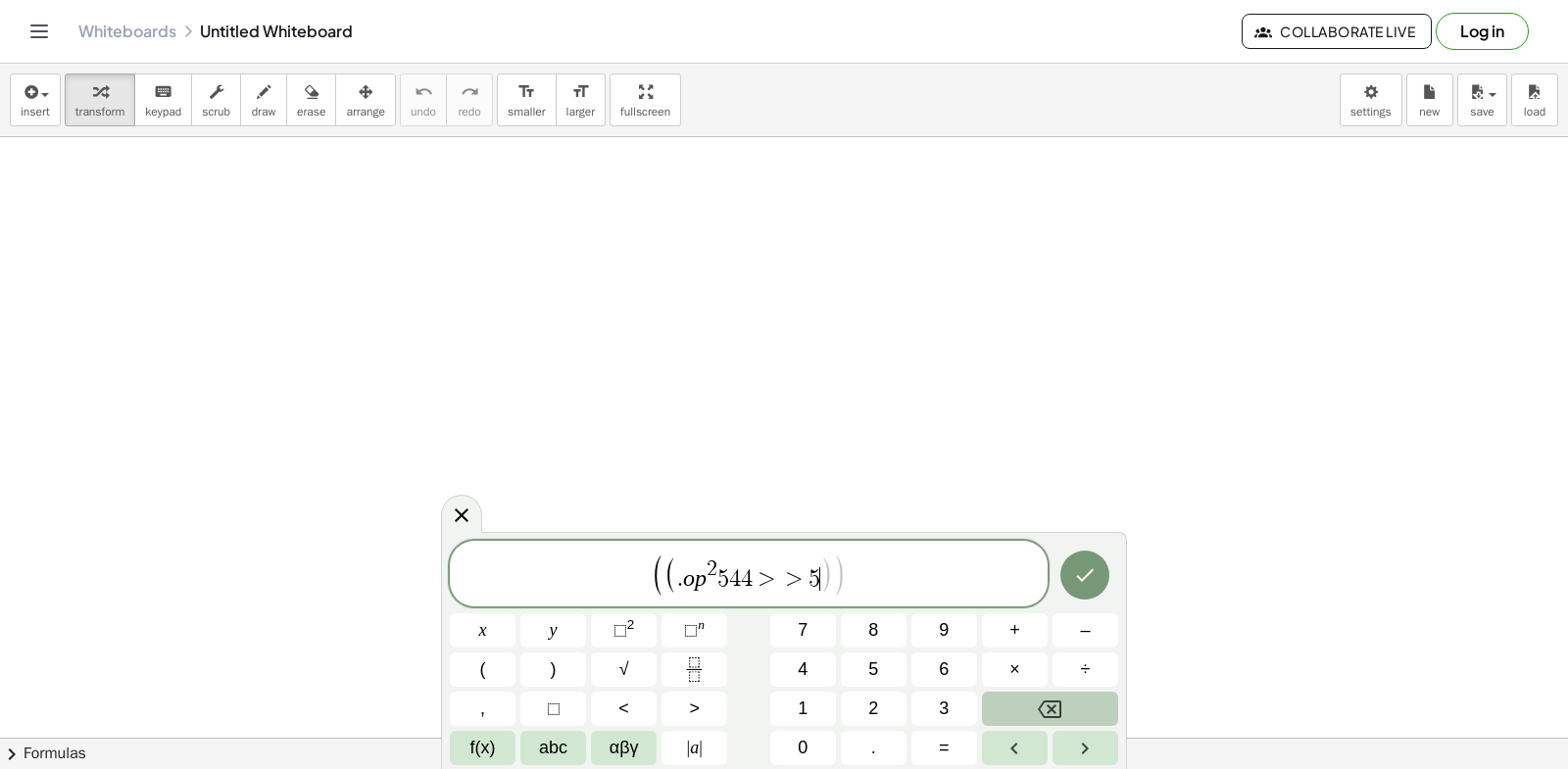 click at bounding box center [1050, 708] 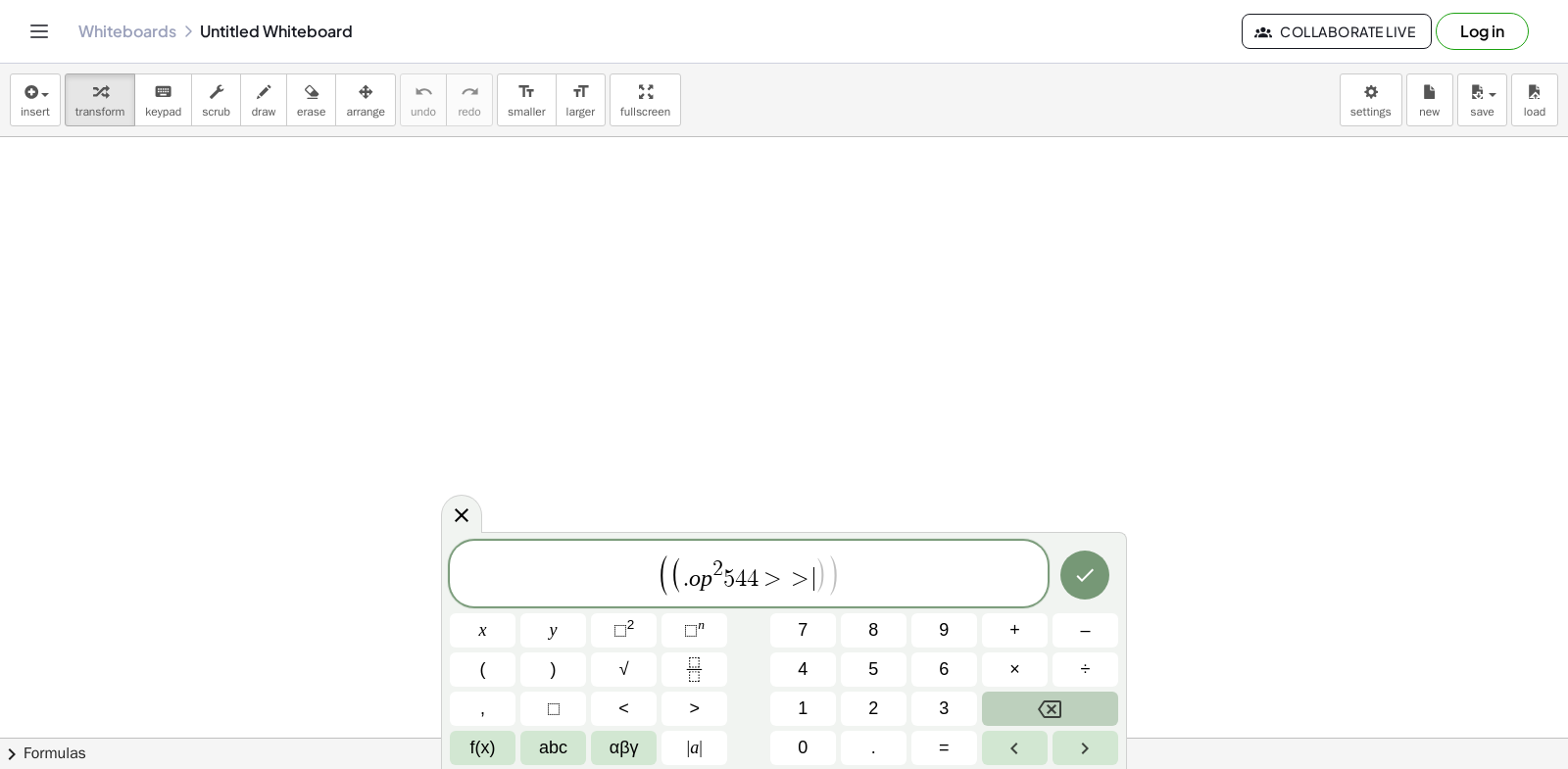 click at bounding box center [1050, 708] 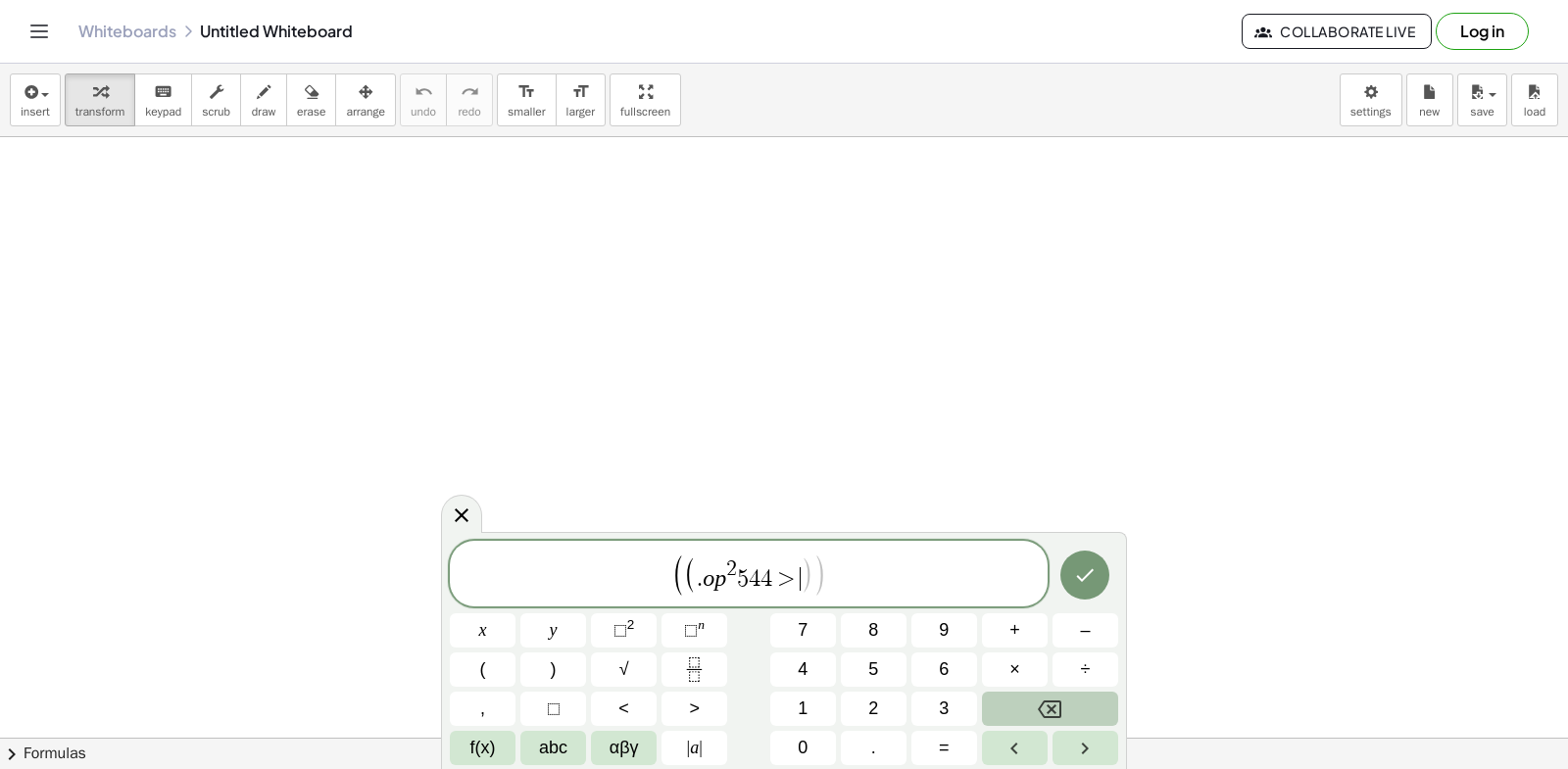 click at bounding box center [1050, 708] 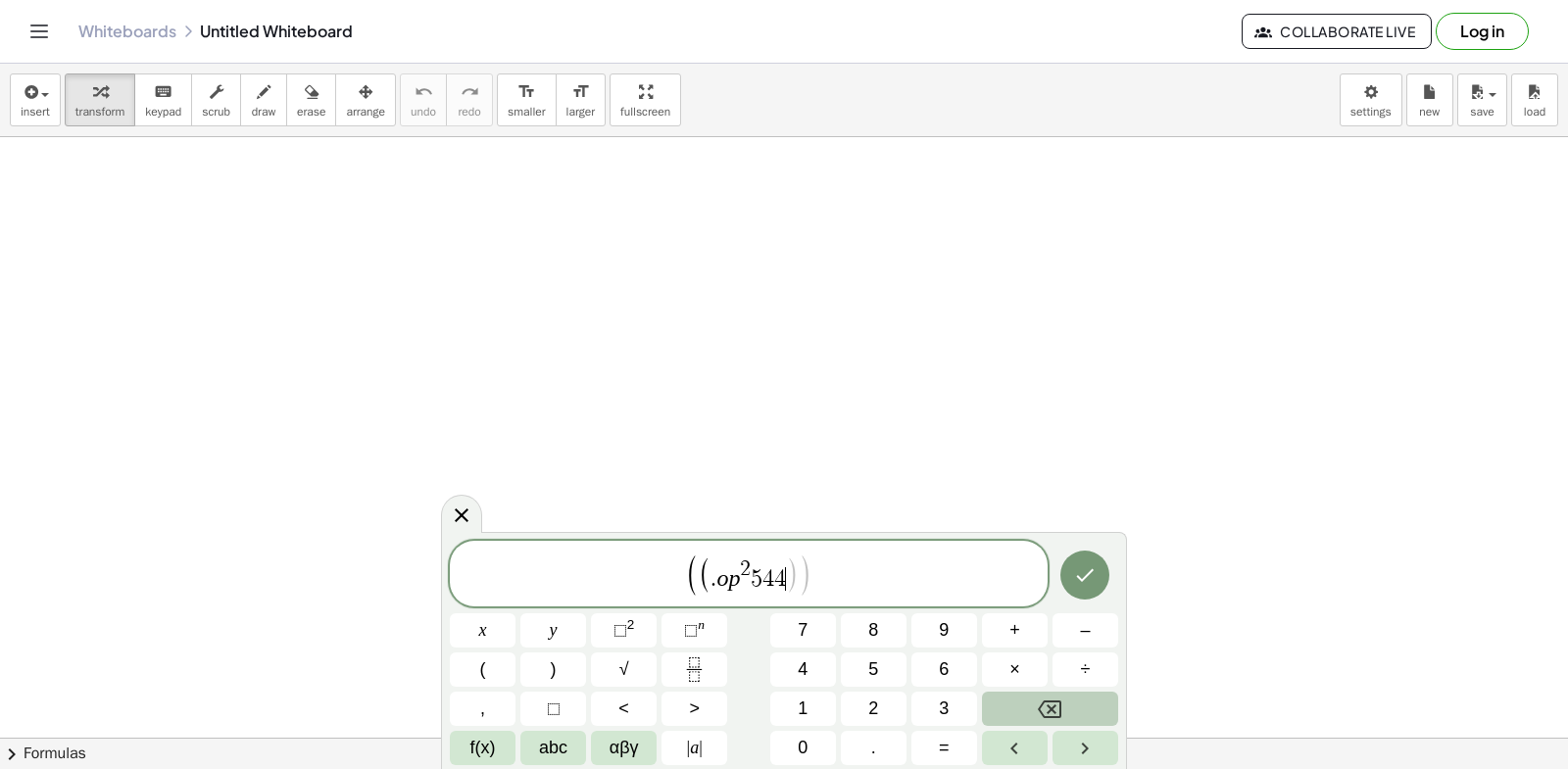 click at bounding box center (1050, 708) 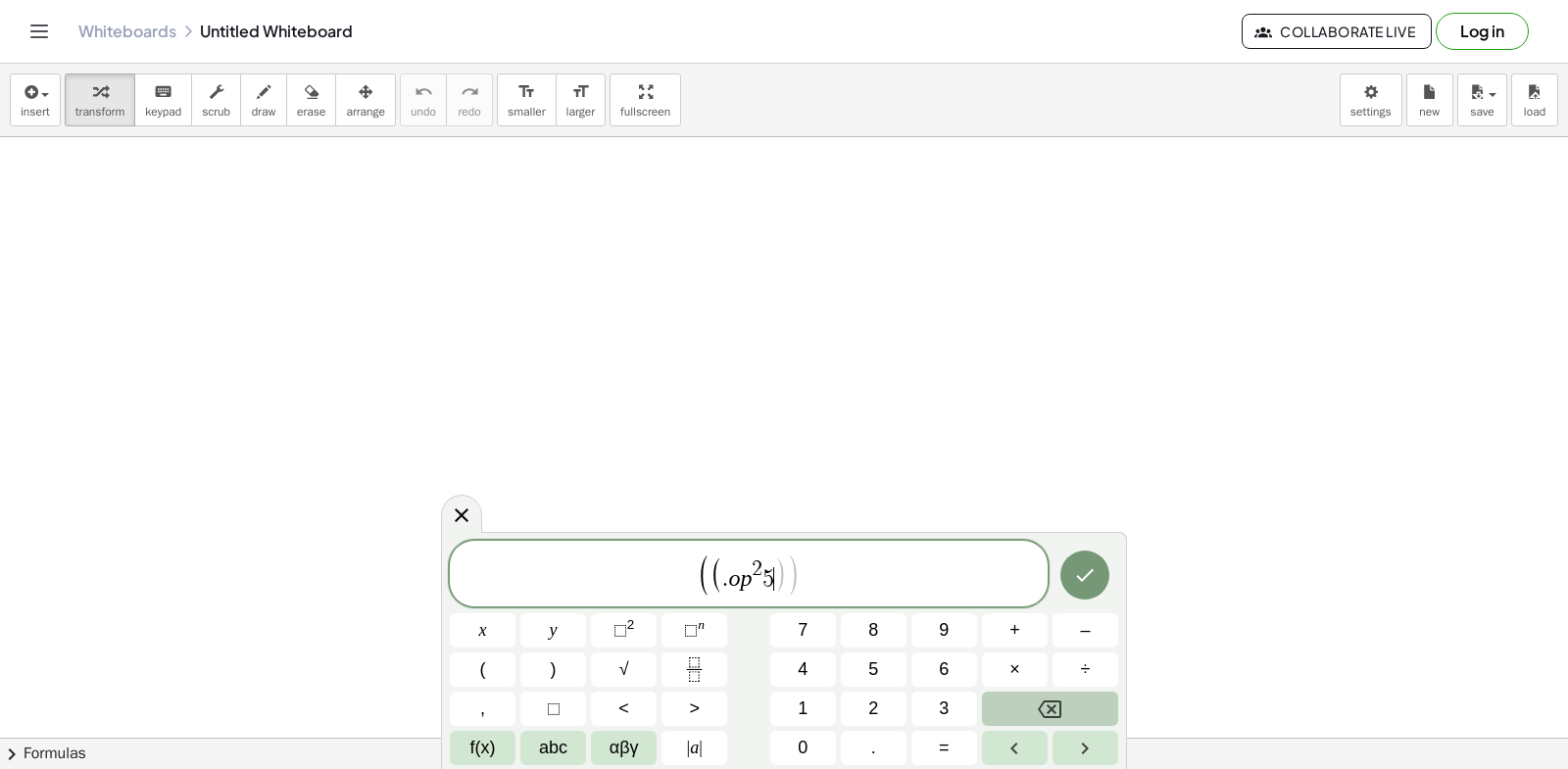 click on "( ( . o p 2 5 ​ ) ) x y ⬚ 2 ⬚ n 7 8 9 + – ( ) √ 4 5 6 × ÷ , ⬚ < > 1 2 3 f(x) abc αβγ | a | 0 . =" at bounding box center (784, 652) 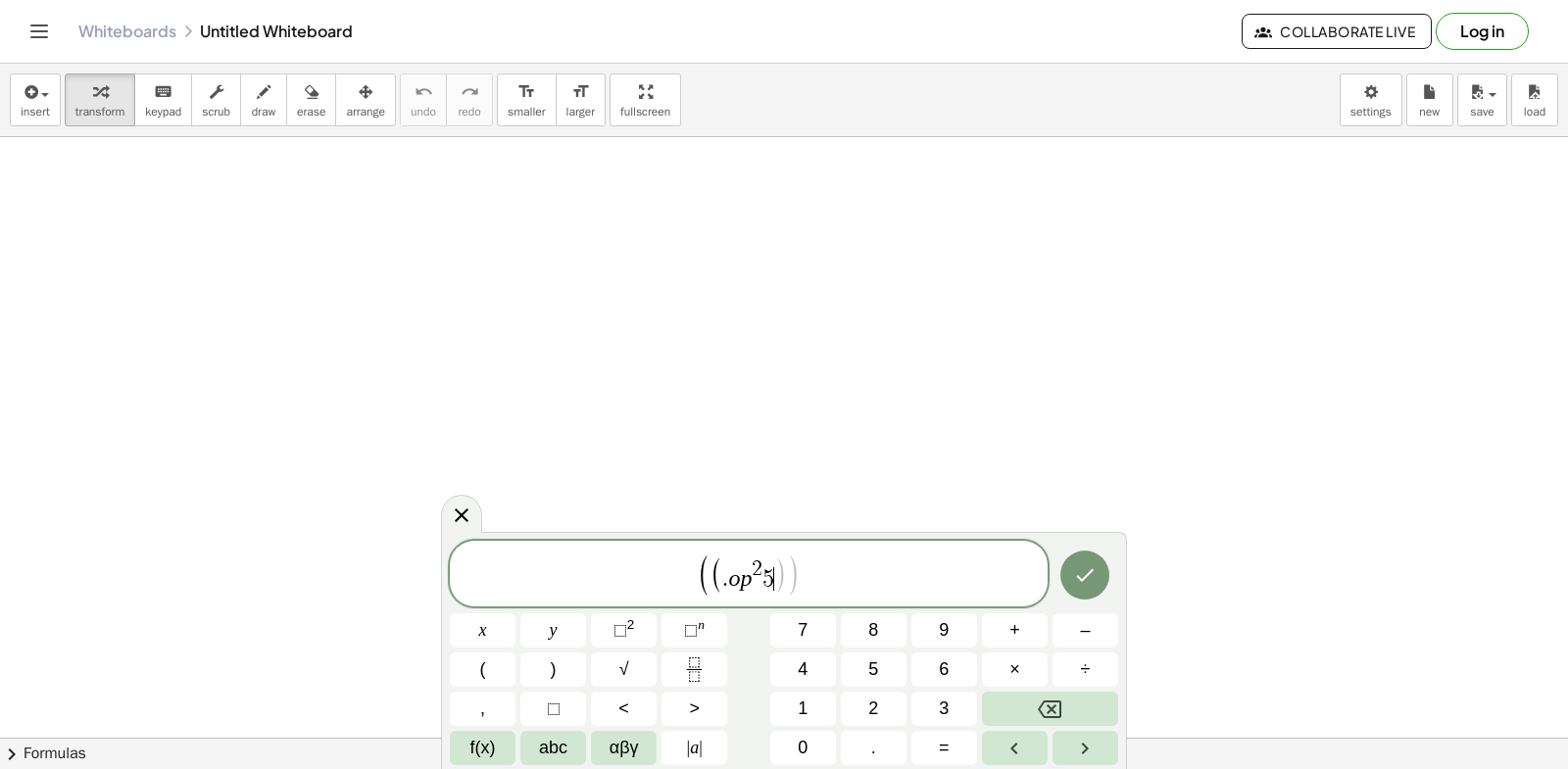 click on "( ( . o p 2 5 ​ ) ) x y ⬚ 2 ⬚ n 7 8 9 + – ( ) √ 4 5 6 × ÷ , ⬚ < > 1 2 3 f(x) abc αβγ | a | 0 . =" at bounding box center [784, 652] 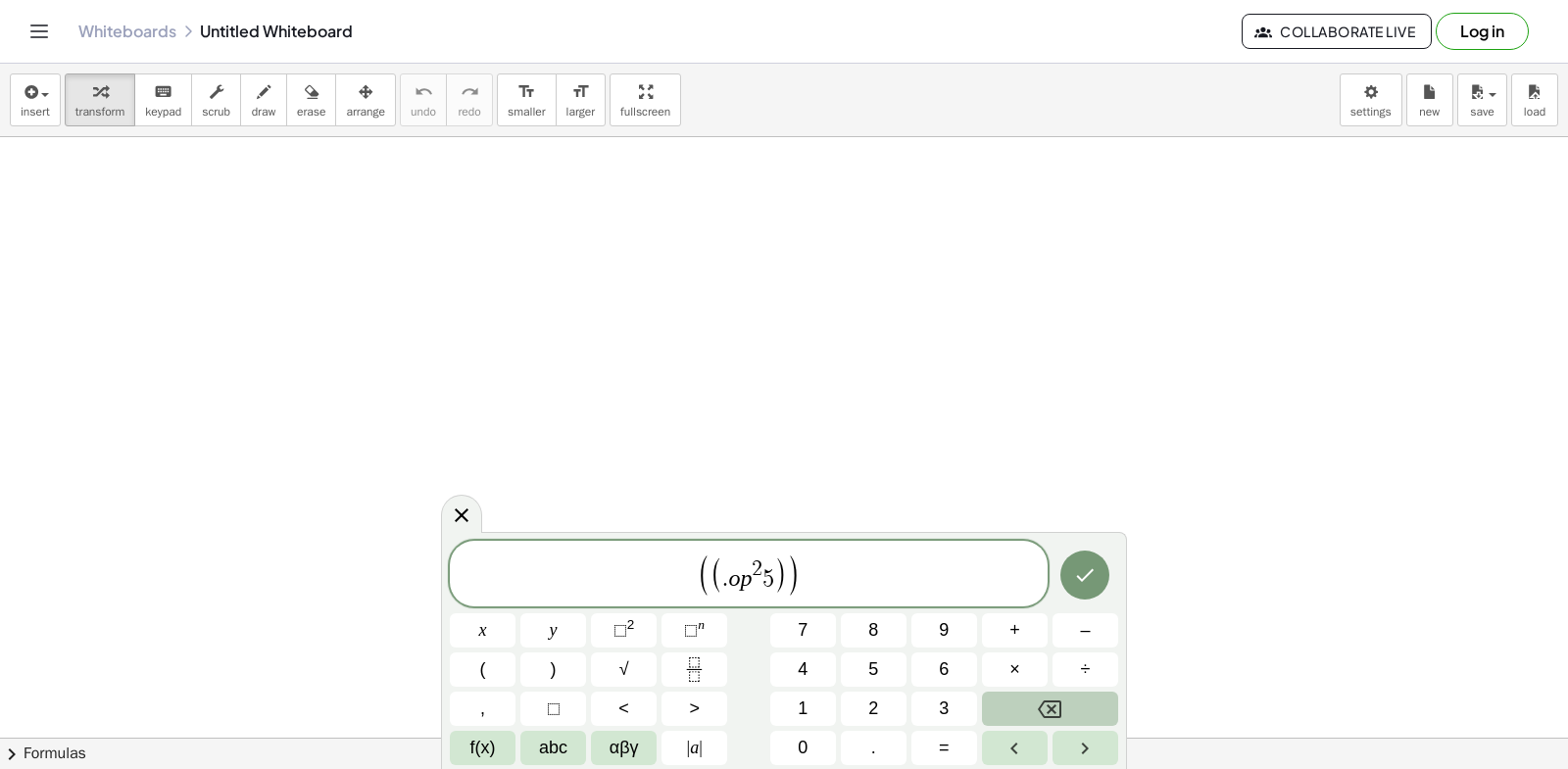 drag, startPoint x: 996, startPoint y: 690, endPoint x: 981, endPoint y: 707, distance: 22.67157 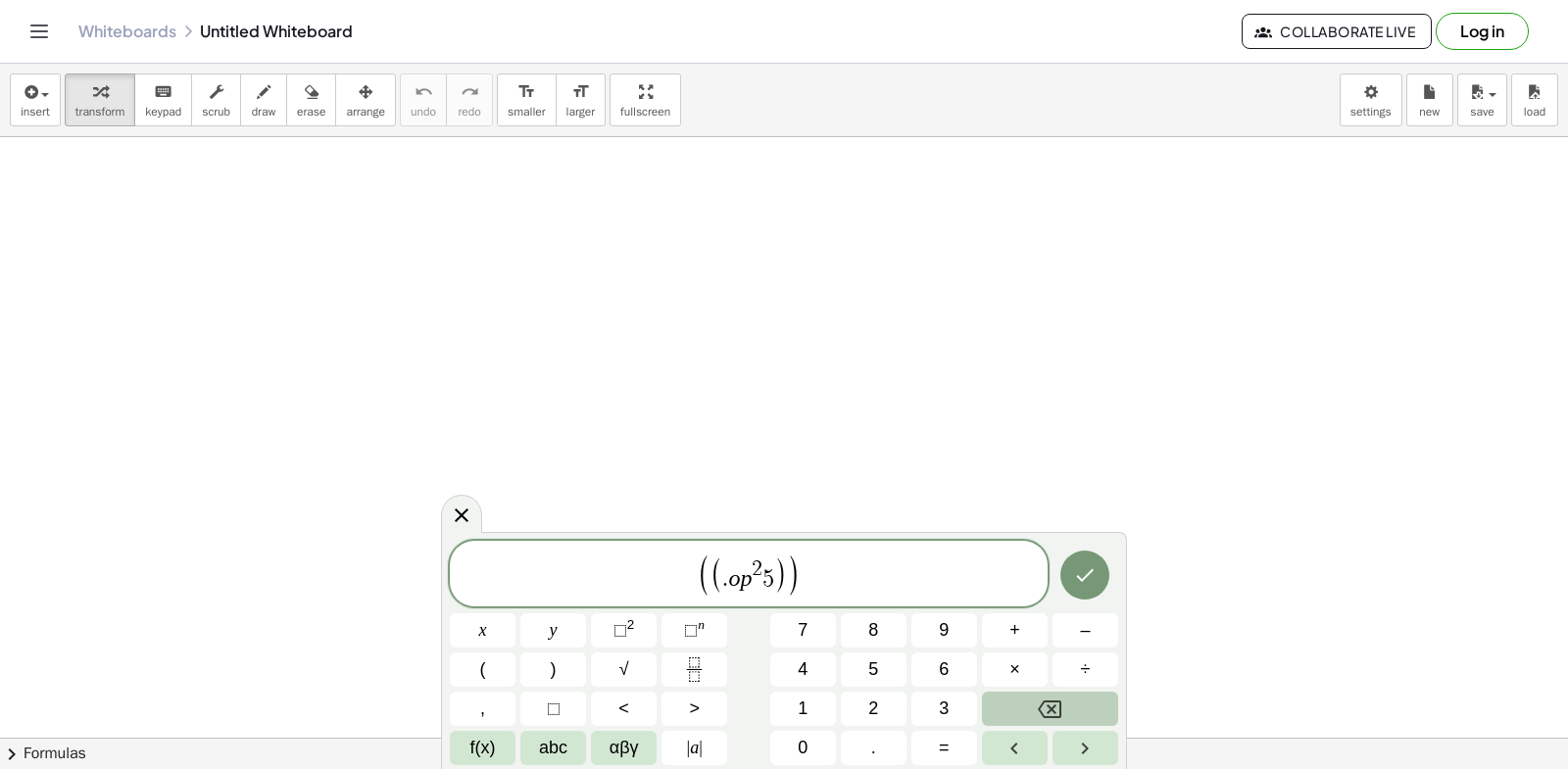 click 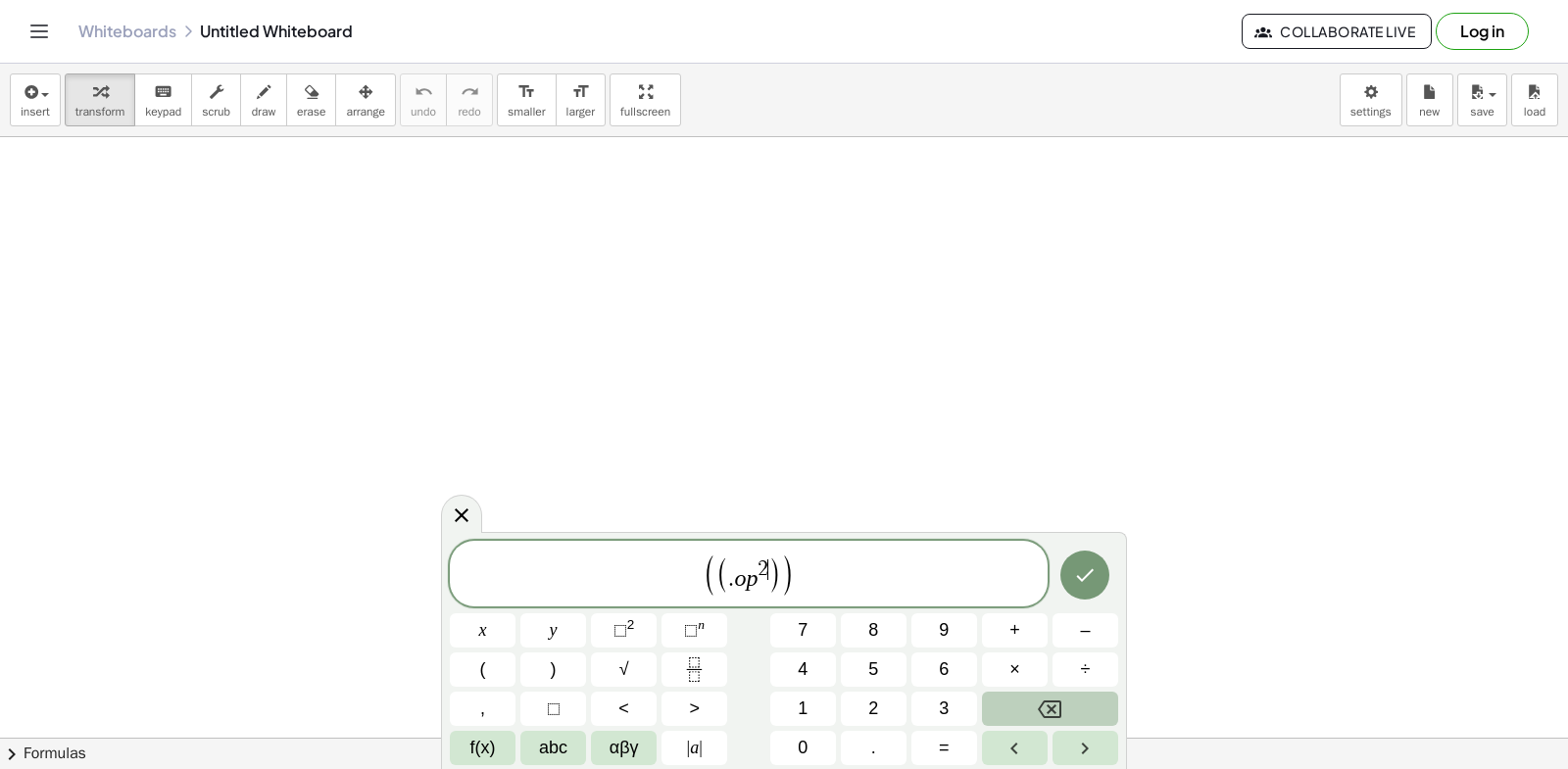 click 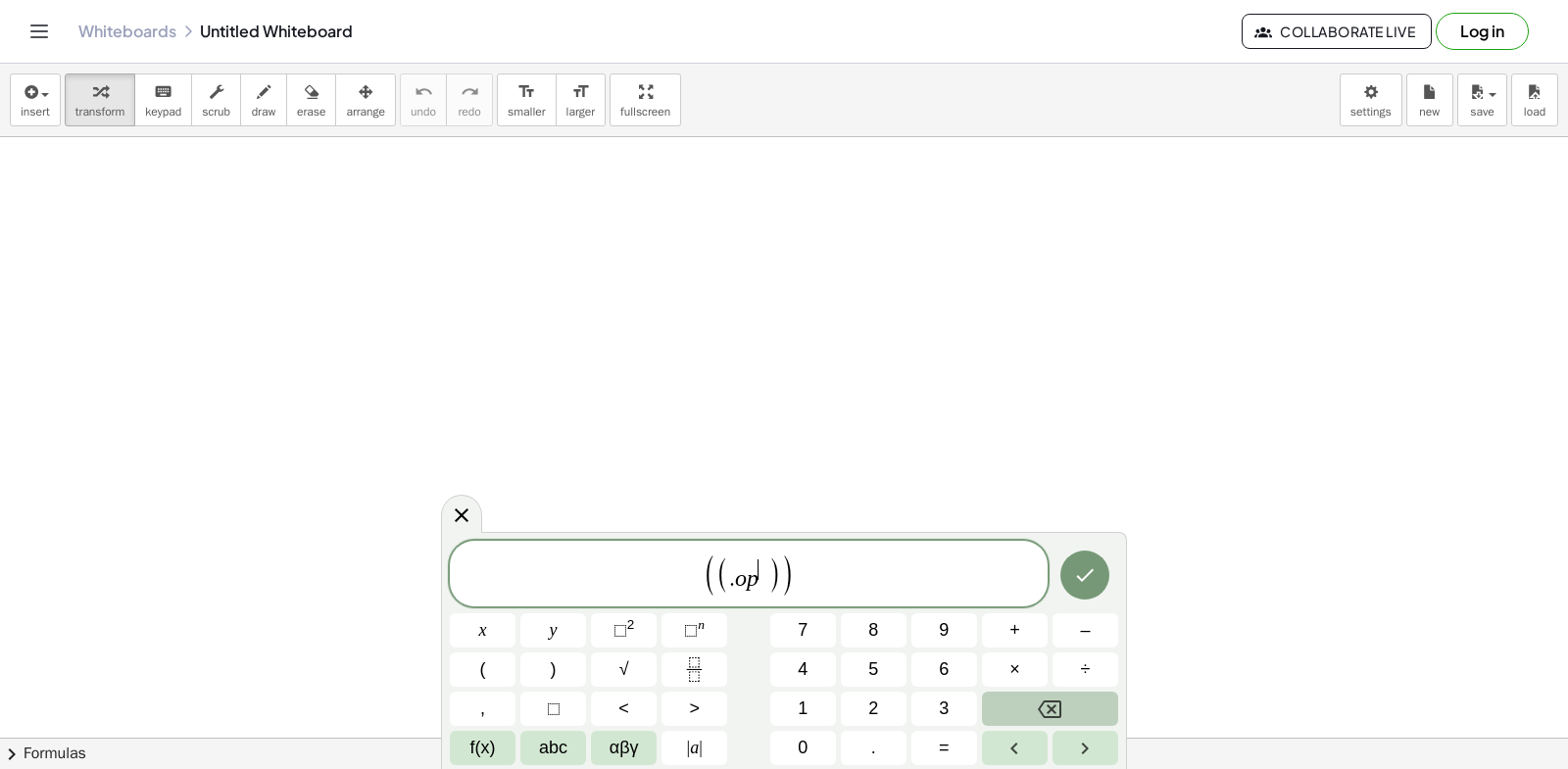 click 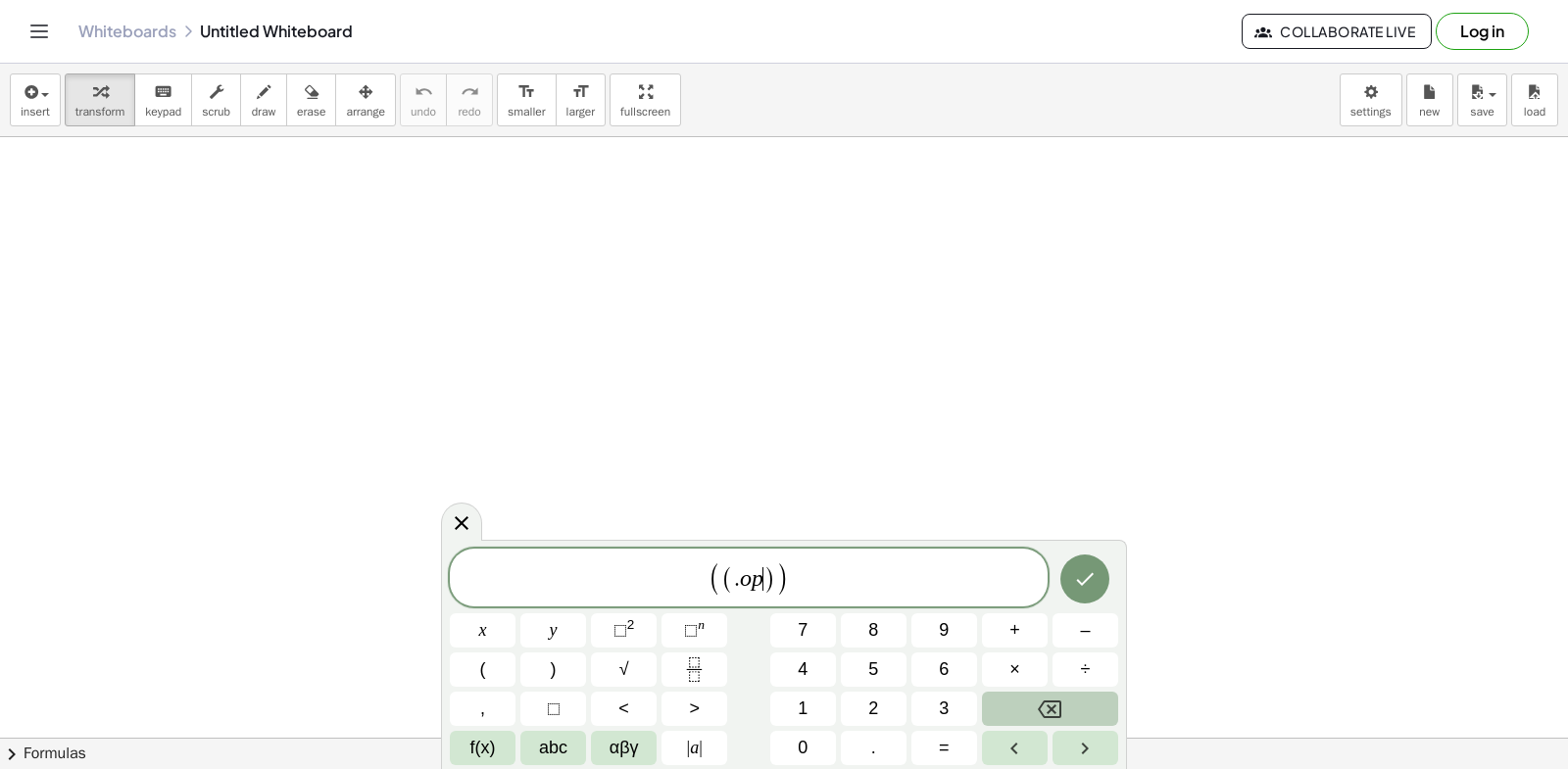 click 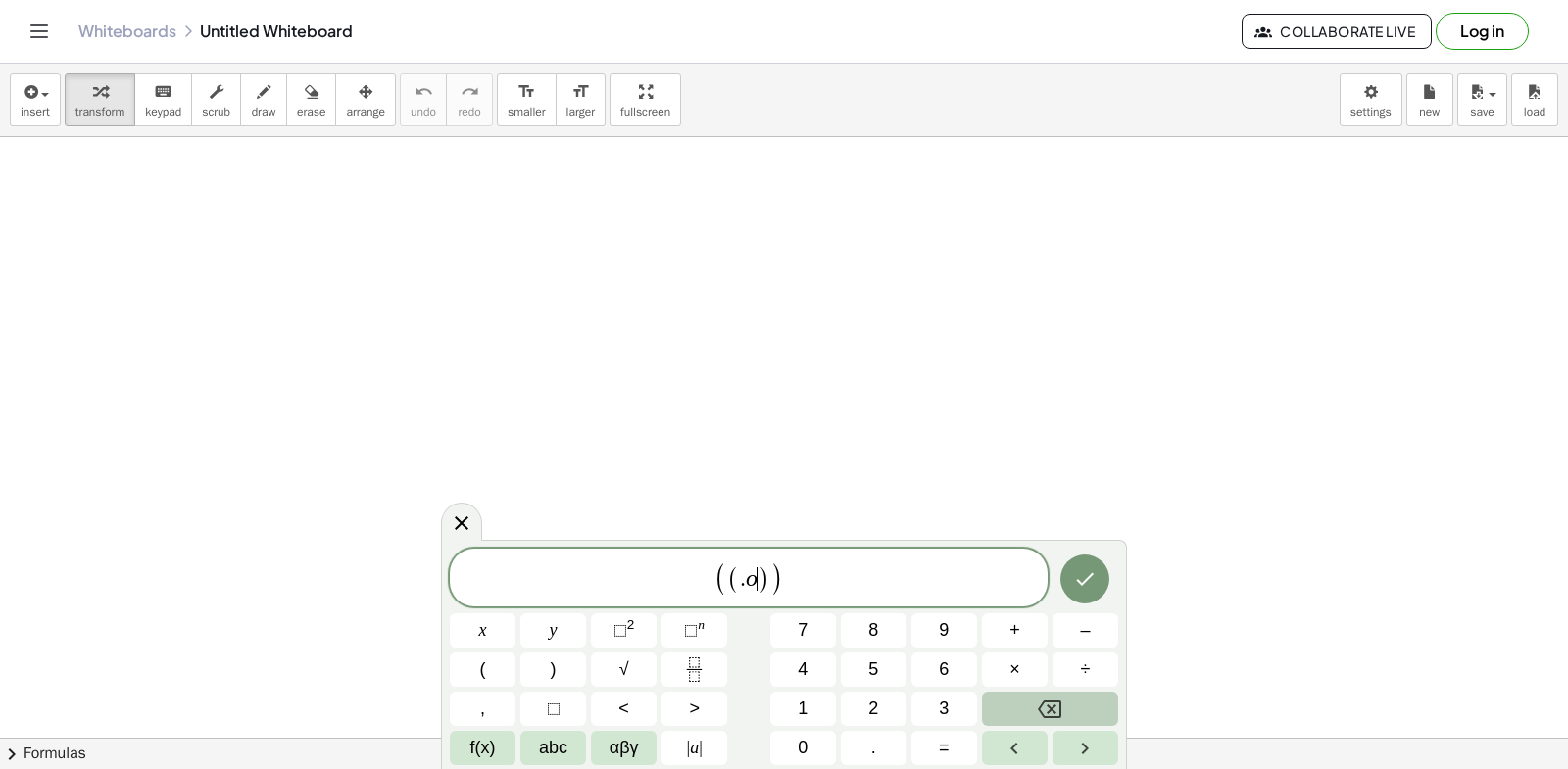 click 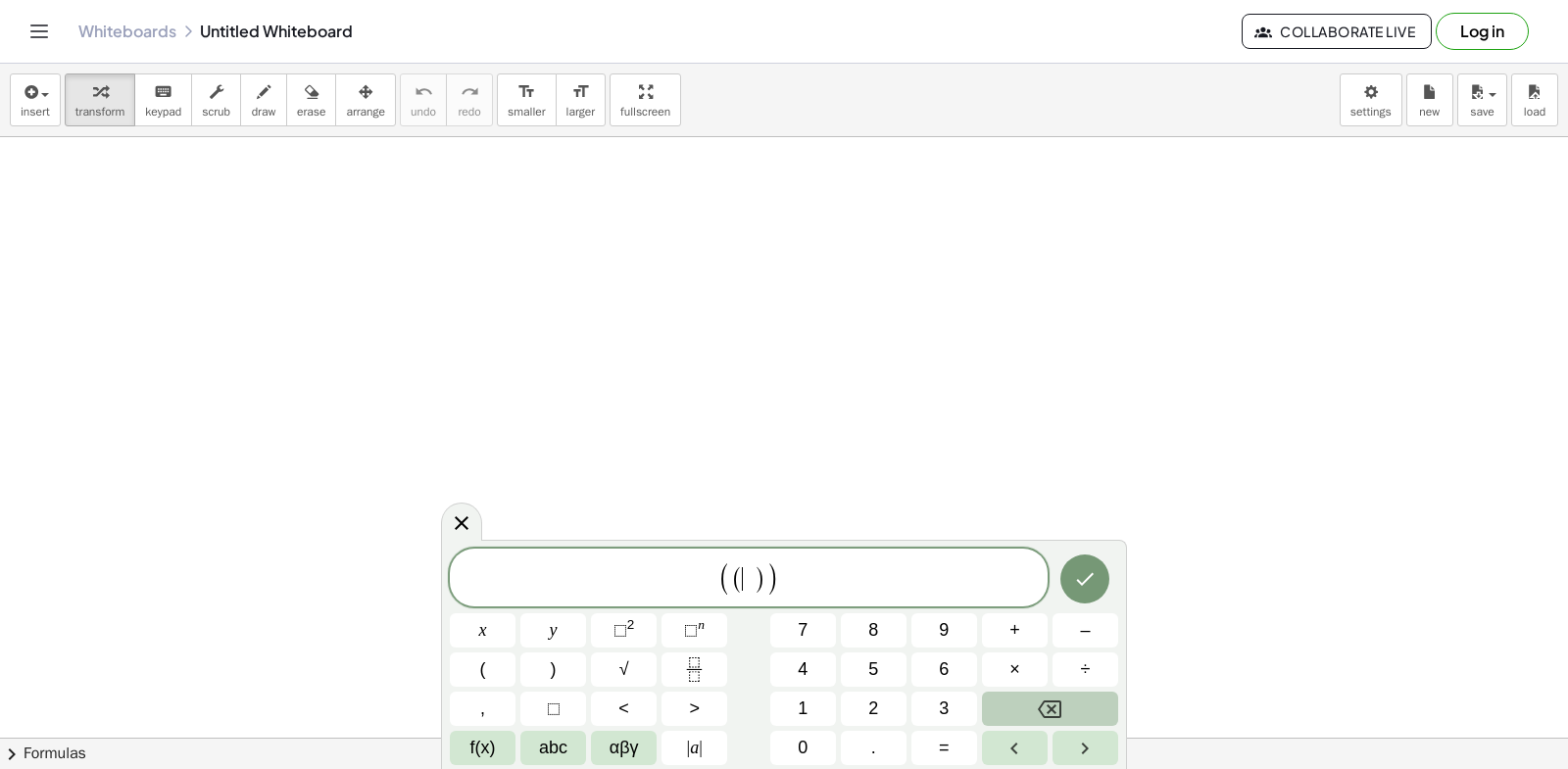 click 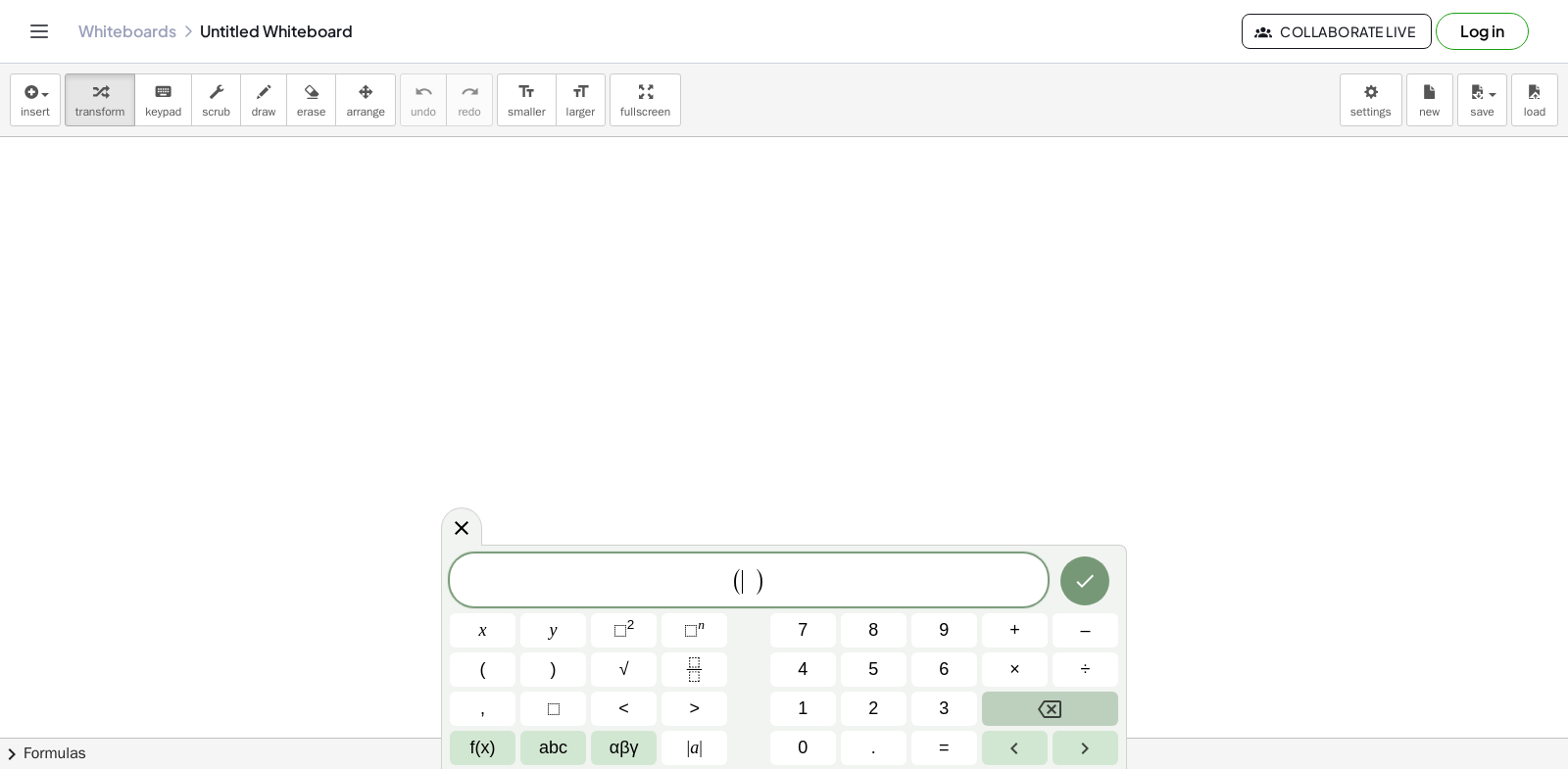 click 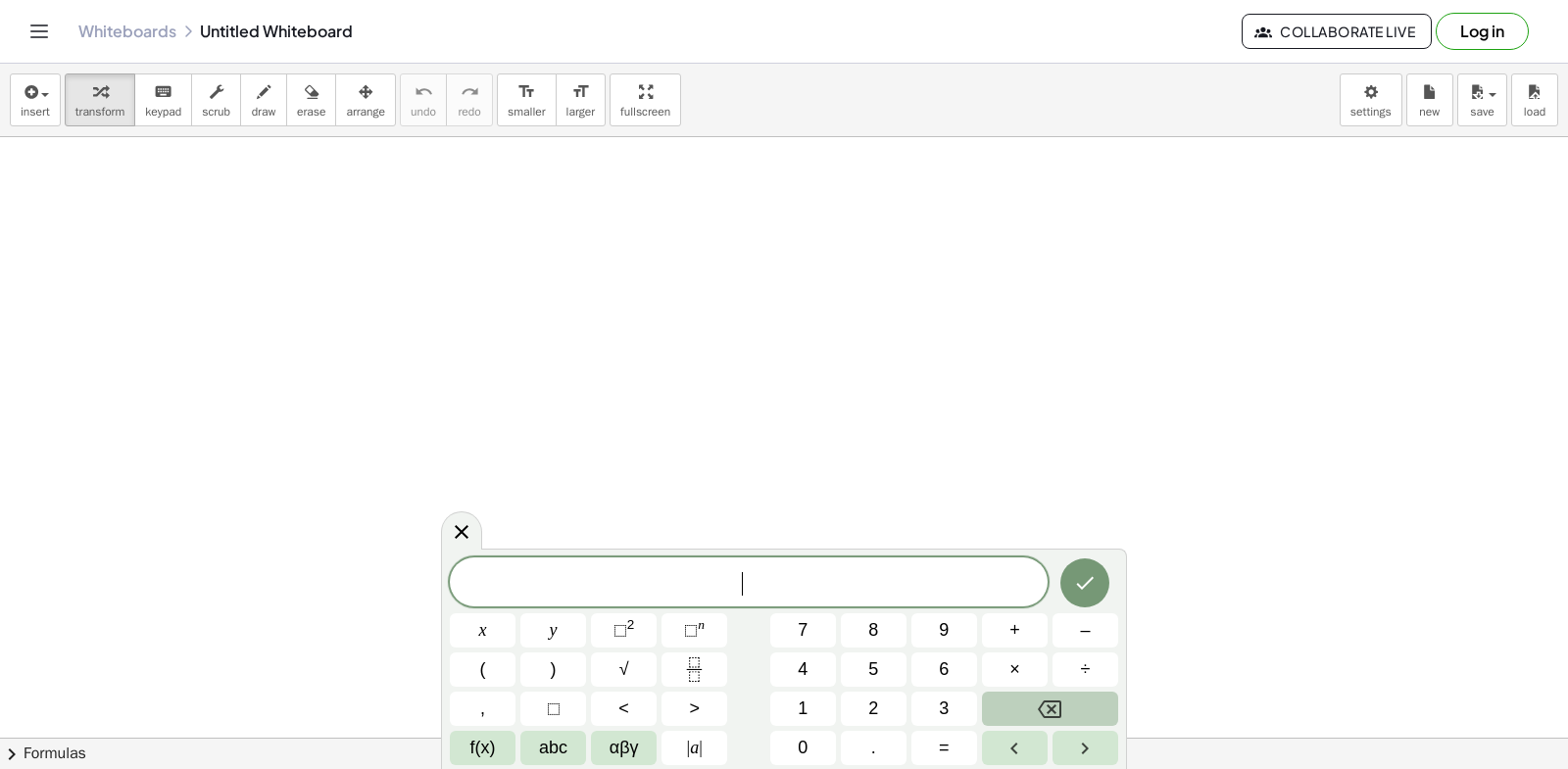 click 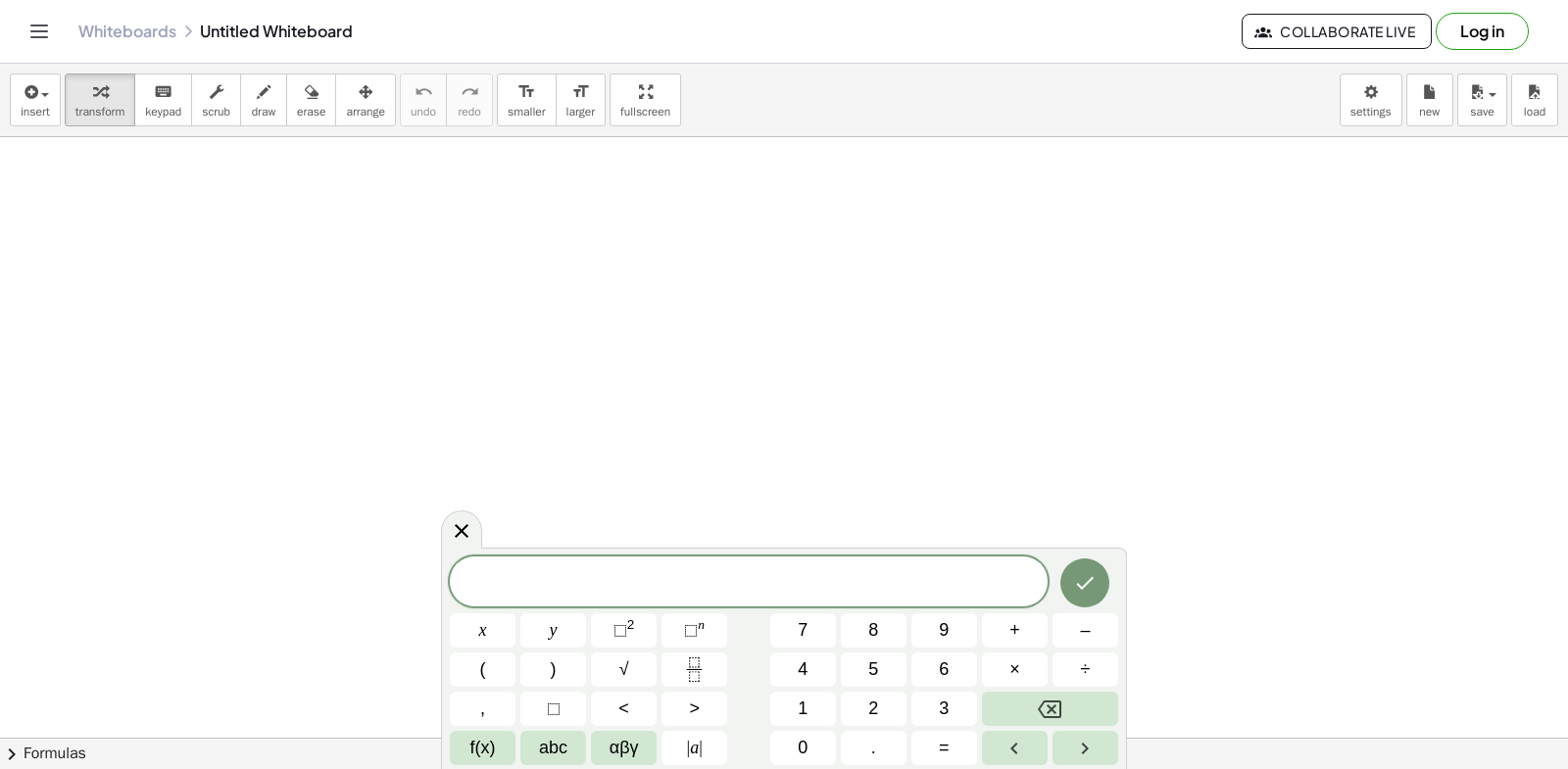 click on "x y ⬚ 2 ⬚ n 7 8 9 + – ( ) √ 4 5 6 × ÷ , ⬚ < > 1 2 3 f(x) abc αβγ | a | 0 . =" at bounding box center [784, 660] 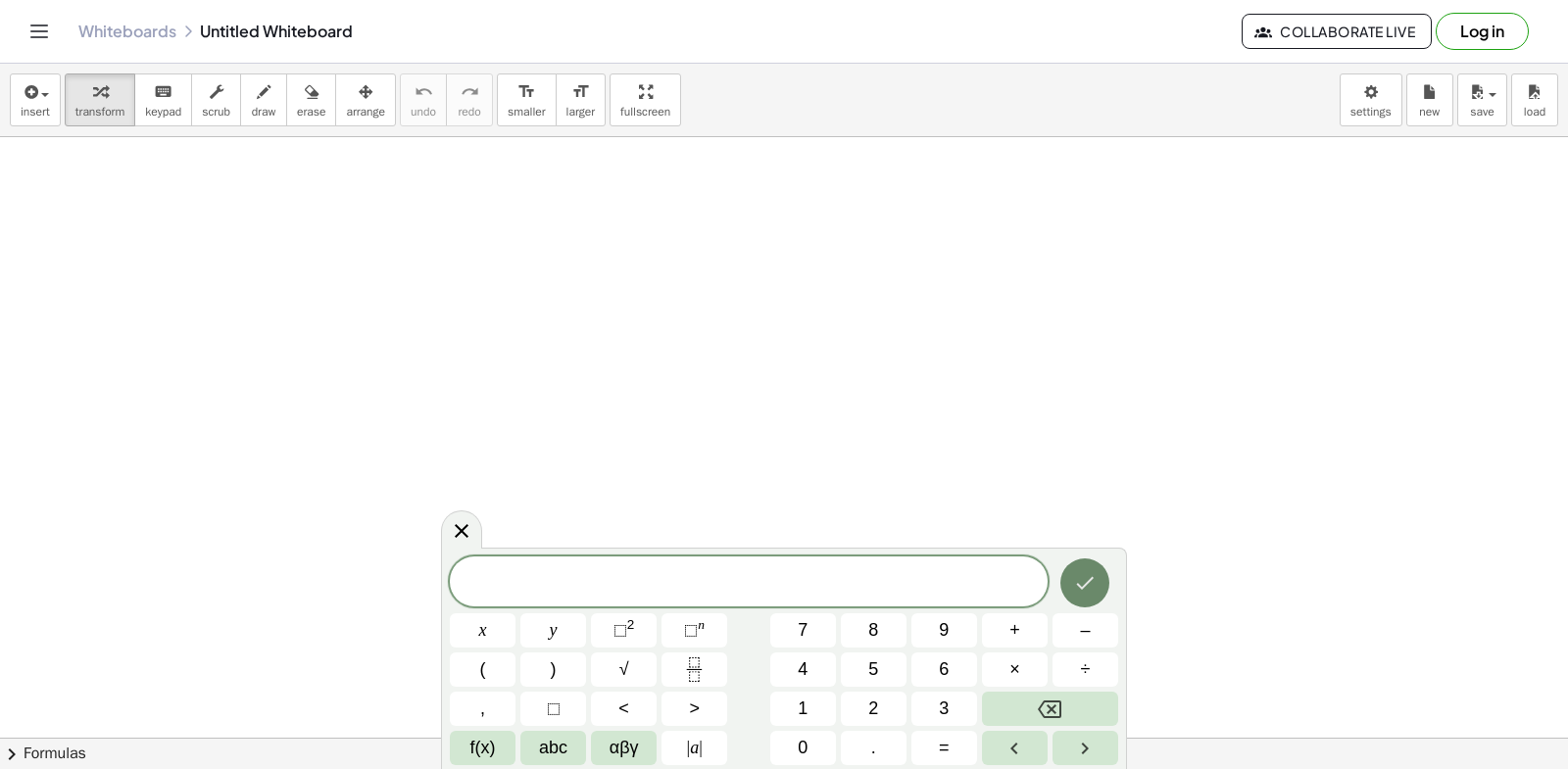 click 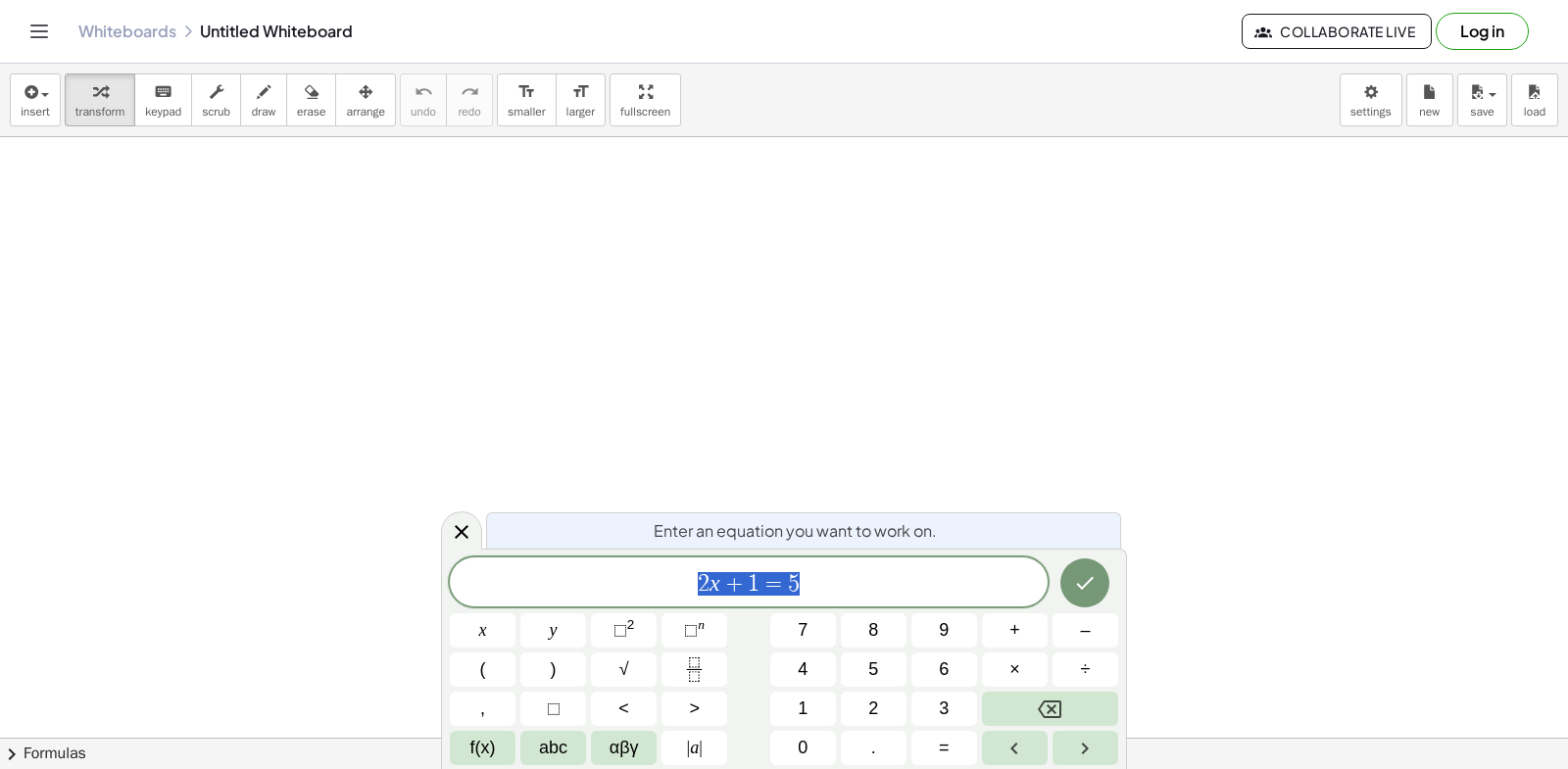 scroll, scrollTop: 0, scrollLeft: 0, axis: both 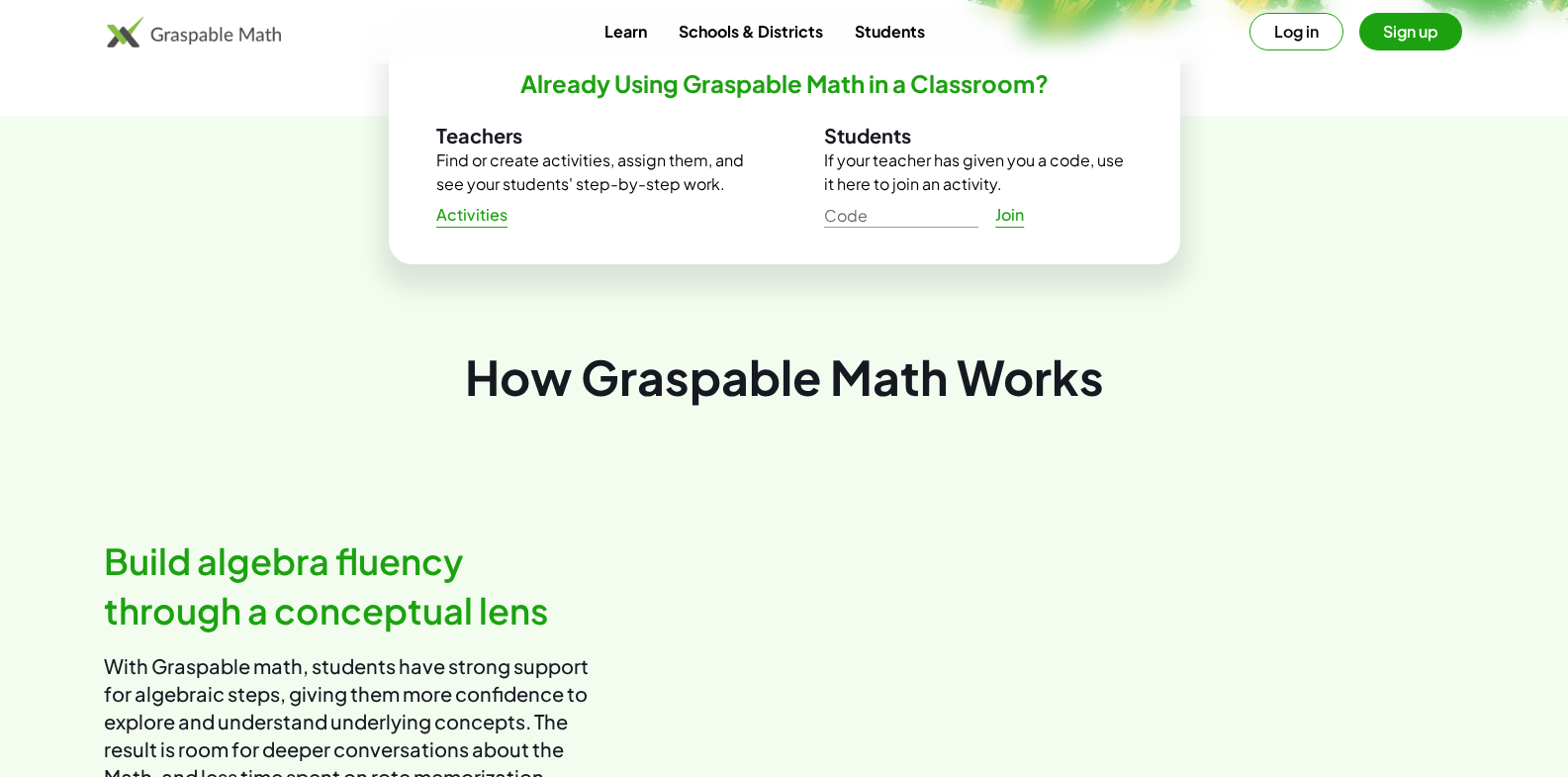 click on "Code Code  Join" at bounding box center [978, 214] 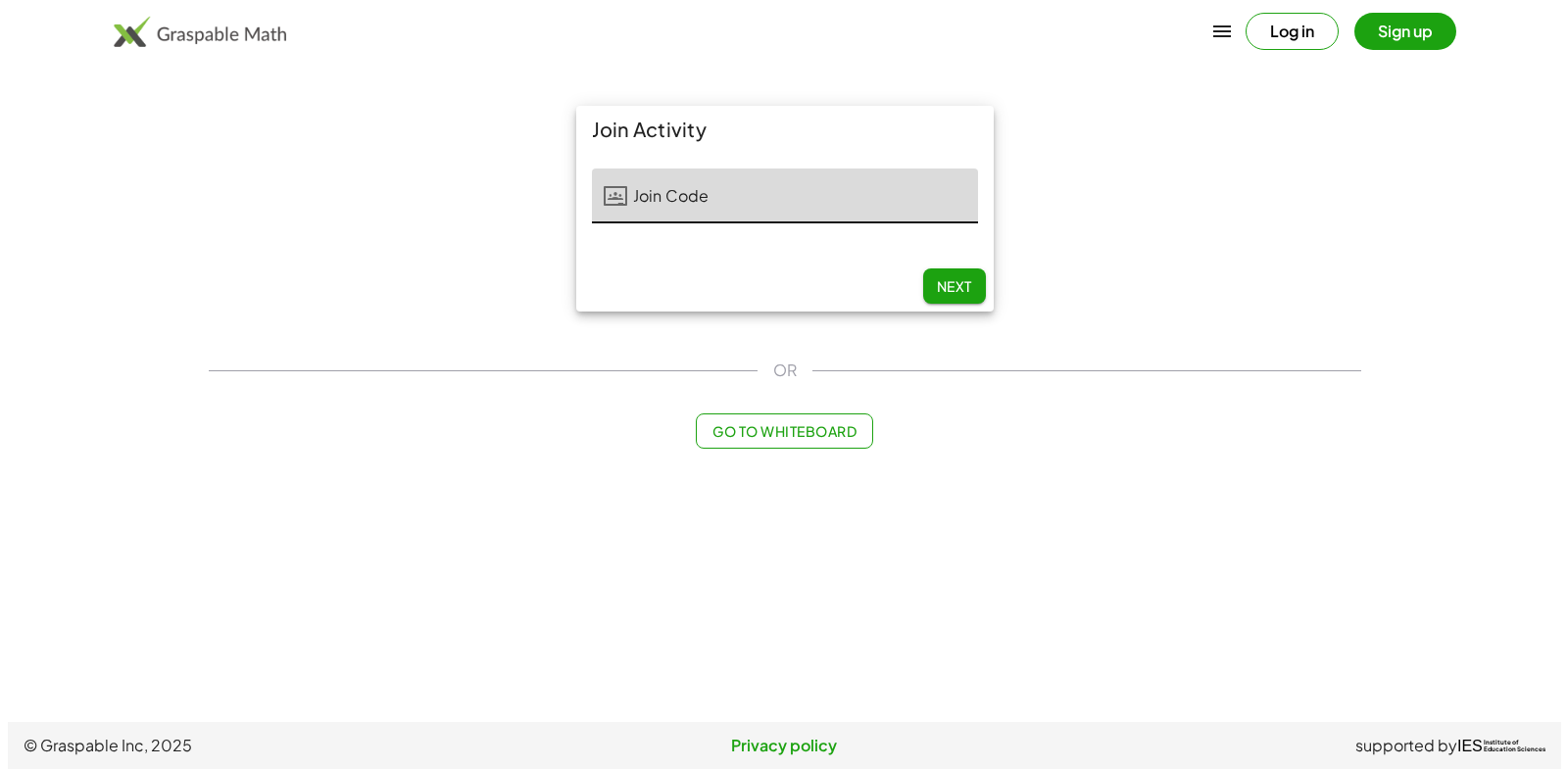 scroll, scrollTop: 0, scrollLeft: 0, axis: both 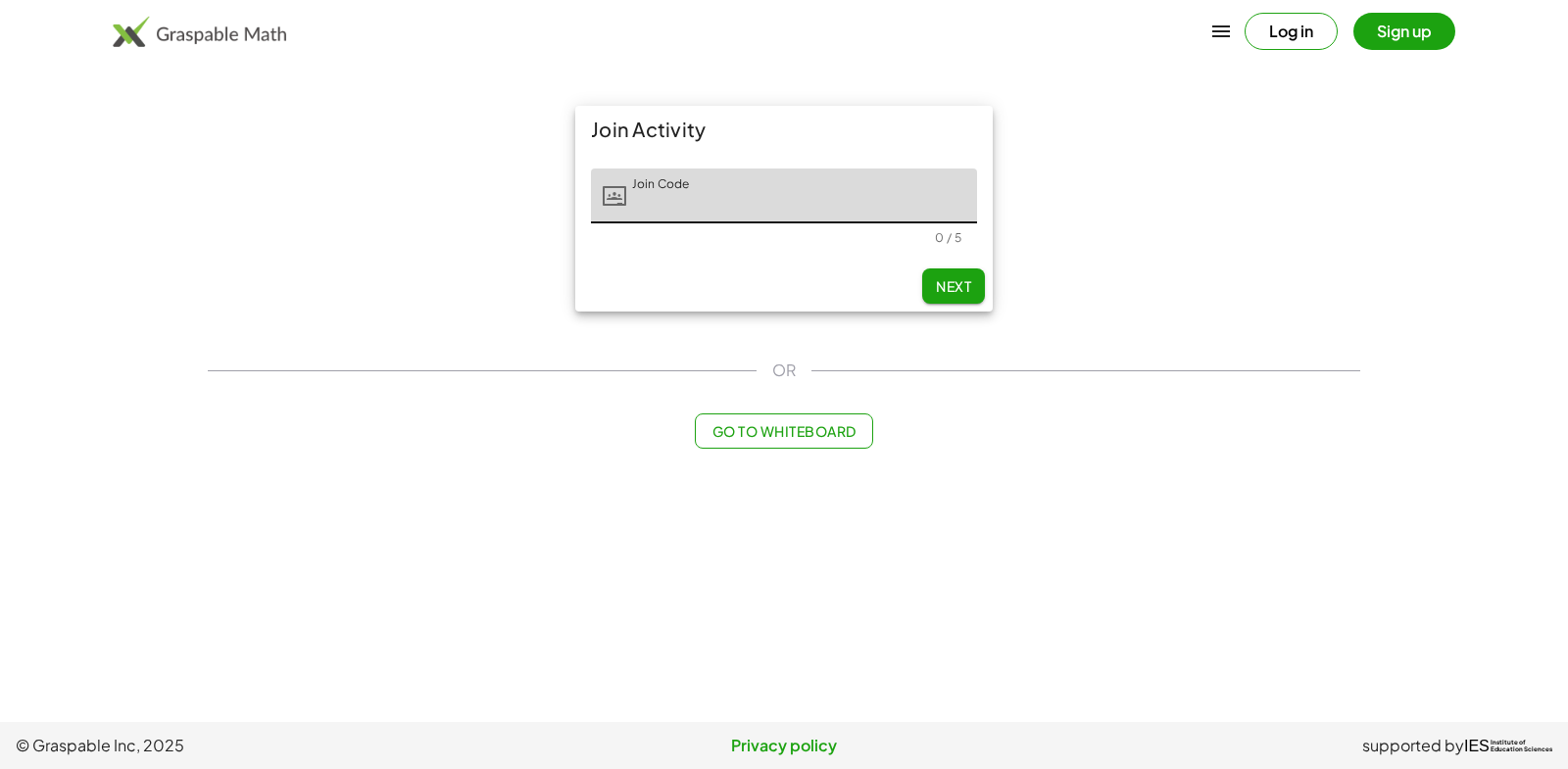 click on "Go to Whiteboard" 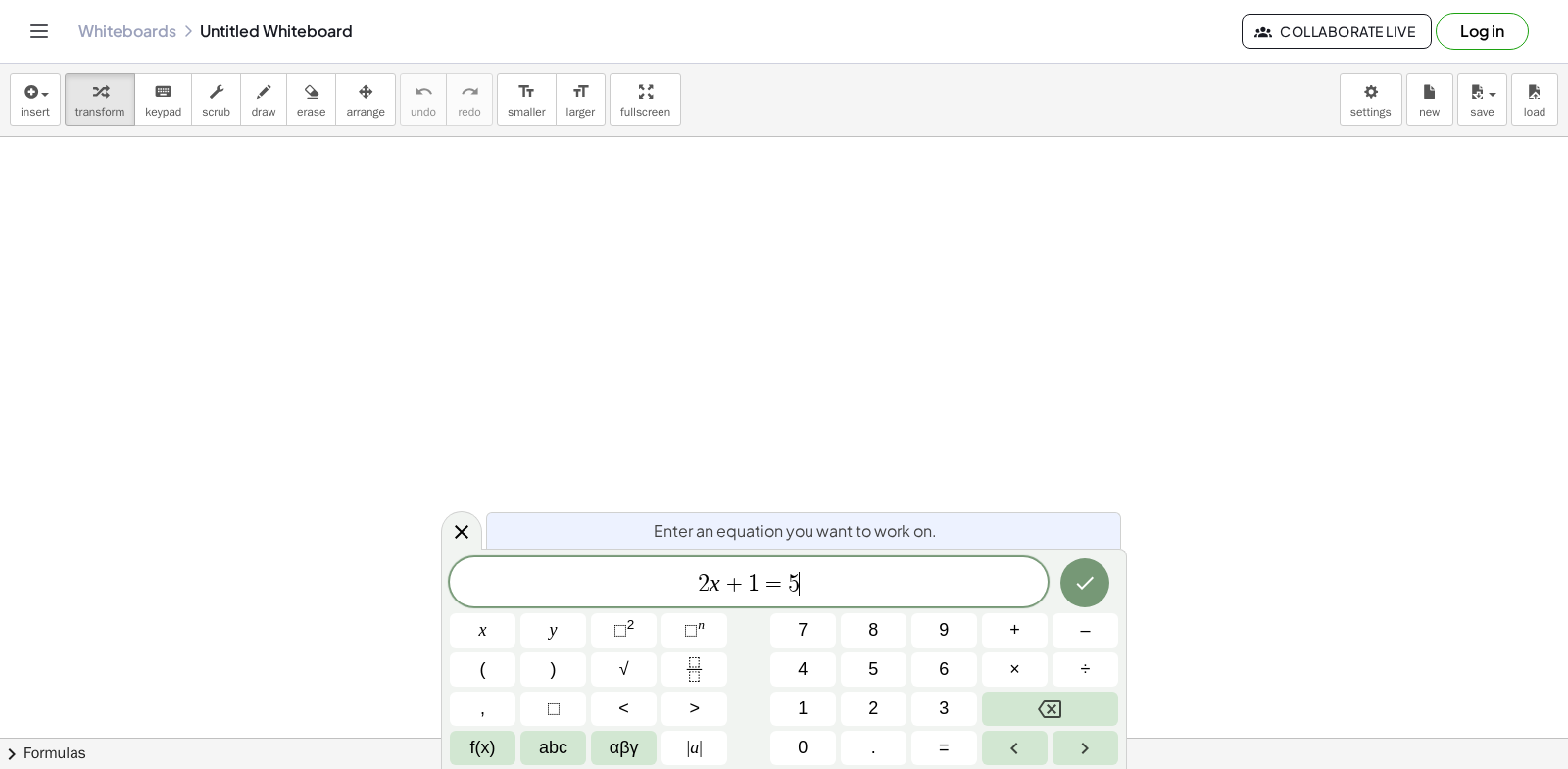 click on "2 x + 1 = 5 ​" at bounding box center (749, 584) 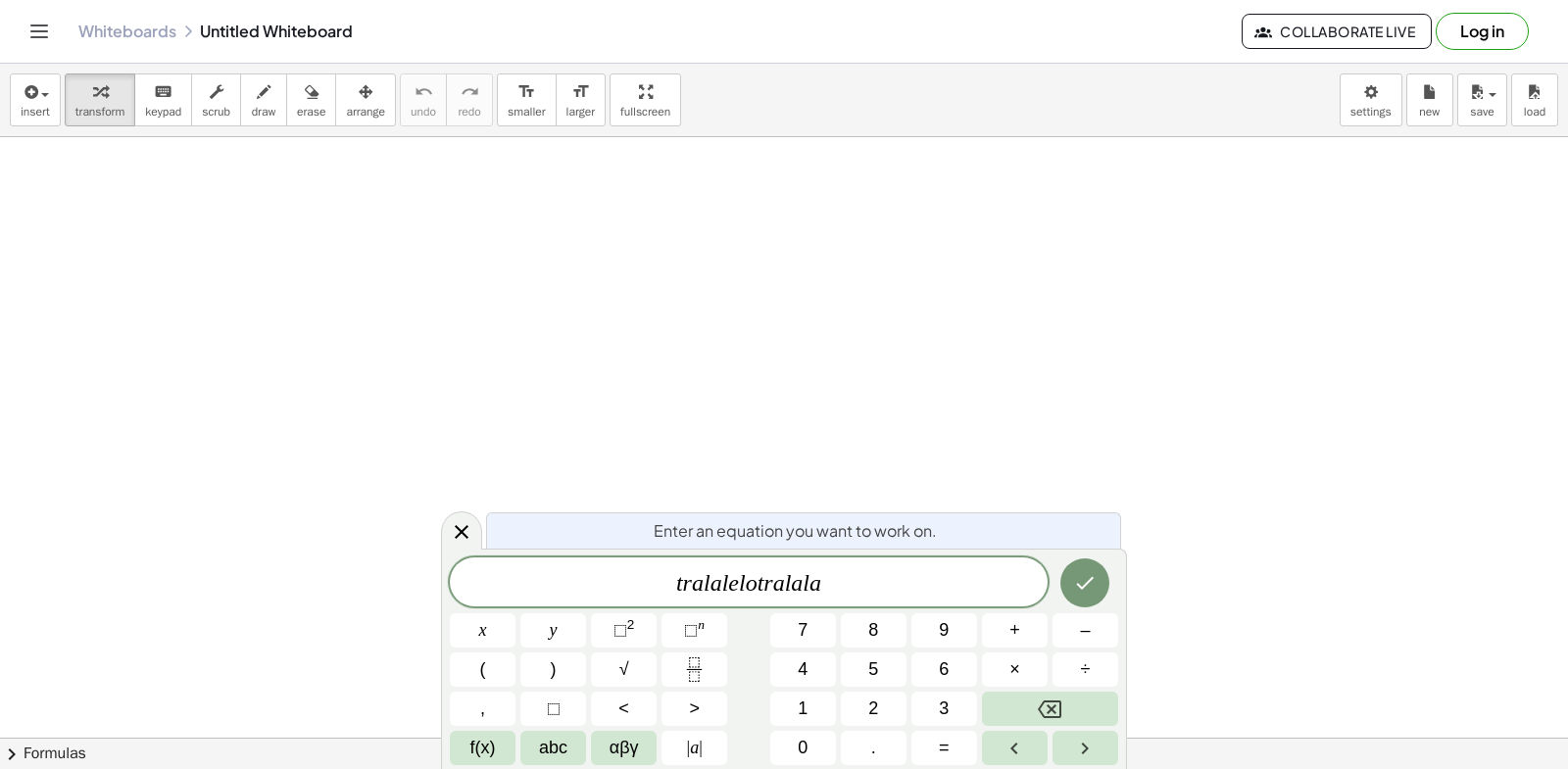 click on "[LOCATION]" at bounding box center (749, 584) 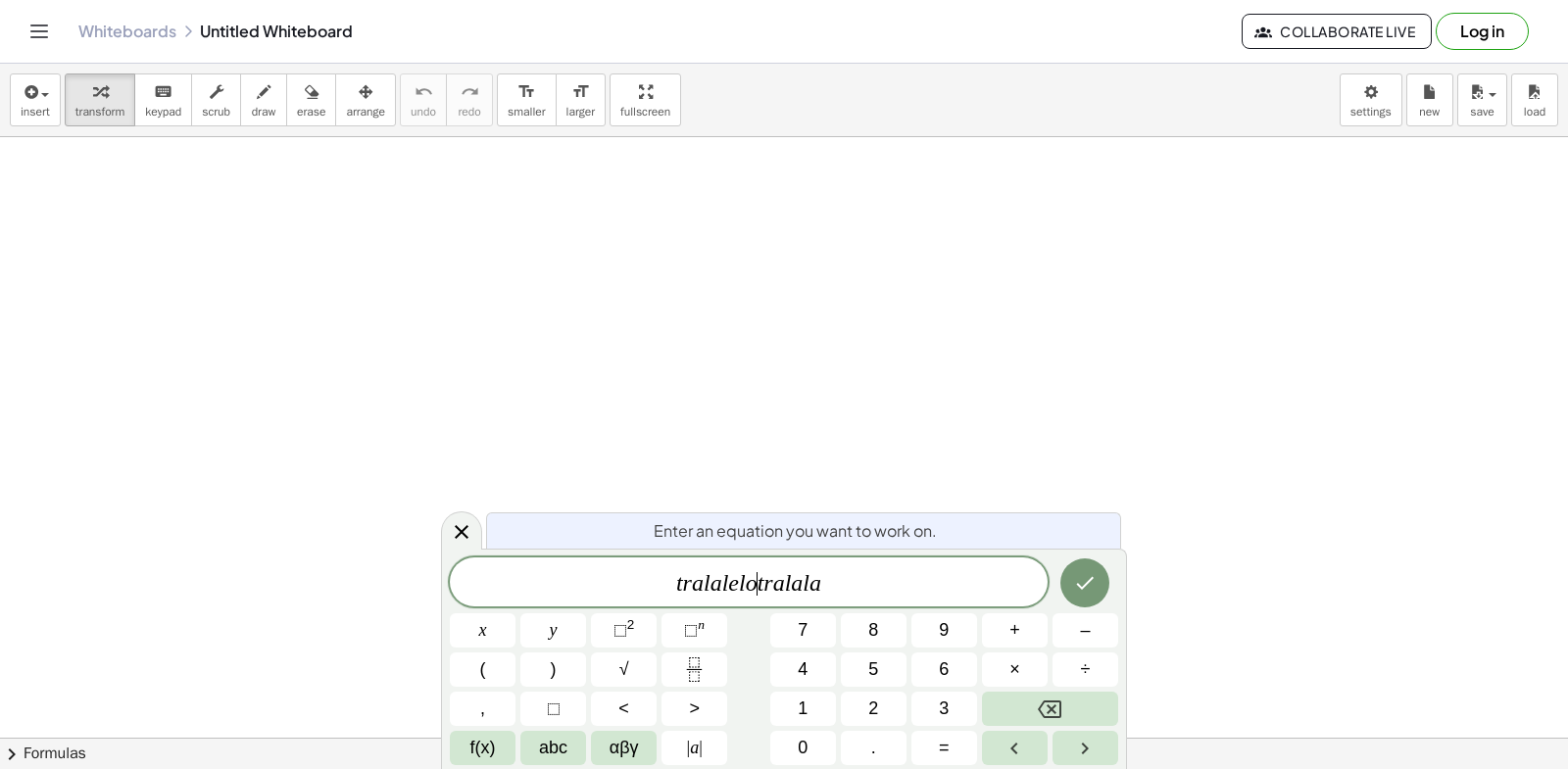 click on "o" at bounding box center (752, 583) 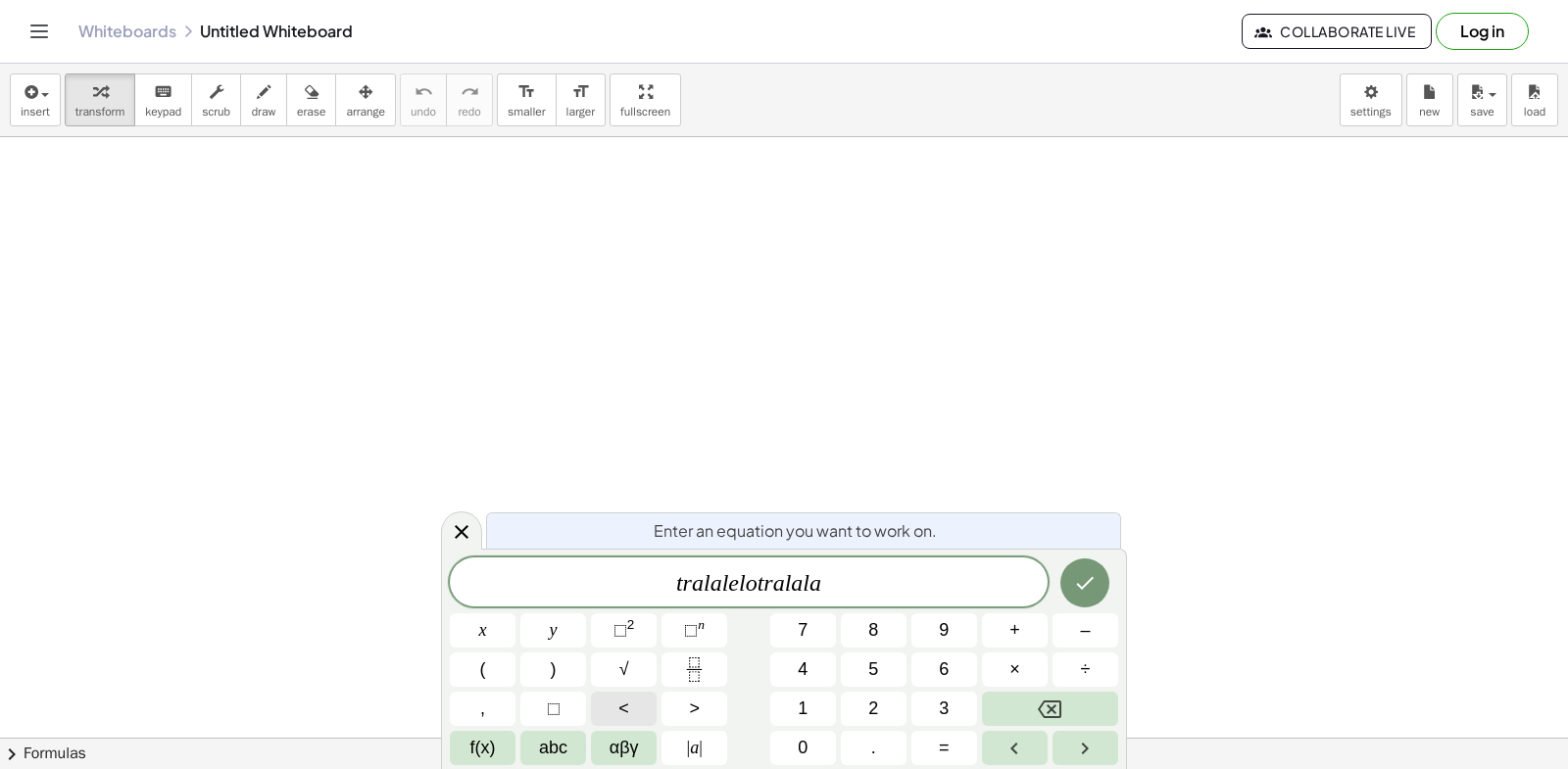 click on "<" at bounding box center (623, 708) 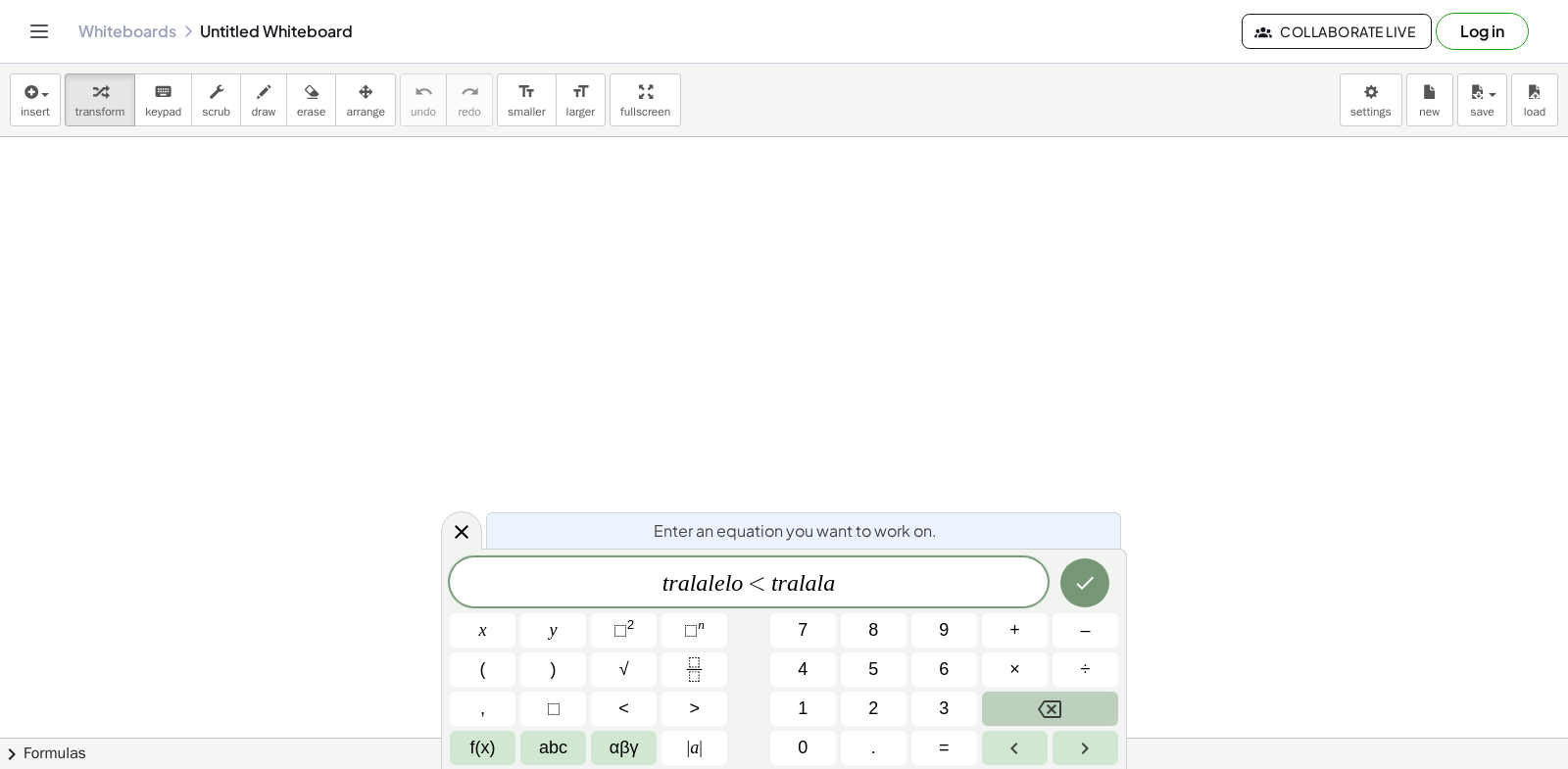 click at bounding box center (1050, 708) 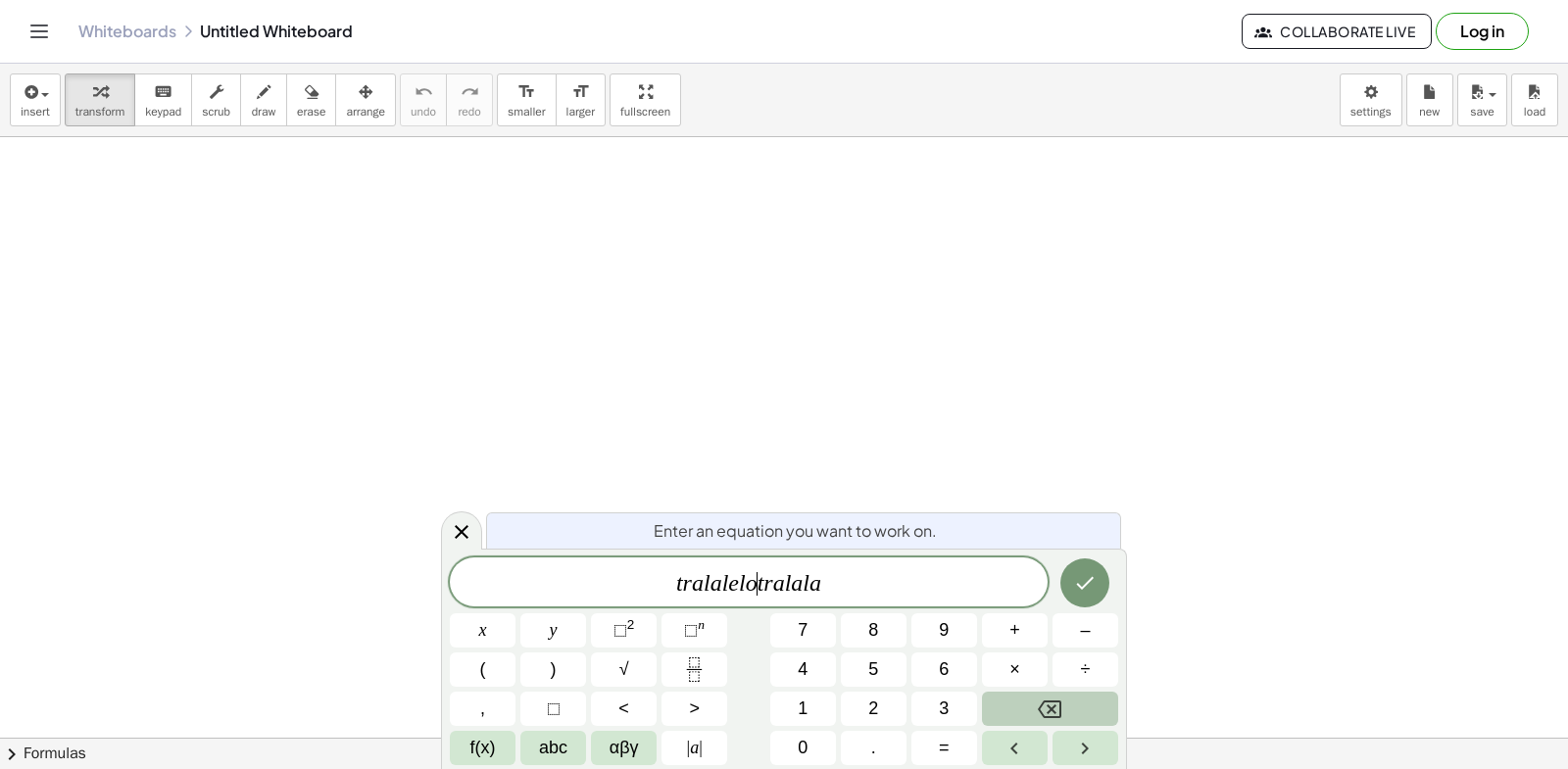 click at bounding box center (1050, 708) 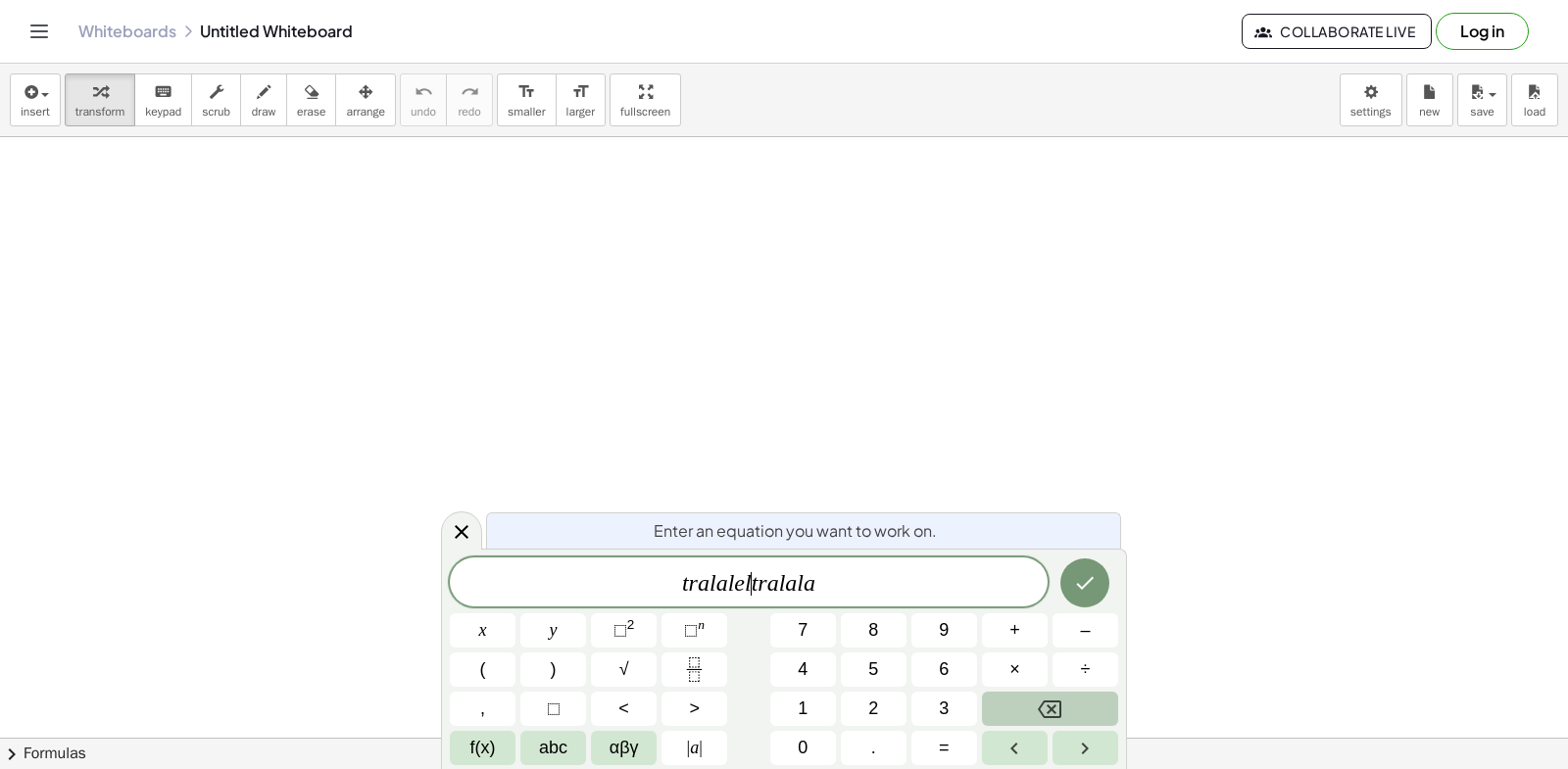 click at bounding box center [1050, 708] 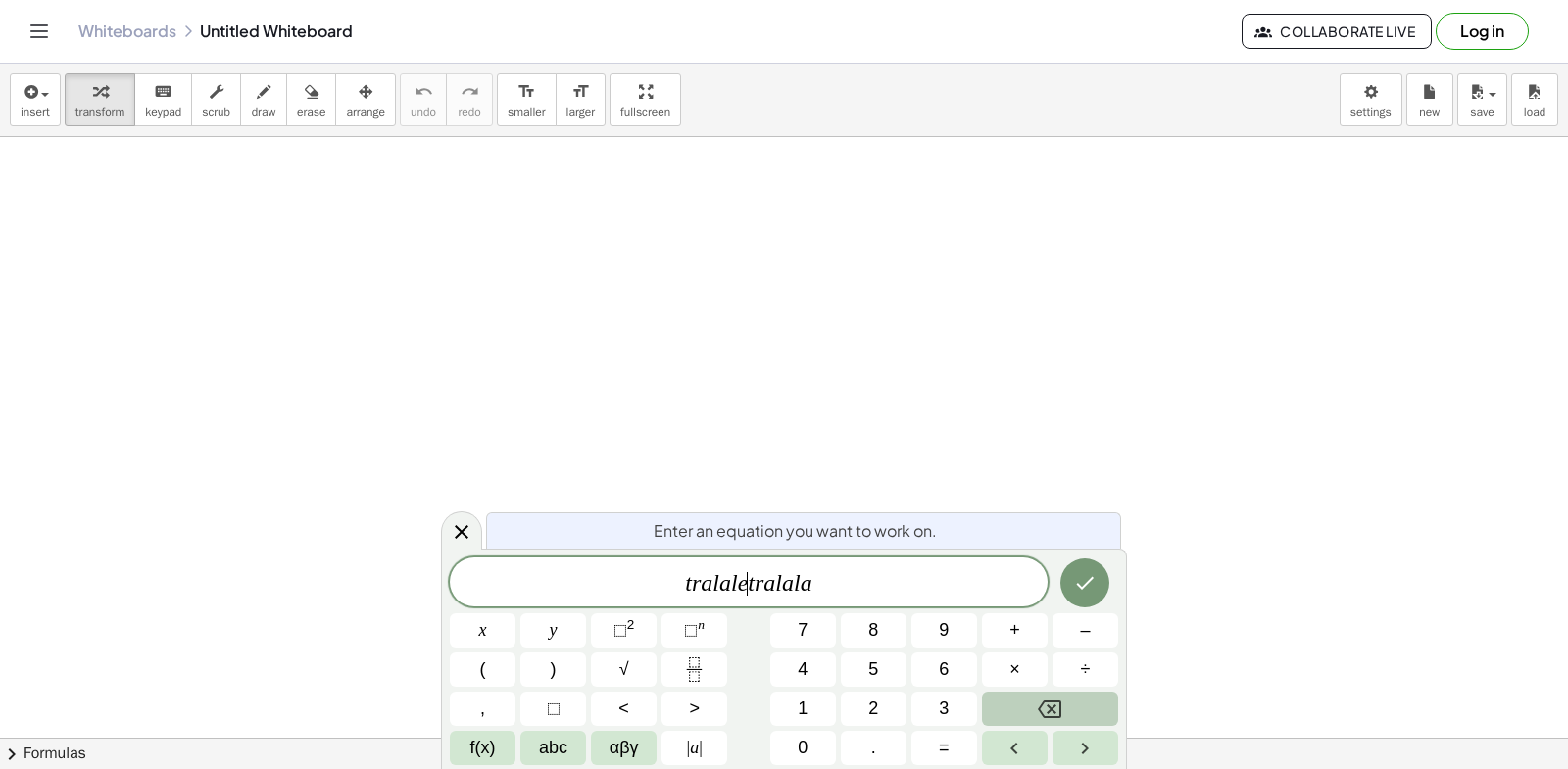 click at bounding box center (1050, 708) 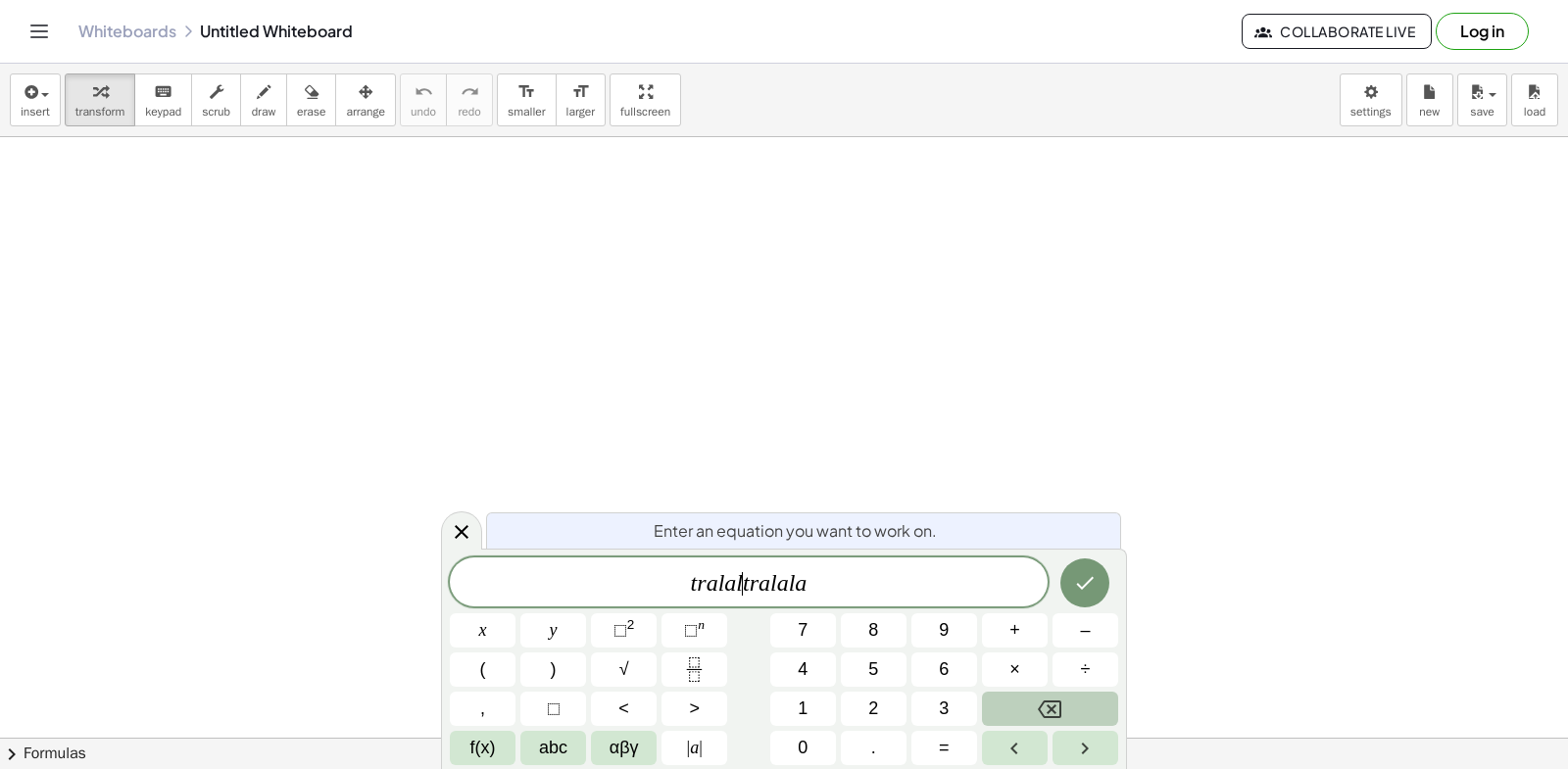 click at bounding box center [1050, 708] 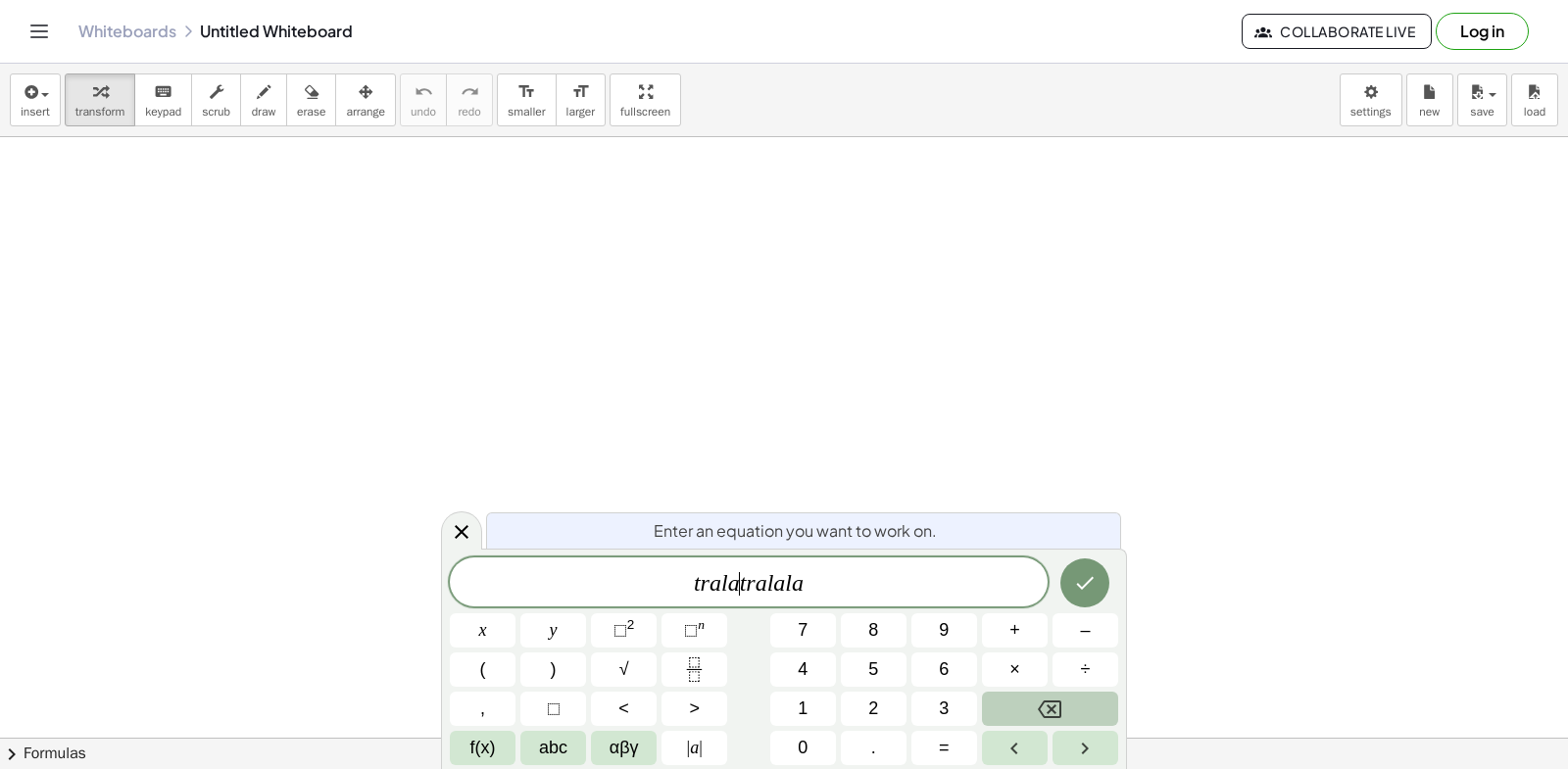 click at bounding box center [1050, 708] 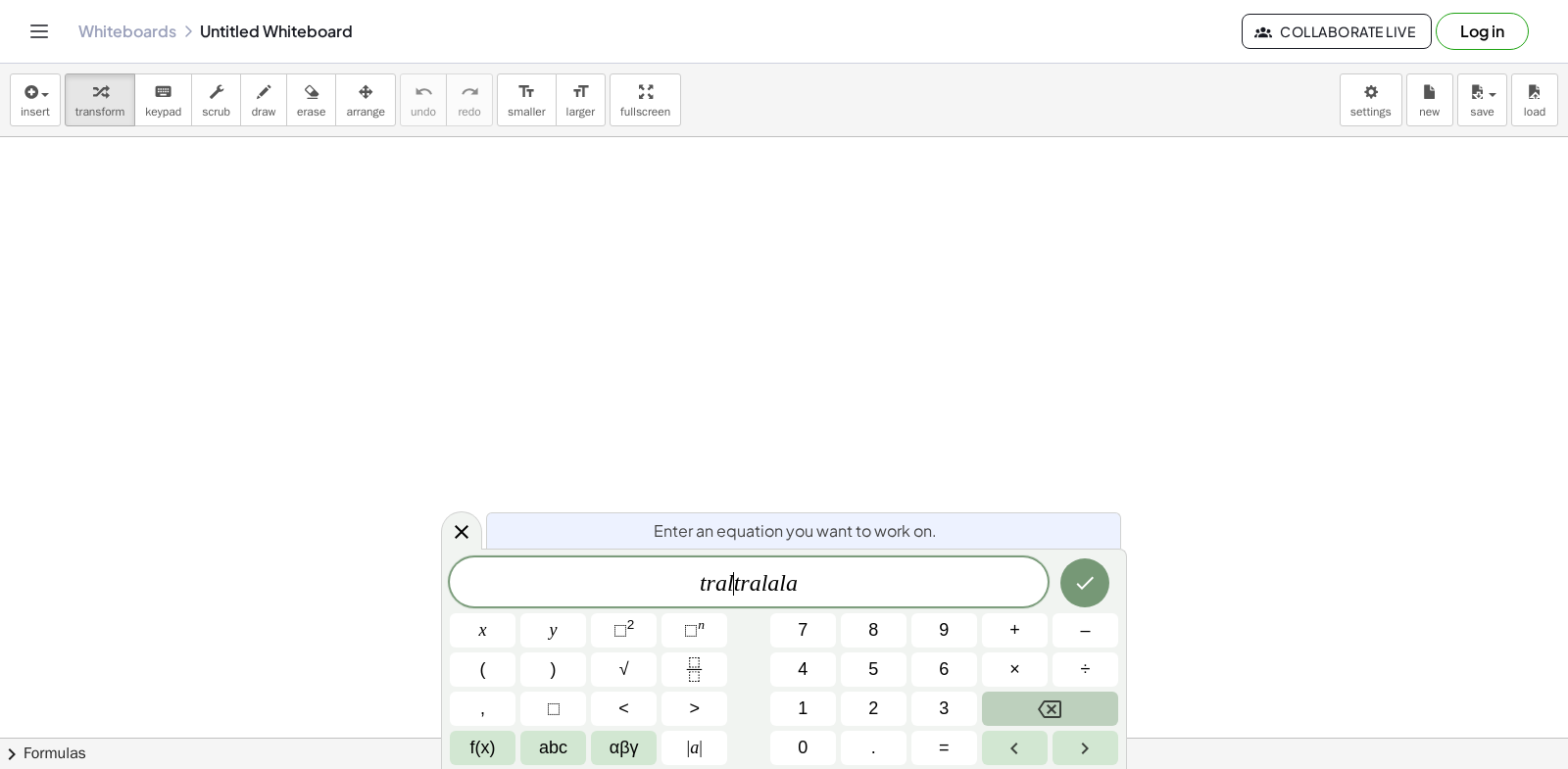 click at bounding box center (1050, 708) 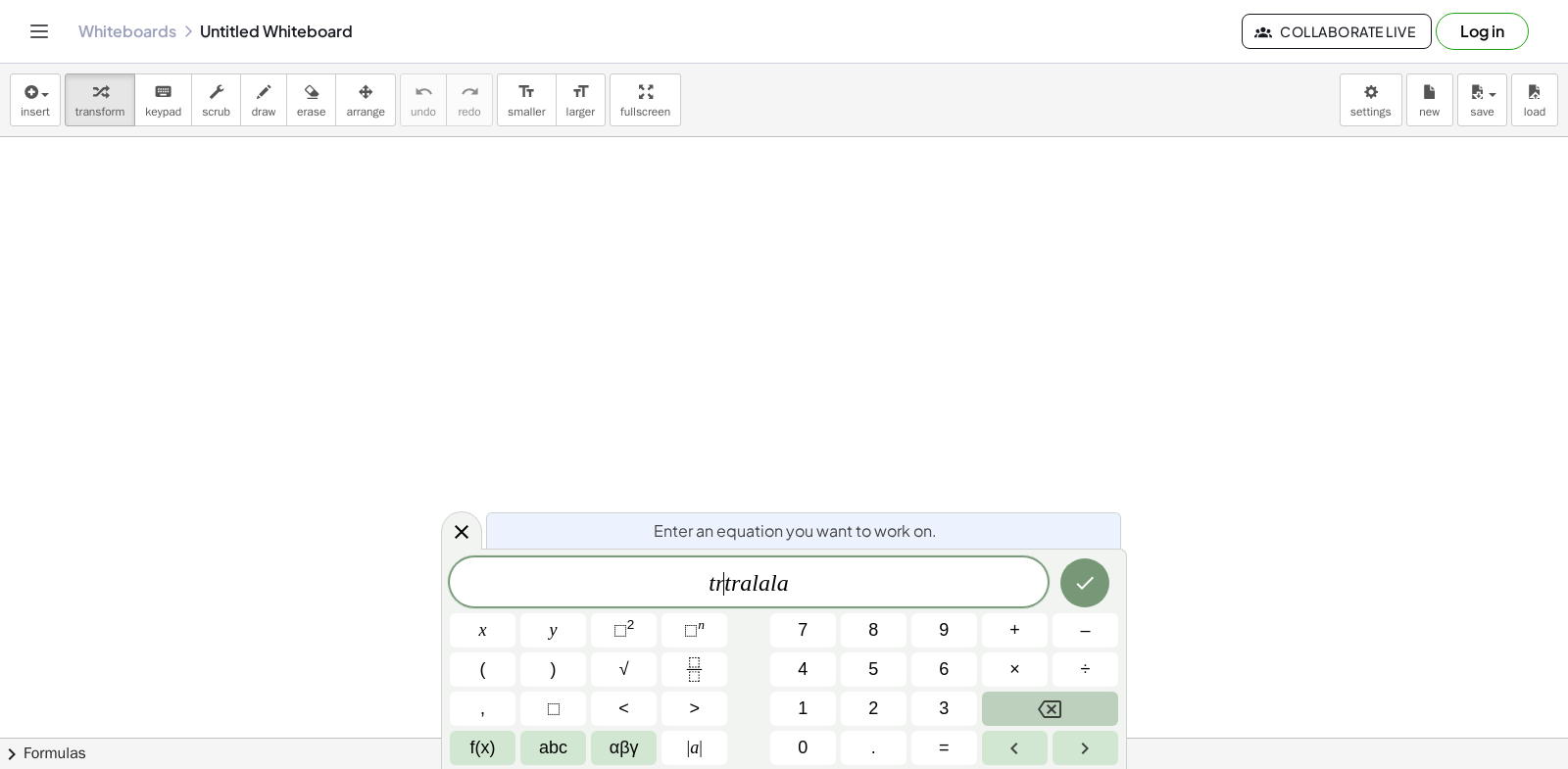 click at bounding box center [1050, 708] 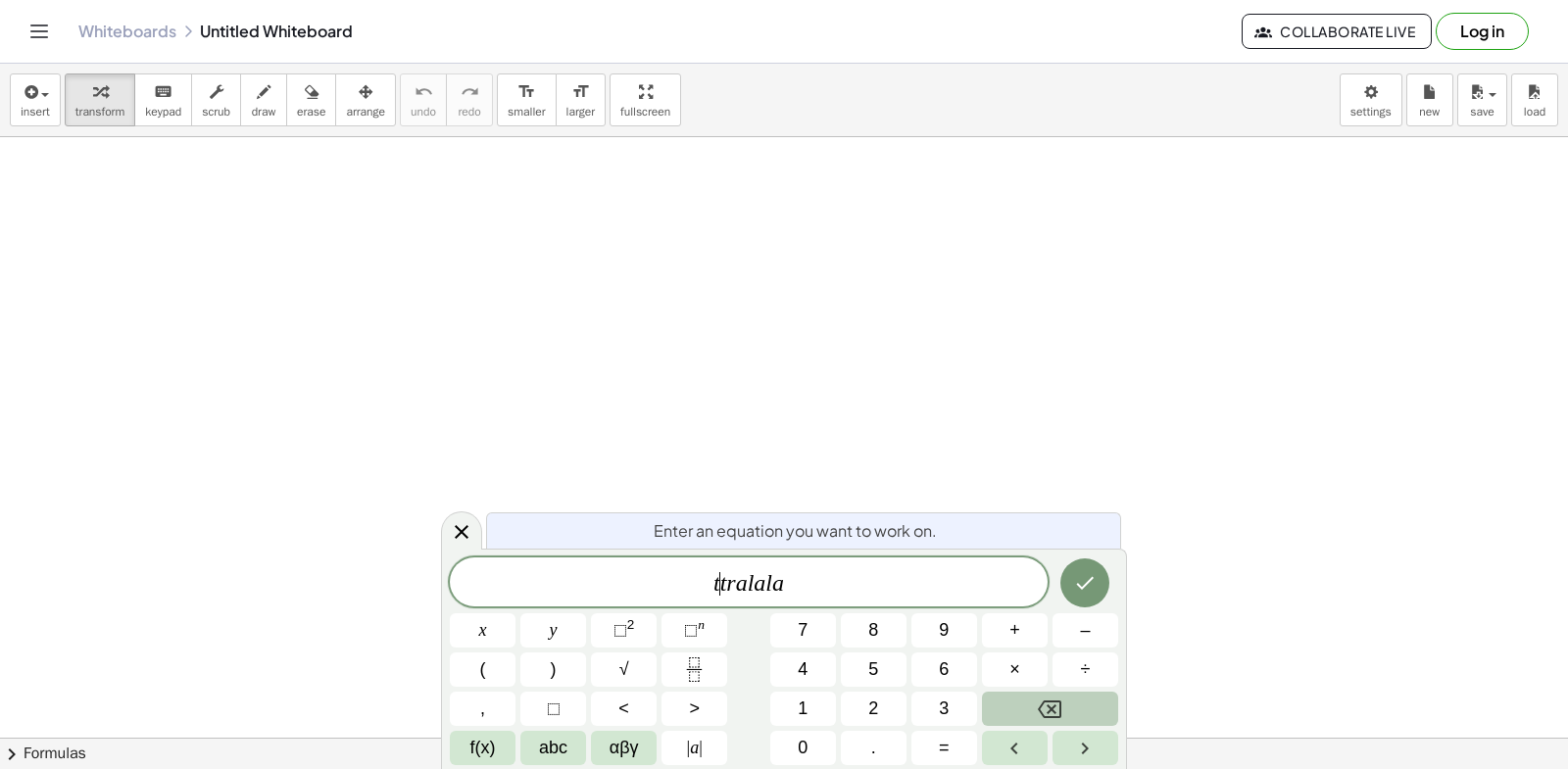 click at bounding box center [1050, 708] 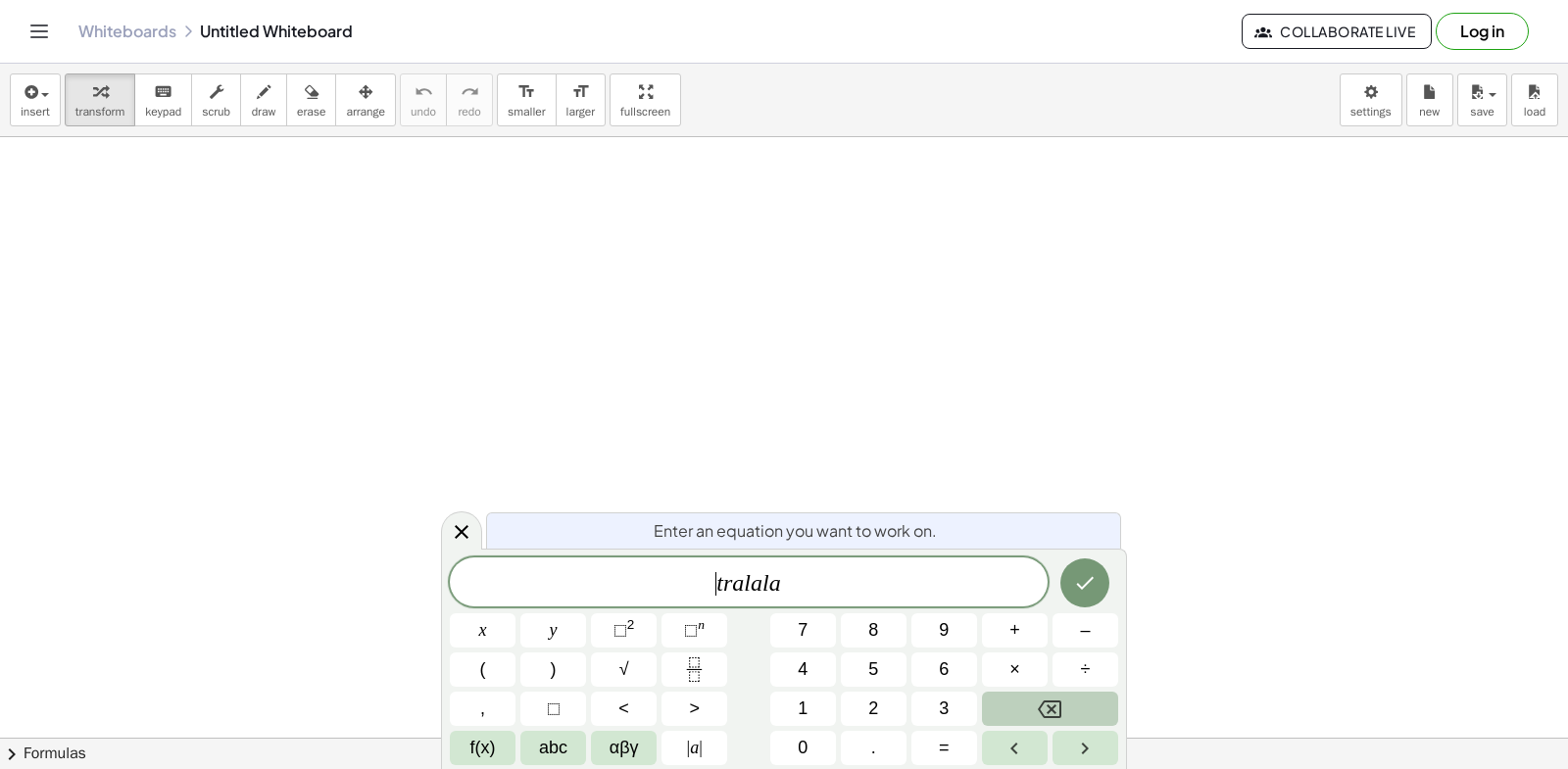 click at bounding box center [1050, 708] 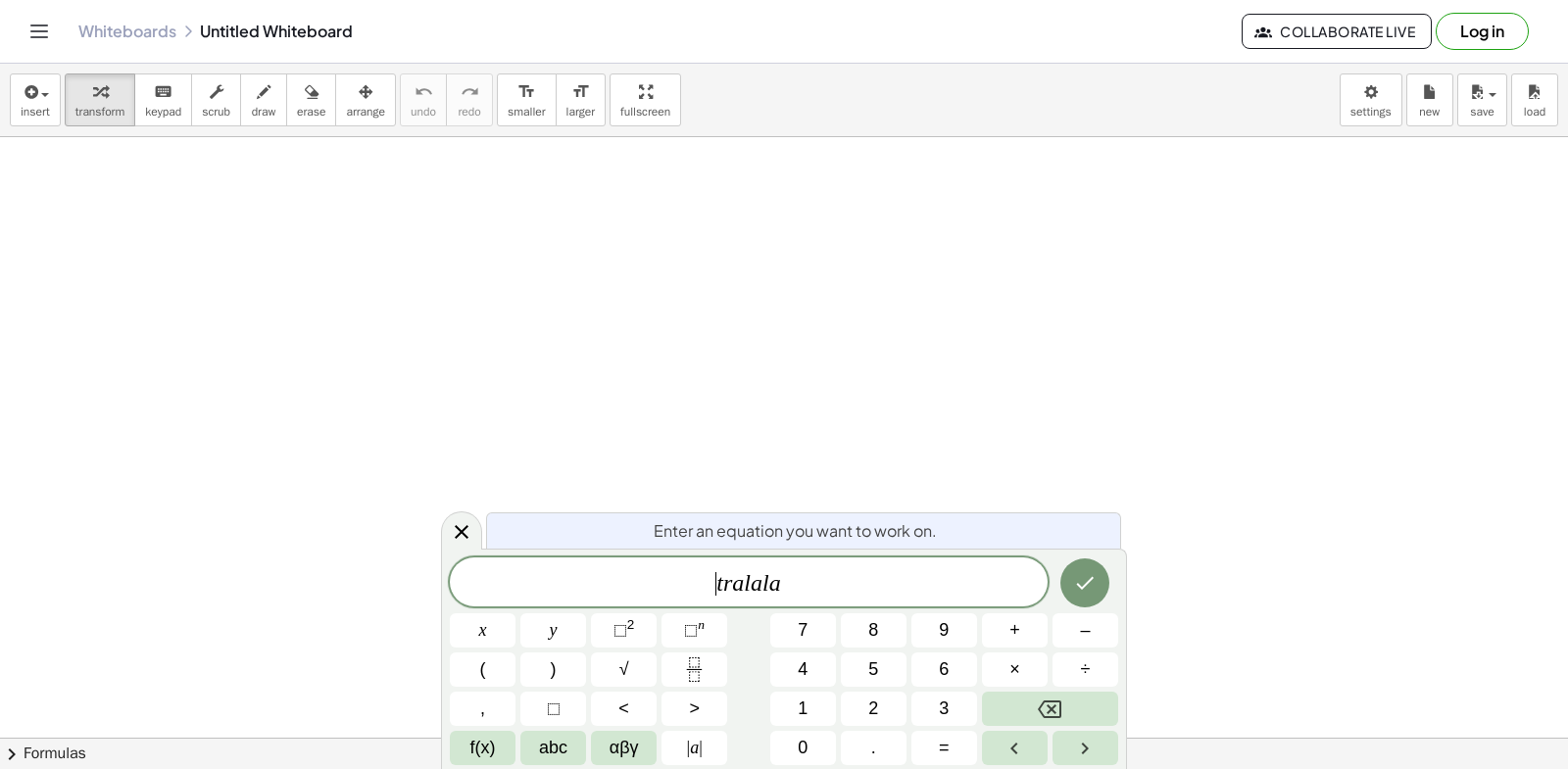 click on "[LOCATION]" at bounding box center [749, 584] 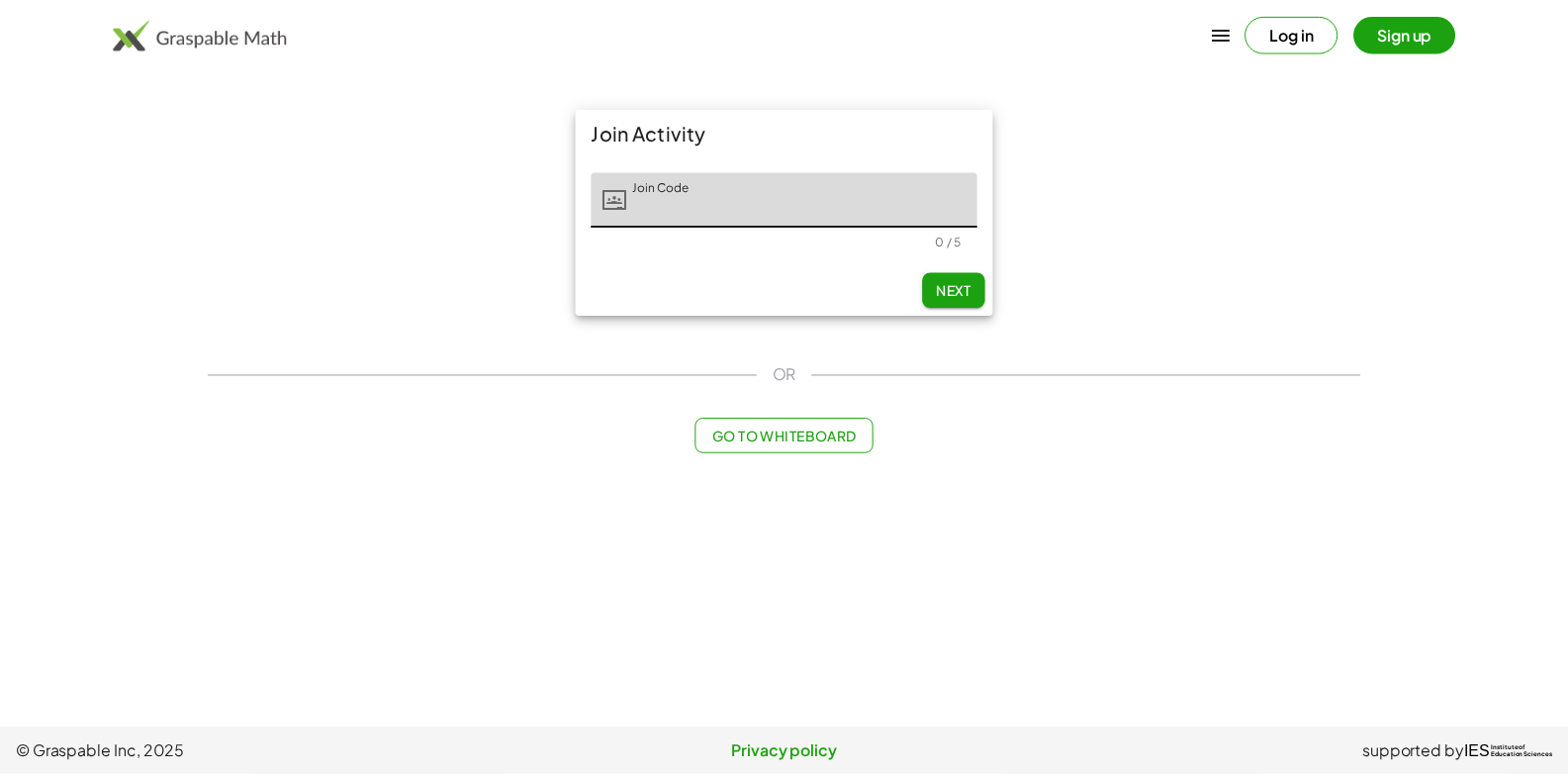 scroll, scrollTop: 309, scrollLeft: 0, axis: vertical 